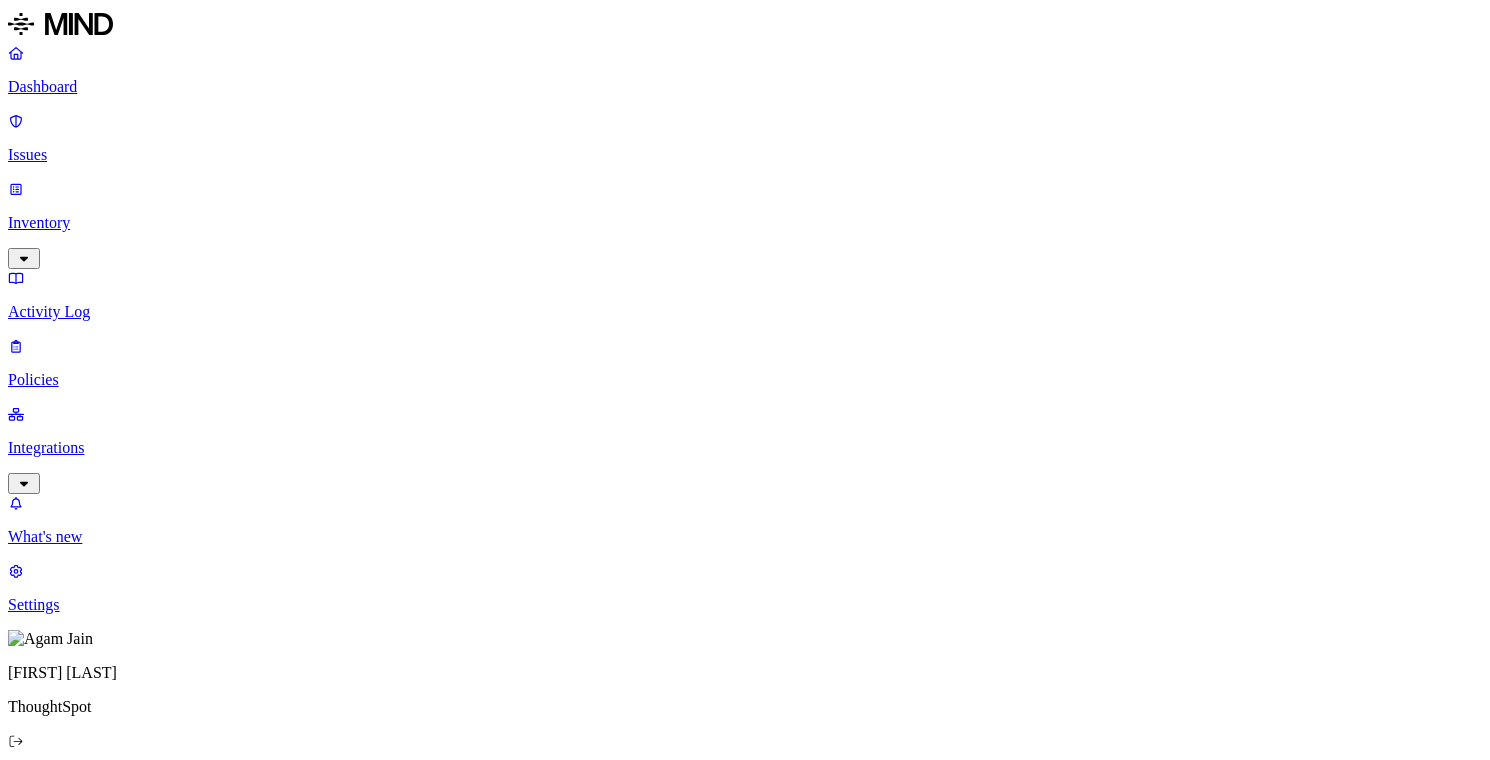 scroll, scrollTop: 0, scrollLeft: 0, axis: both 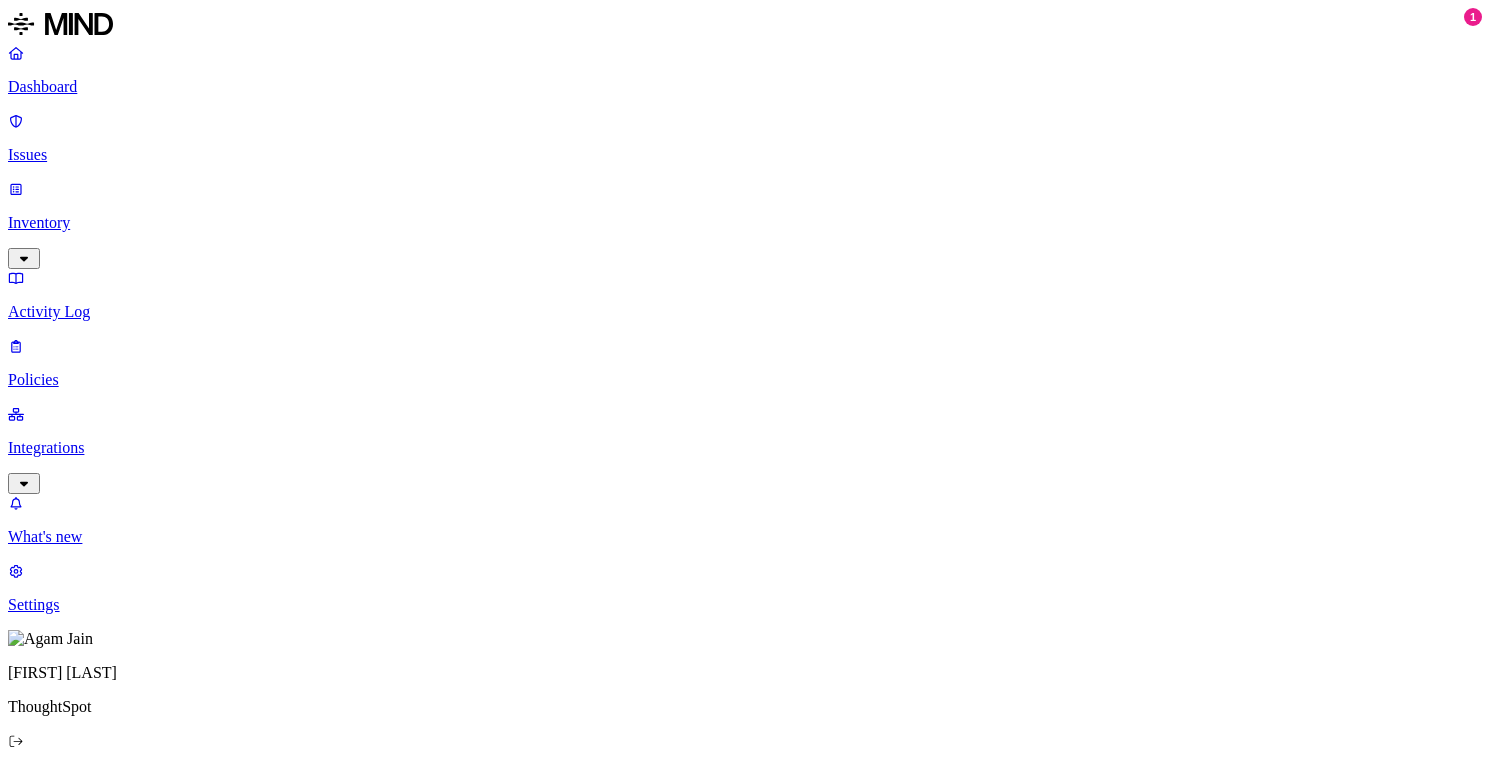 type 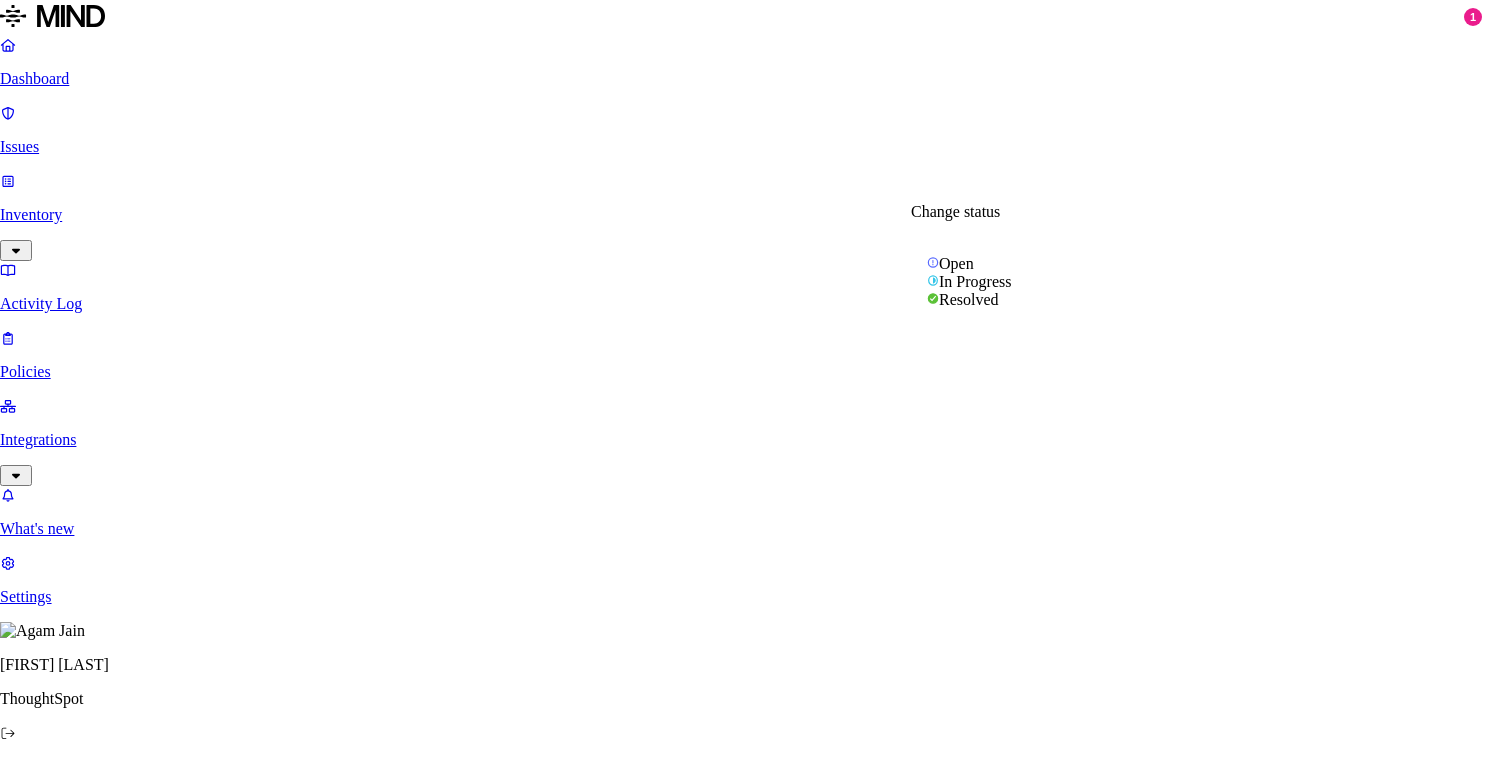click on "Open" at bounding box center (36, 3440) 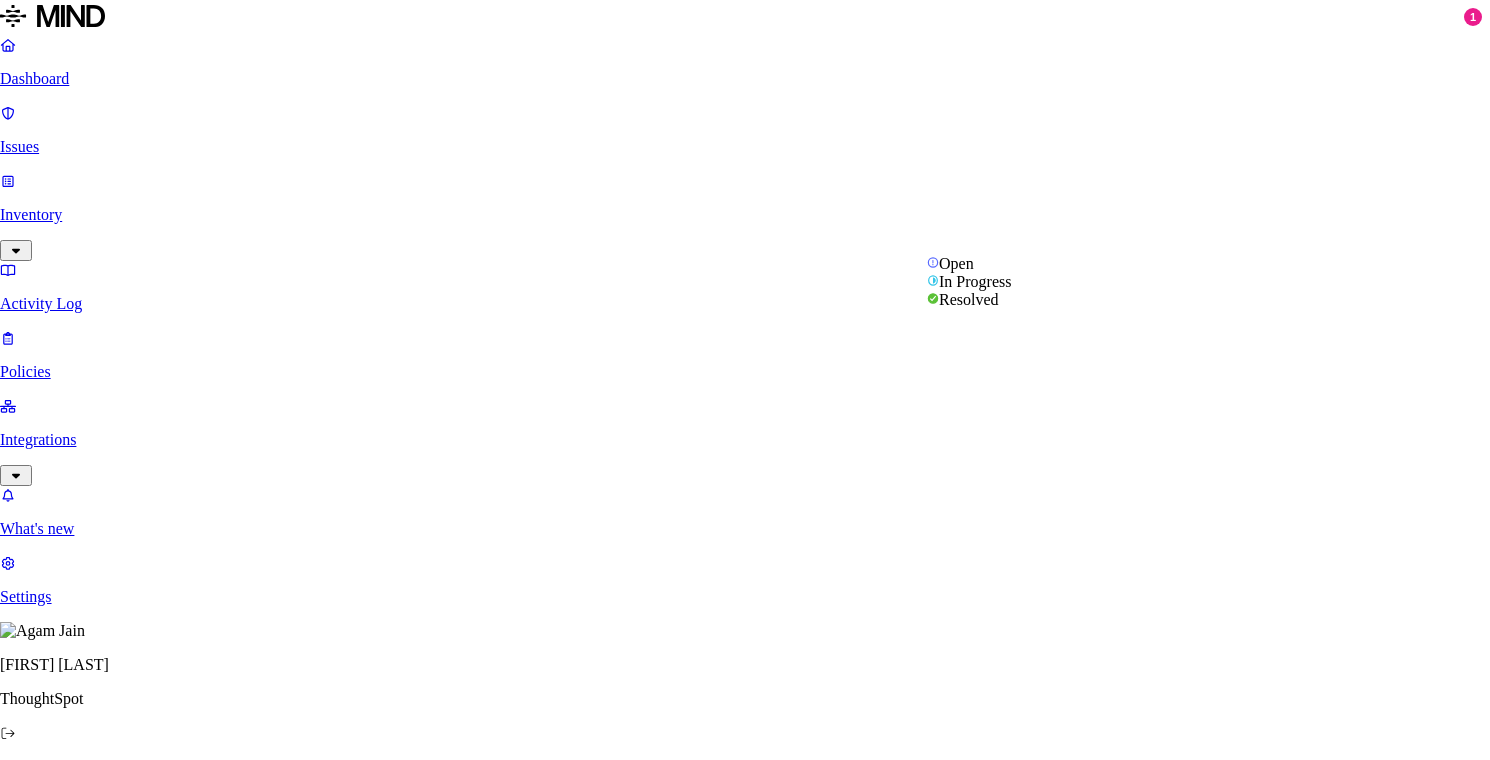 click on "Action taken Monitored" at bounding box center (745, 3469) 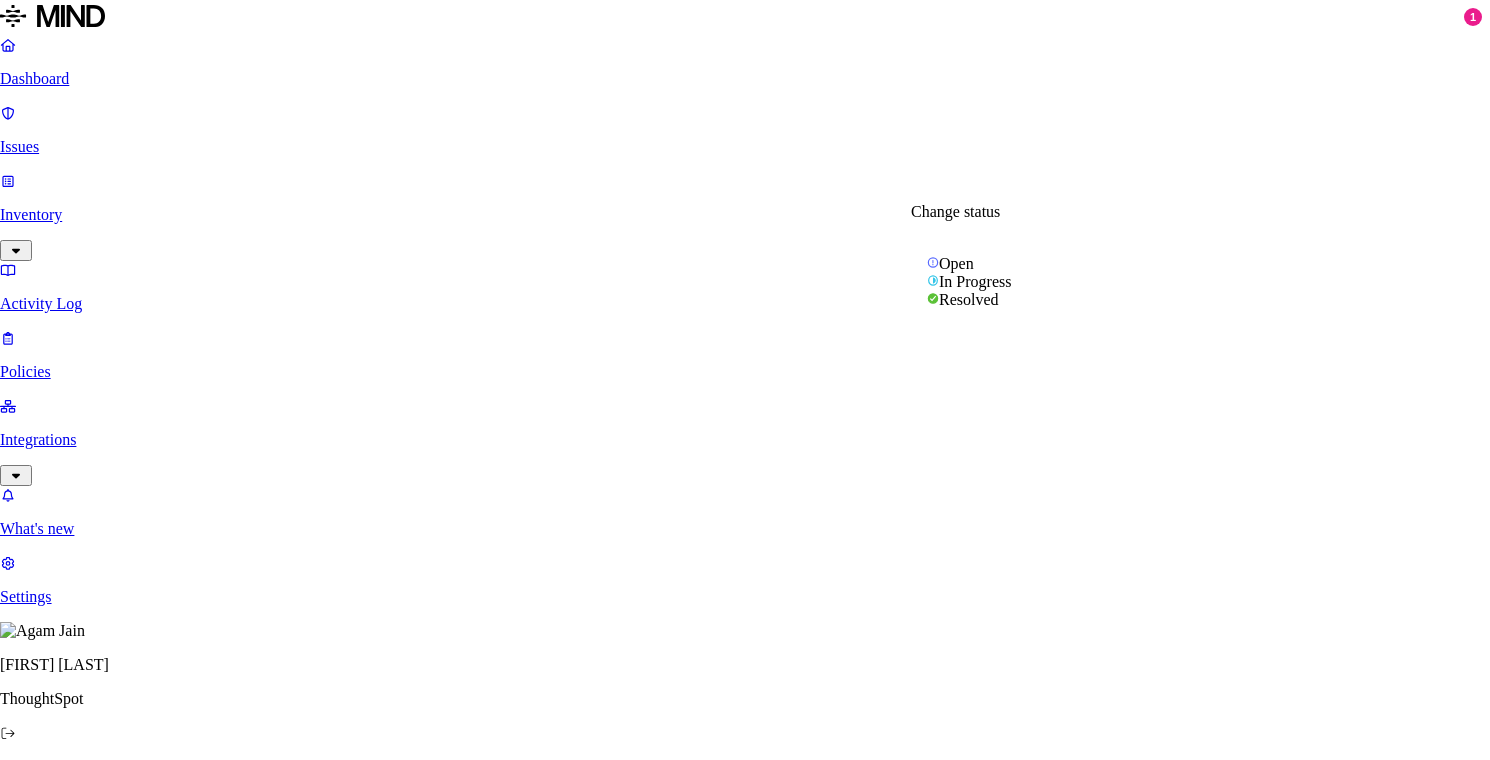 click on "Open" at bounding box center (36, 3440) 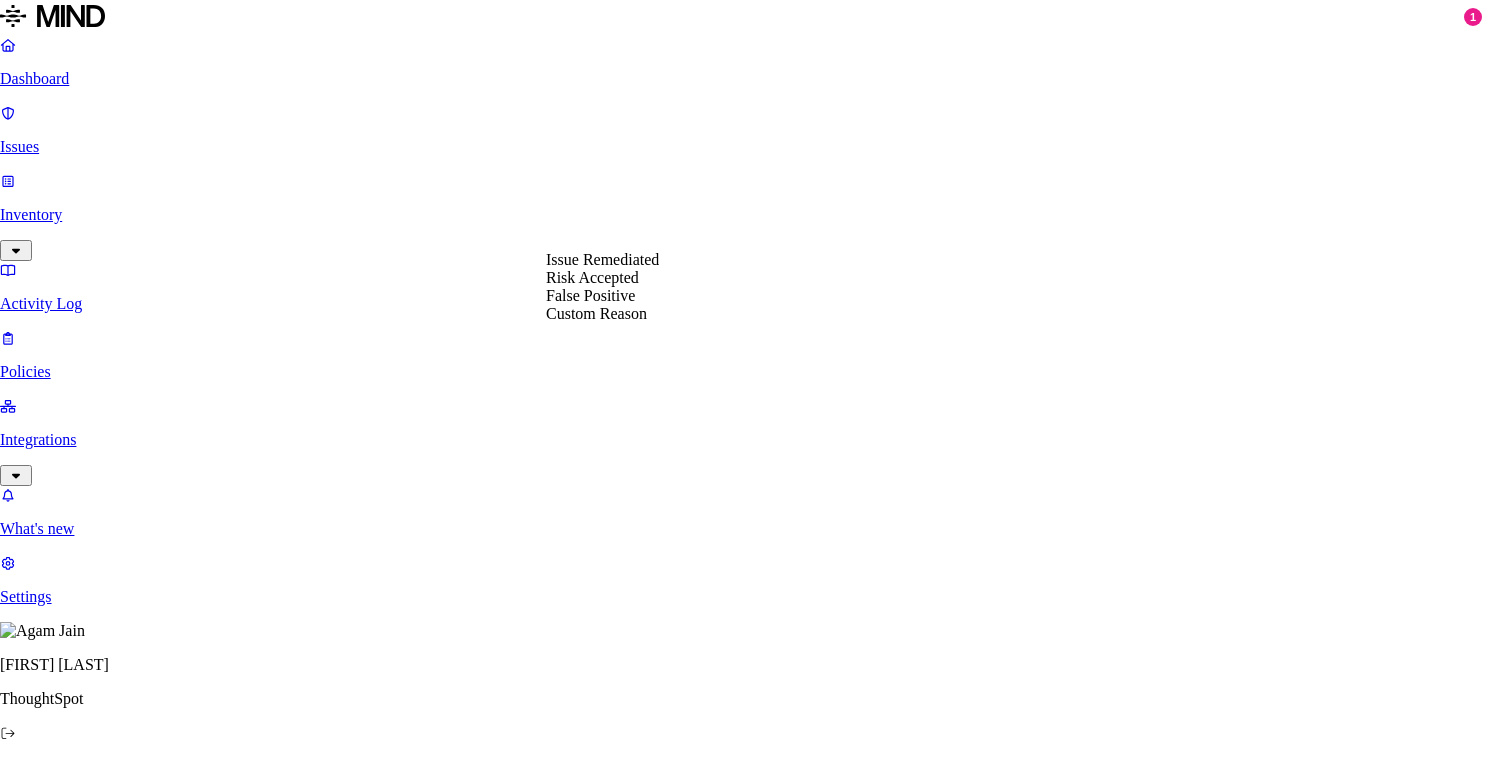 click on "Select reason" at bounding box center (57, 4900) 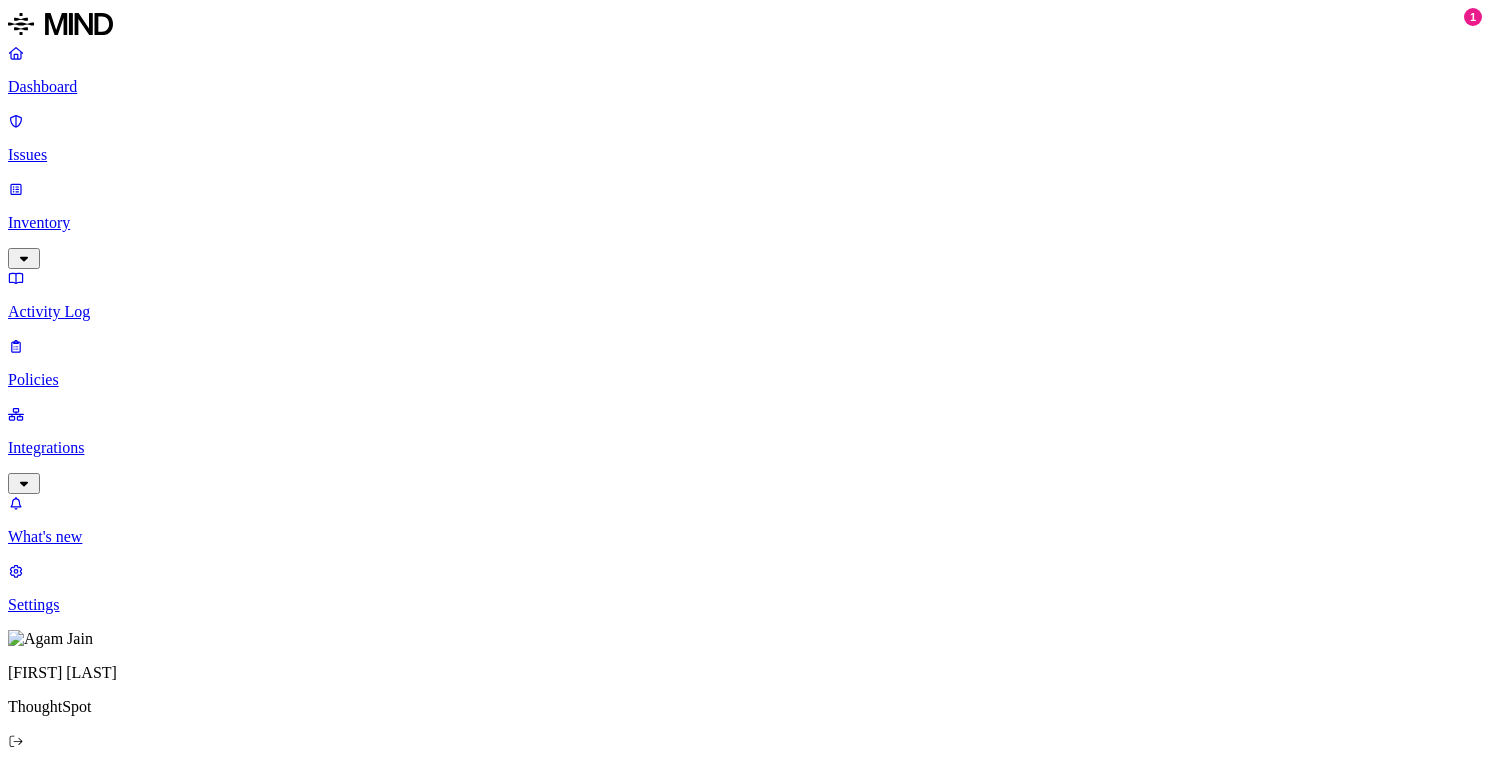 scroll, scrollTop: 94, scrollLeft: 0, axis: vertical 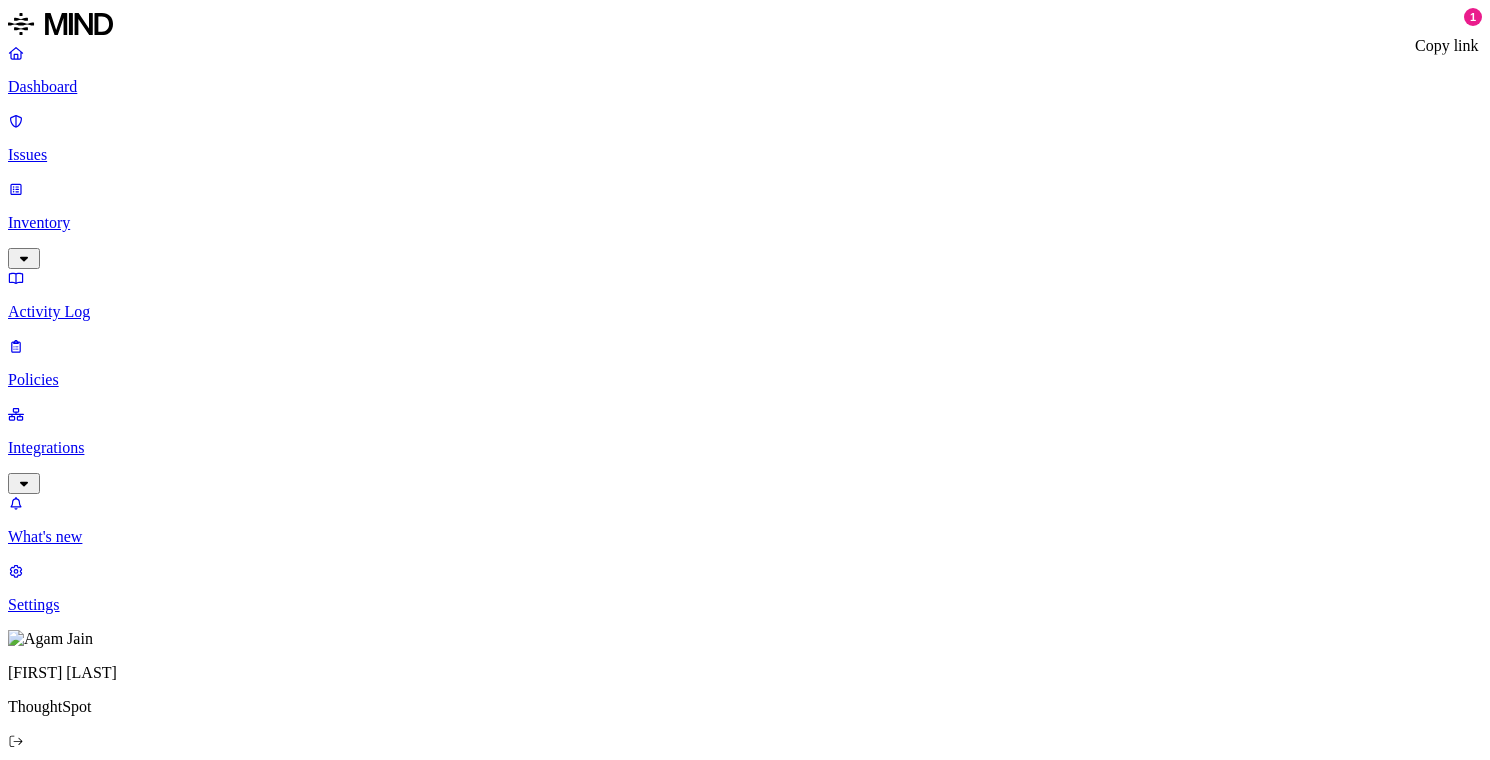 click 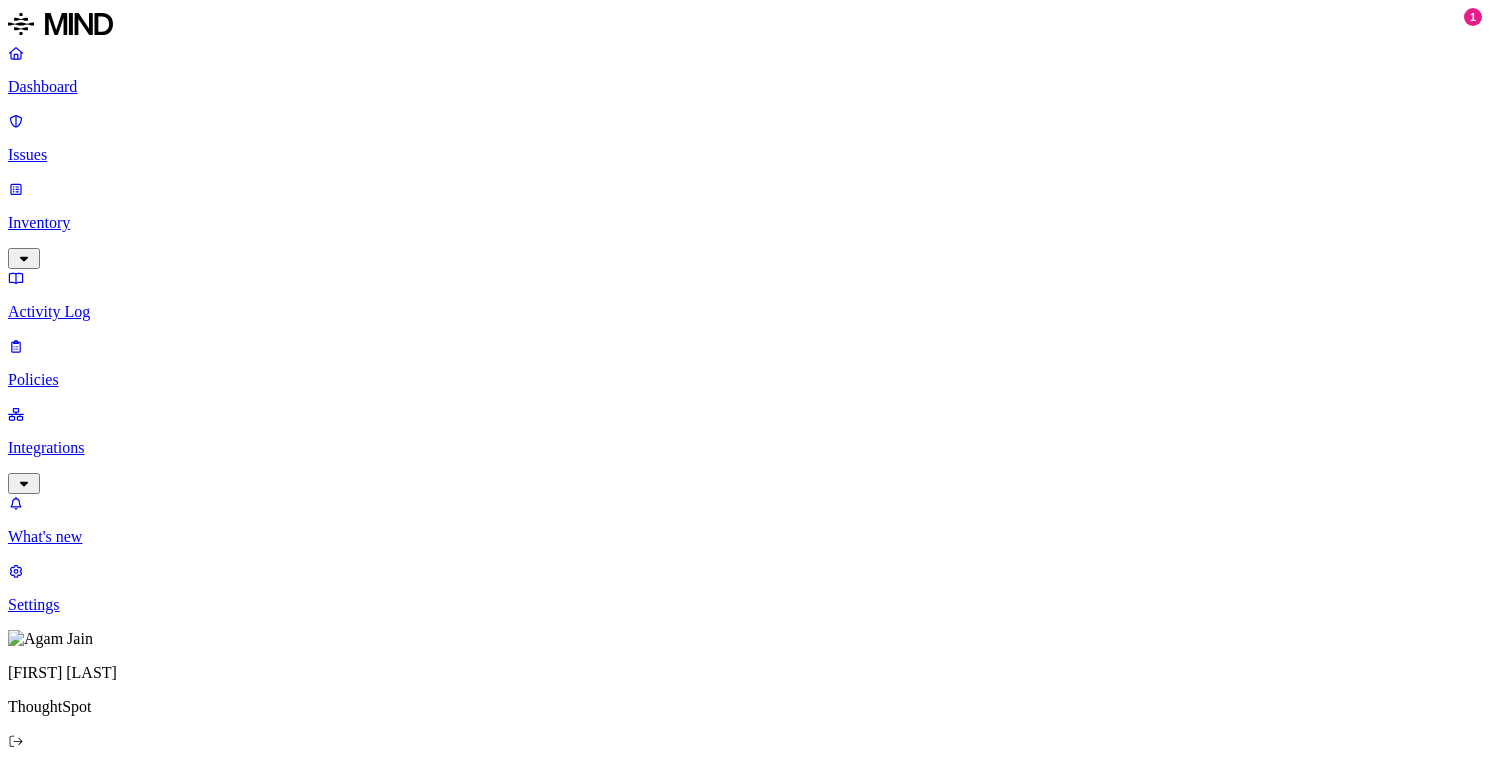 drag, startPoint x: 1377, startPoint y: 559, endPoint x: 1266, endPoint y: 12, distance: 558.14874 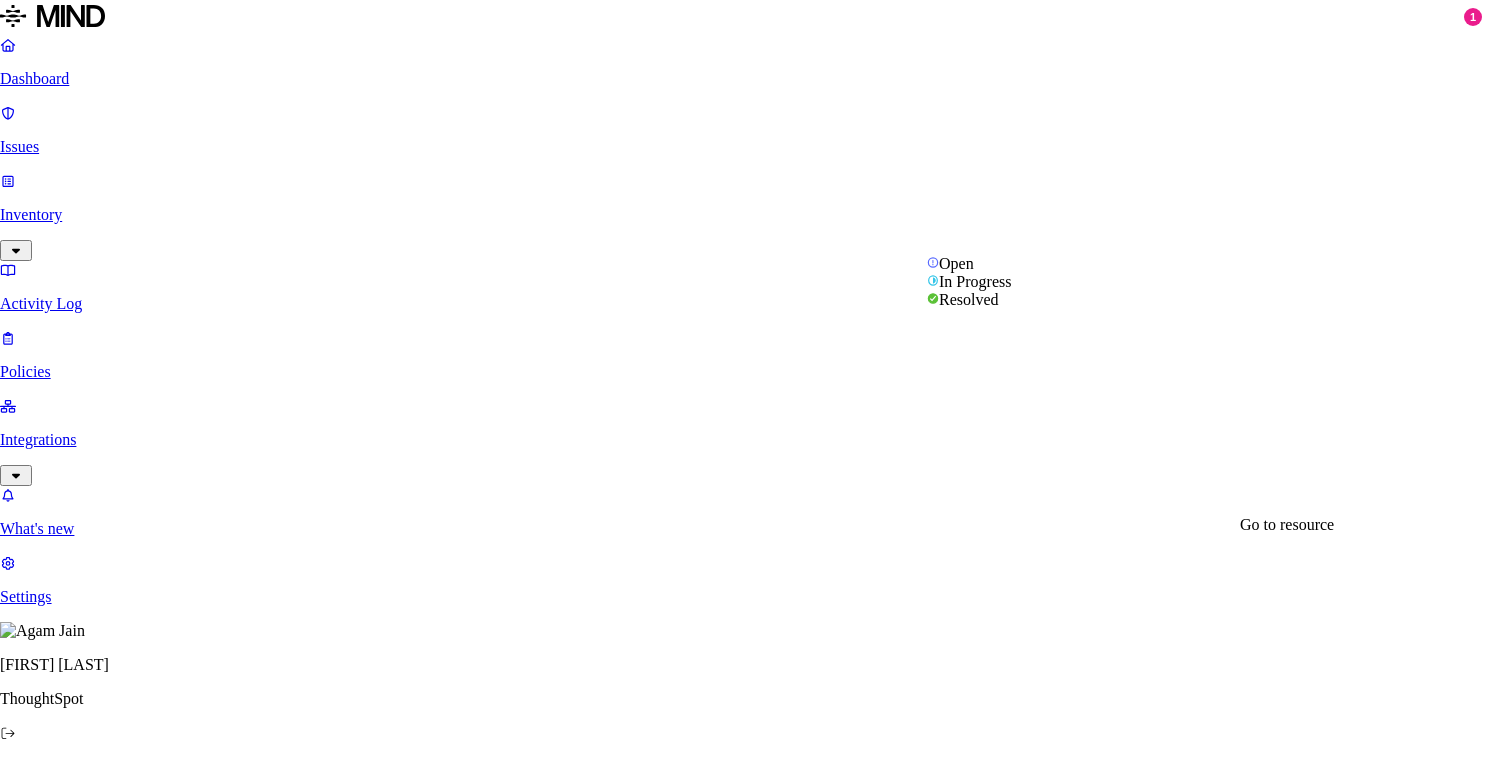 click at bounding box center [14, 3439] 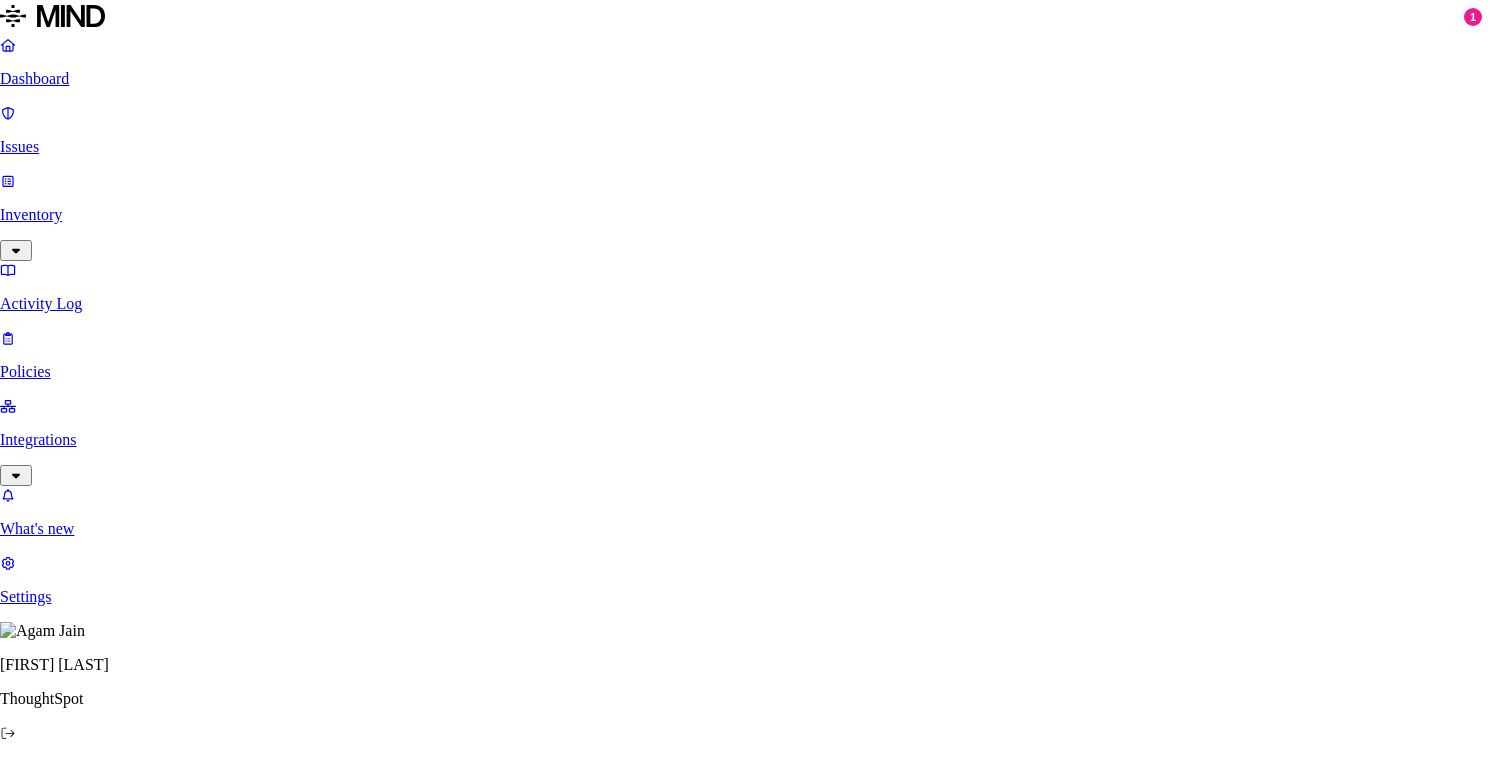 click on "Select reason" at bounding box center (57, 4900) 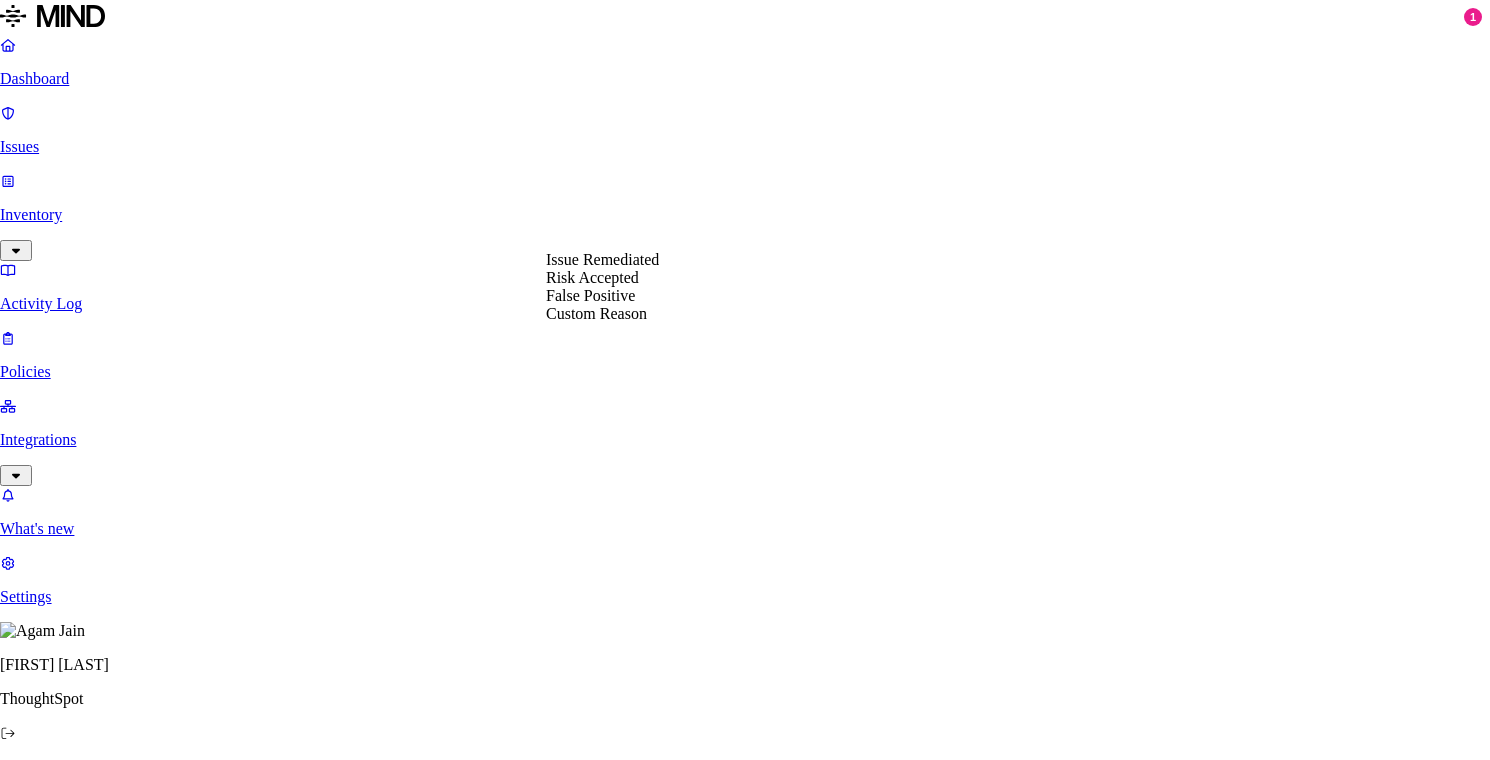 select on "Issue Remediated" 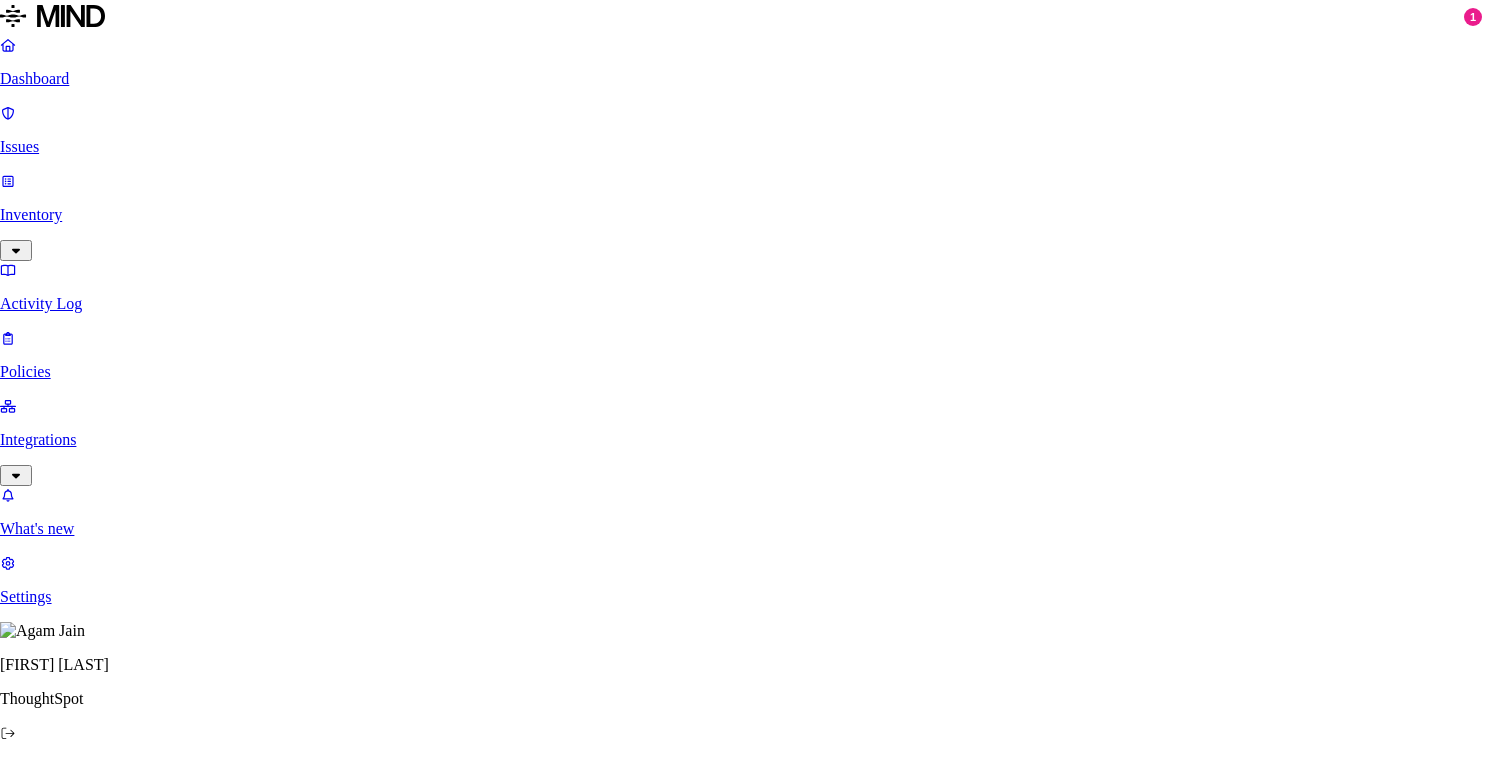 click on "Done" at bounding box center (82, 4921) 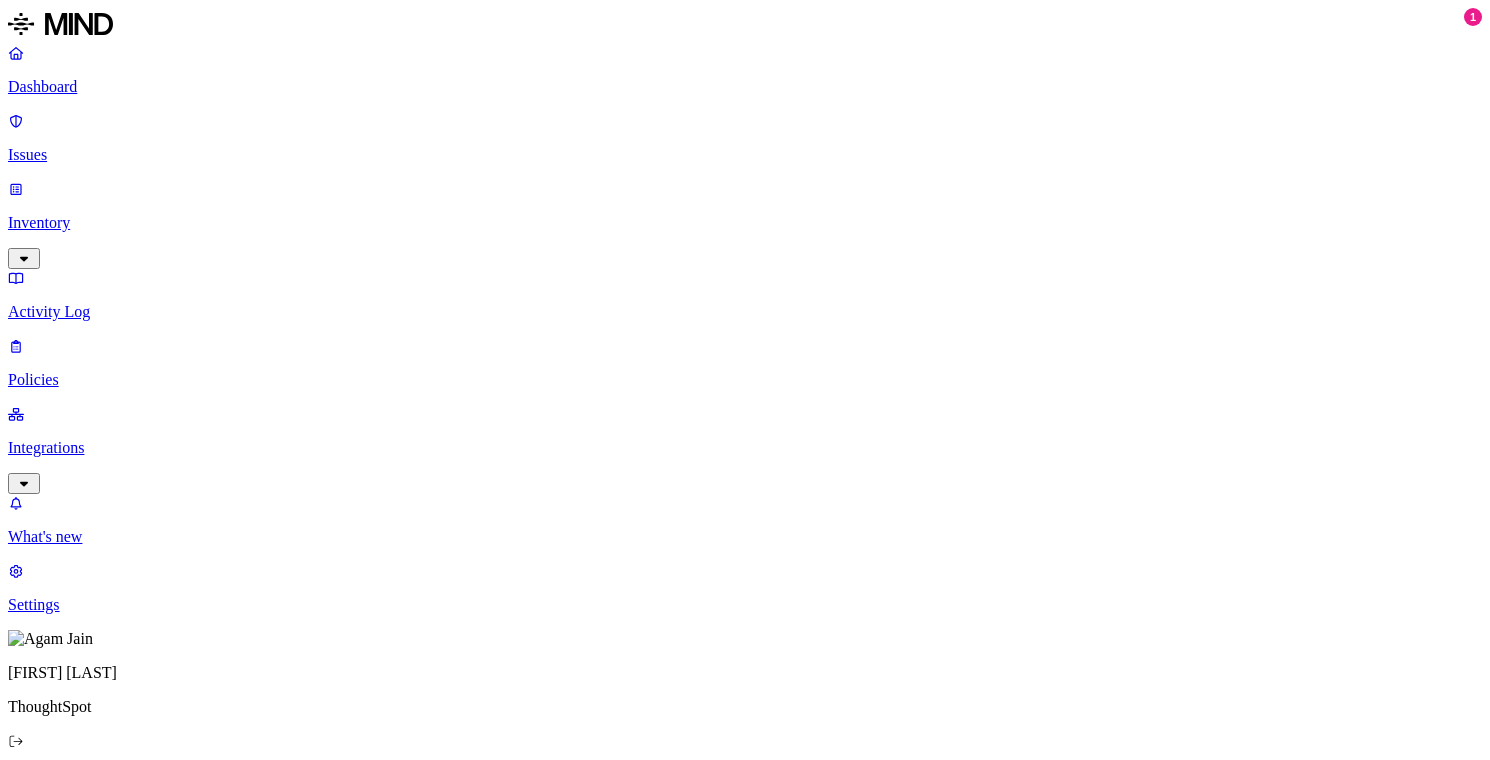 click 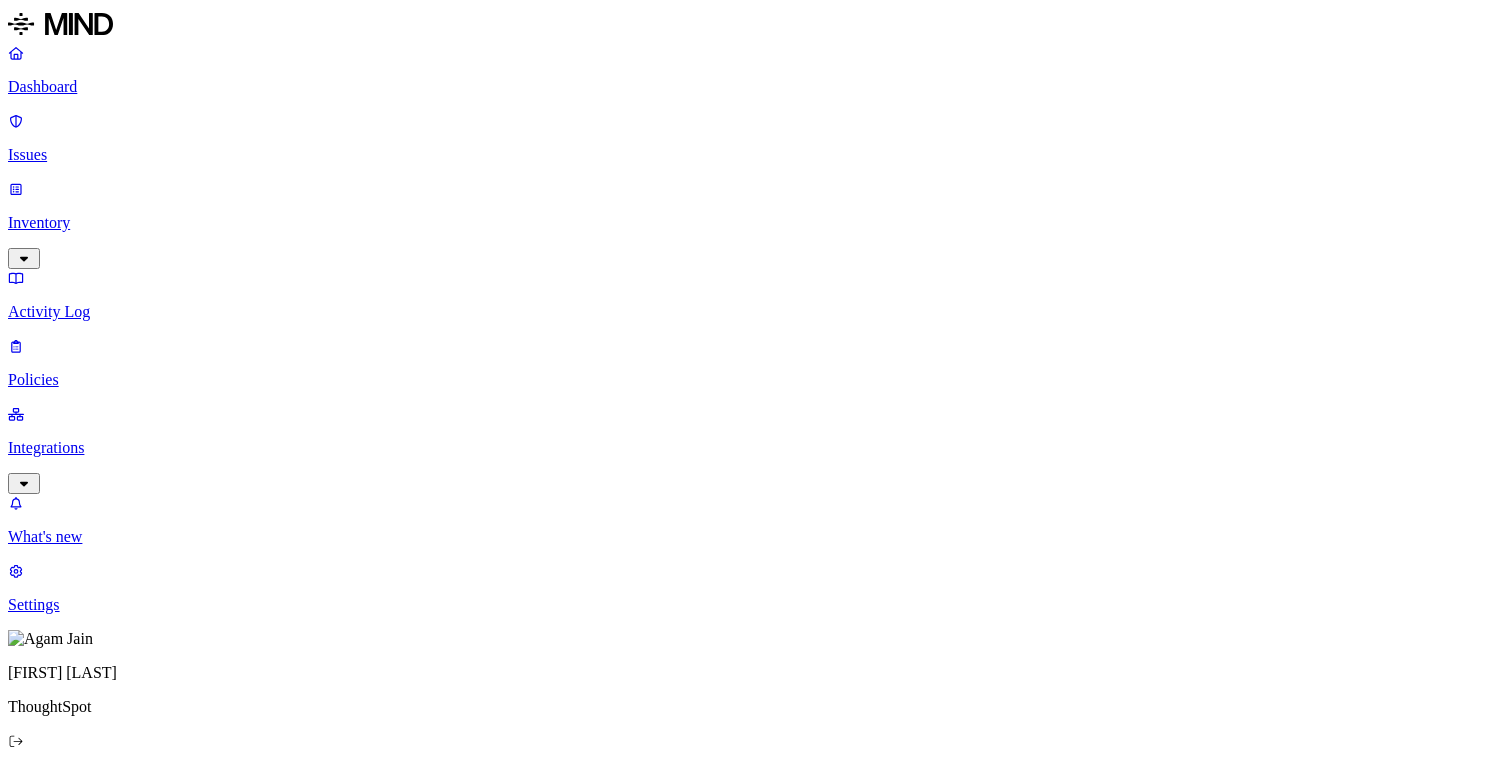 scroll, scrollTop: 0, scrollLeft: 0, axis: both 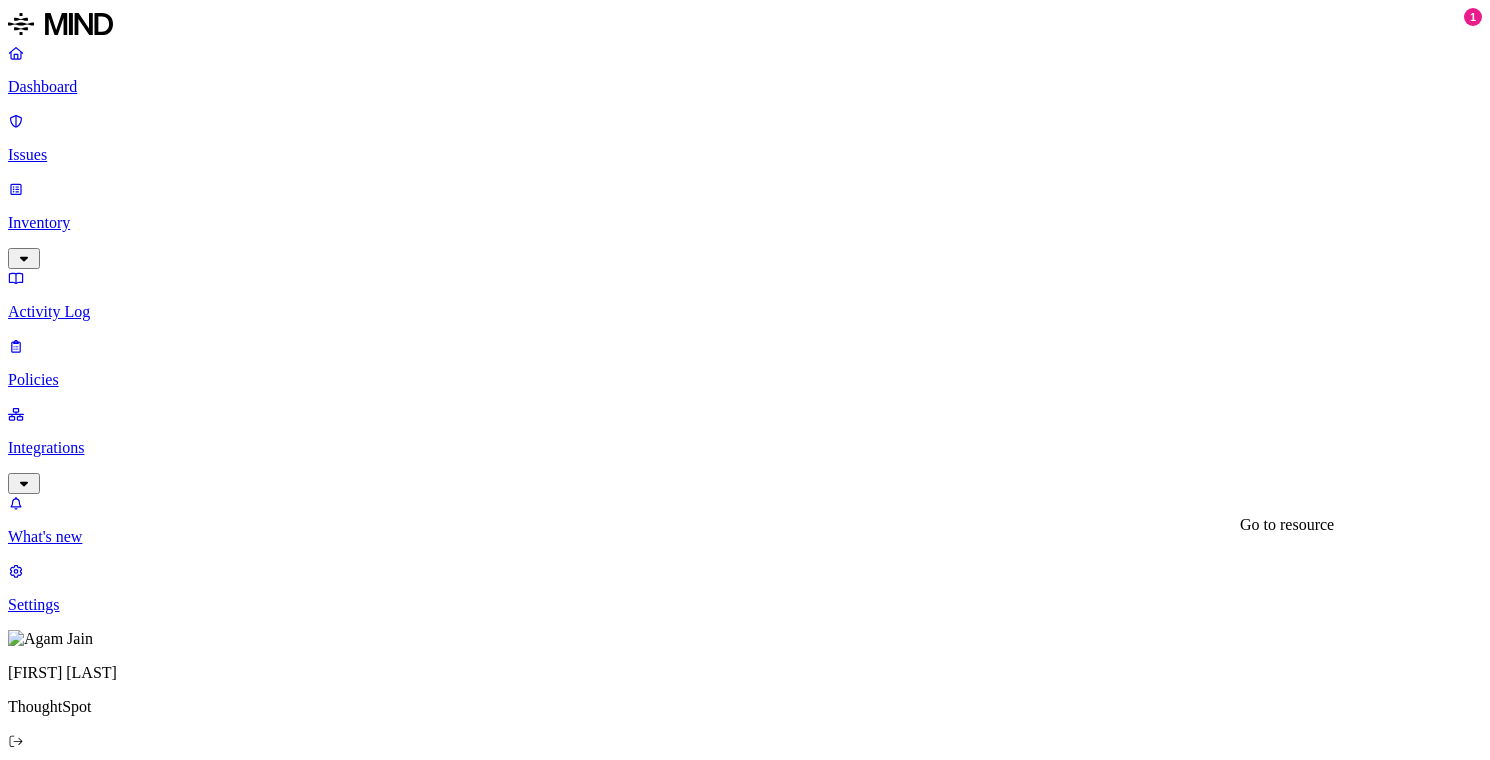 click on "tsrapid7-monitoring-2fd7a7e6d099.json" at bounding box center (152, 3691) 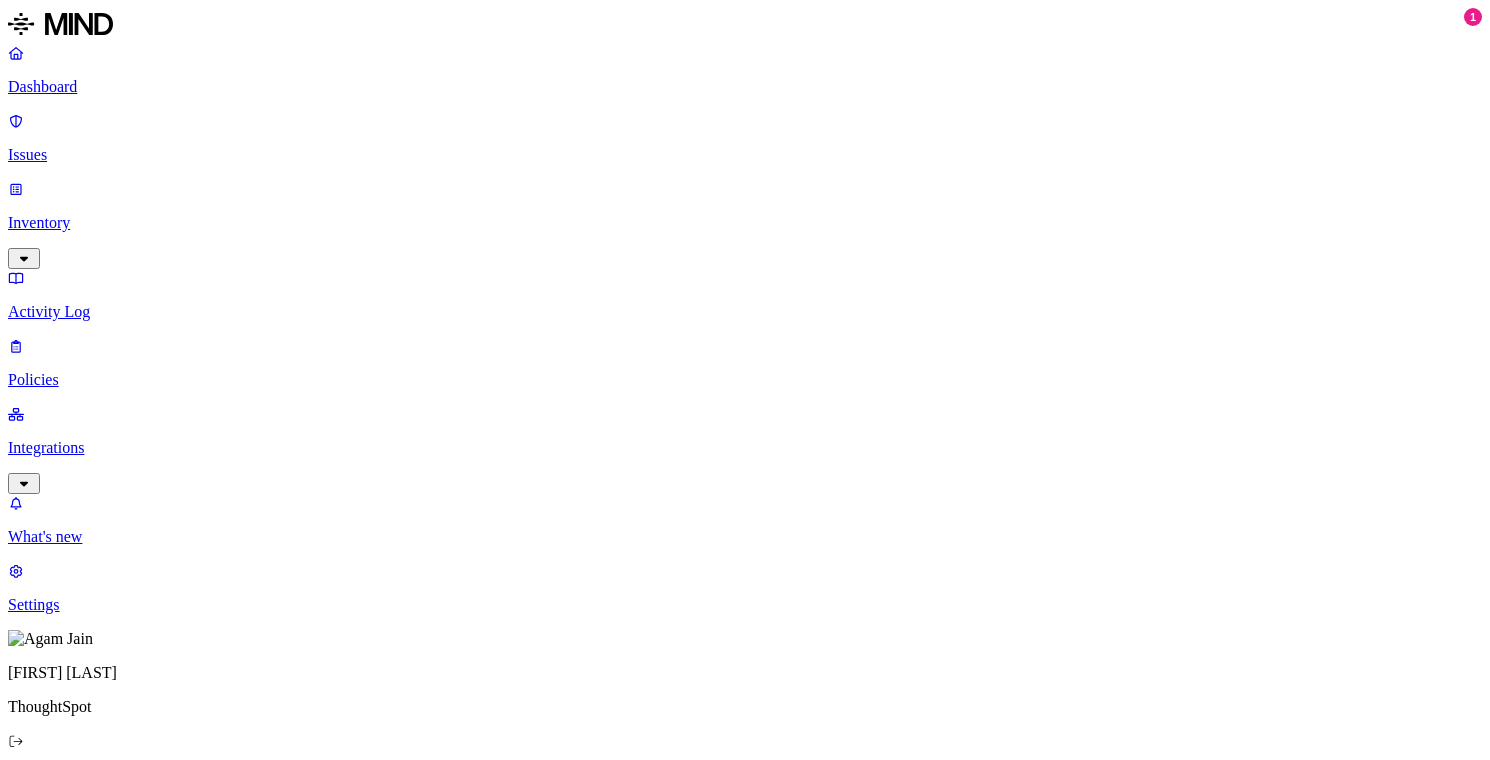 click 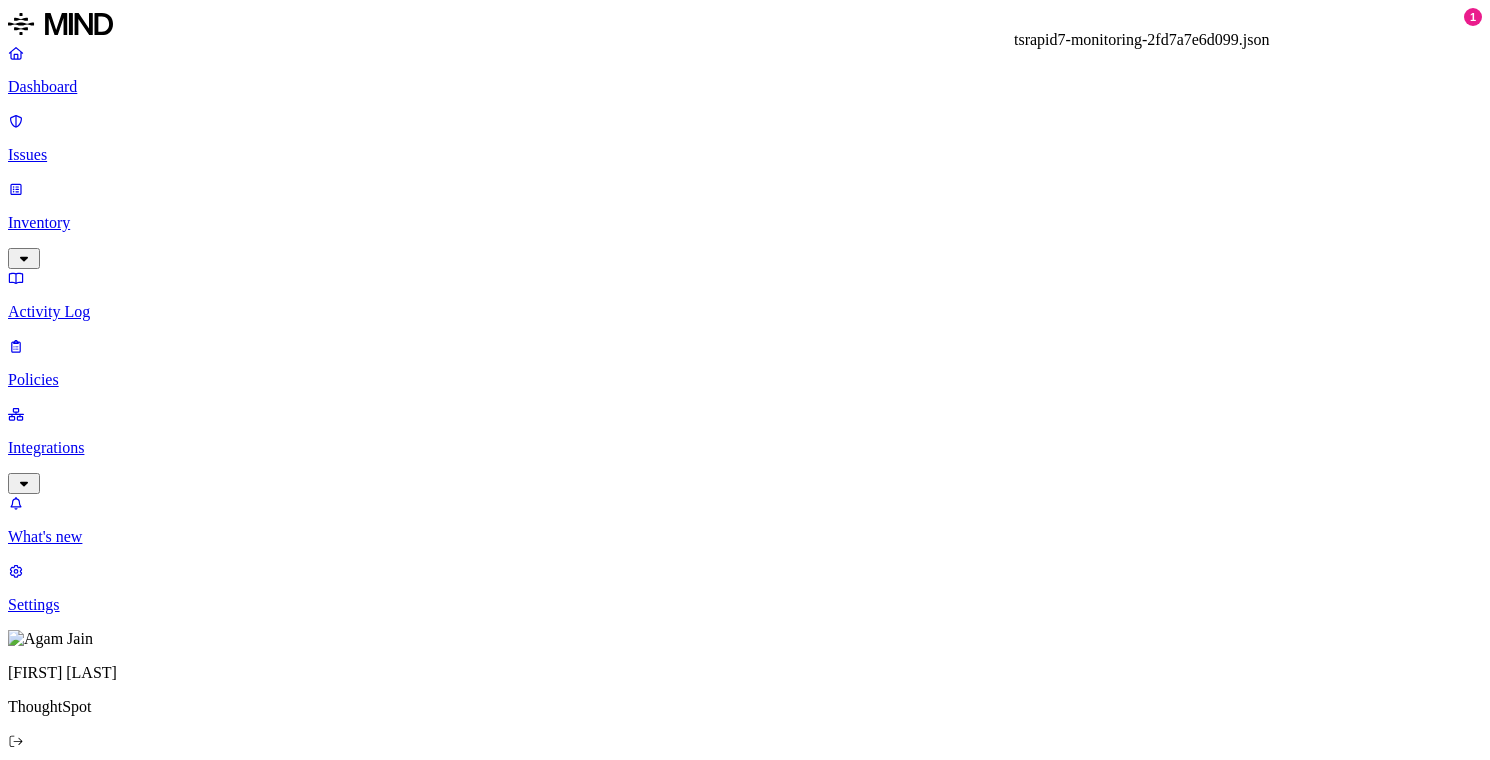 drag, startPoint x: 1270, startPoint y: 75, endPoint x: 972, endPoint y: 66, distance: 298.13586 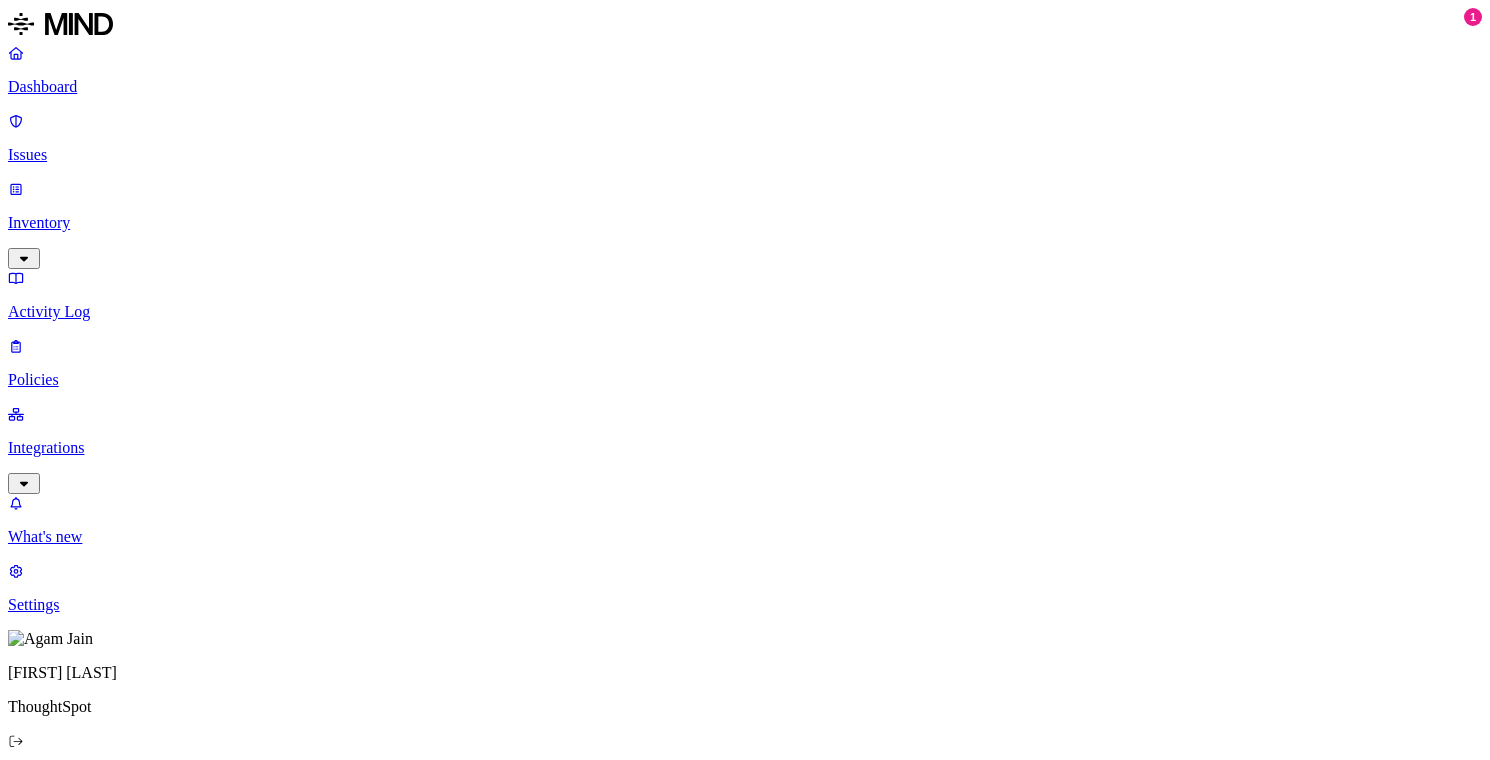 copy on "tsrapid7-monitoring-2fd7a7e6d099.json" 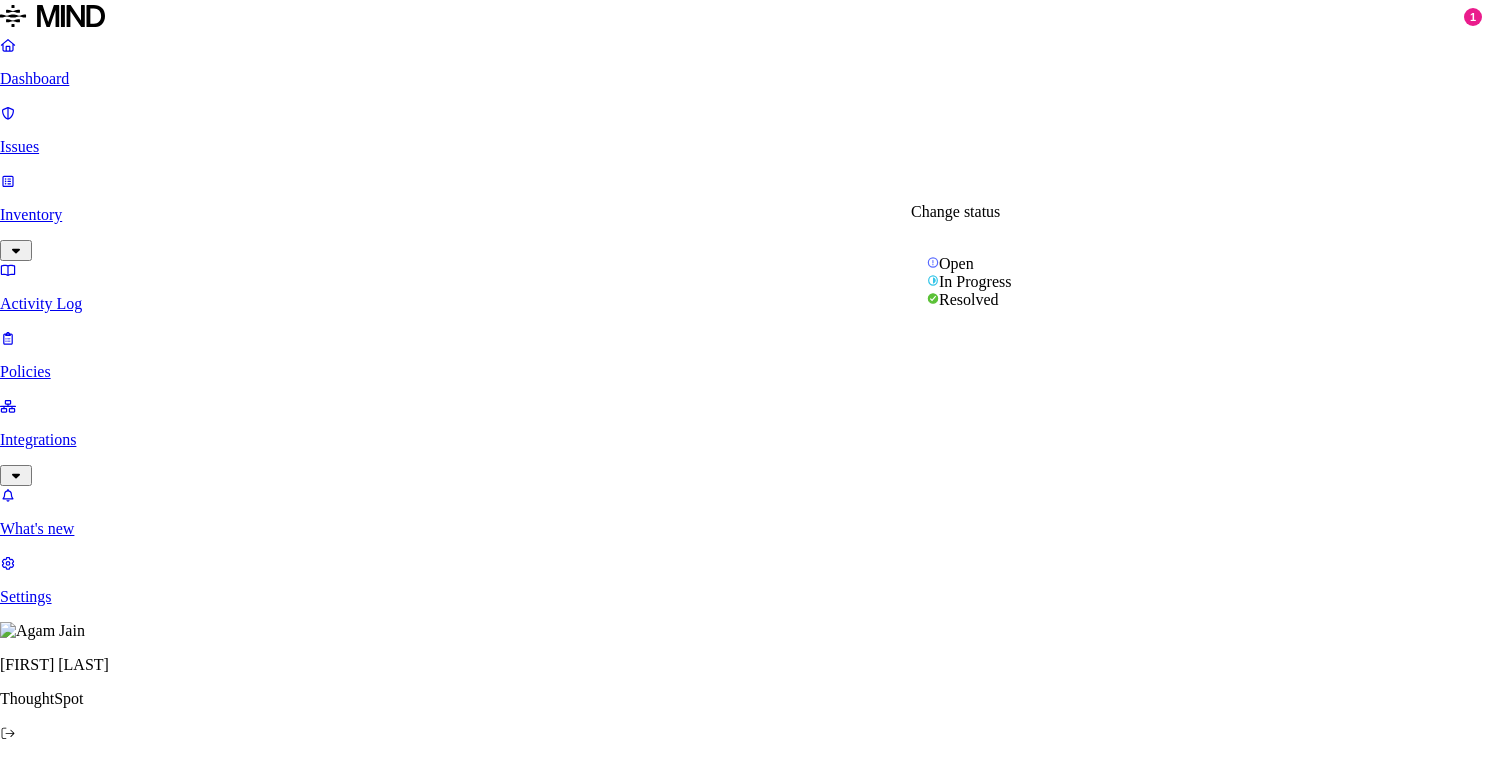 click on "Open" at bounding box center (36, 3432) 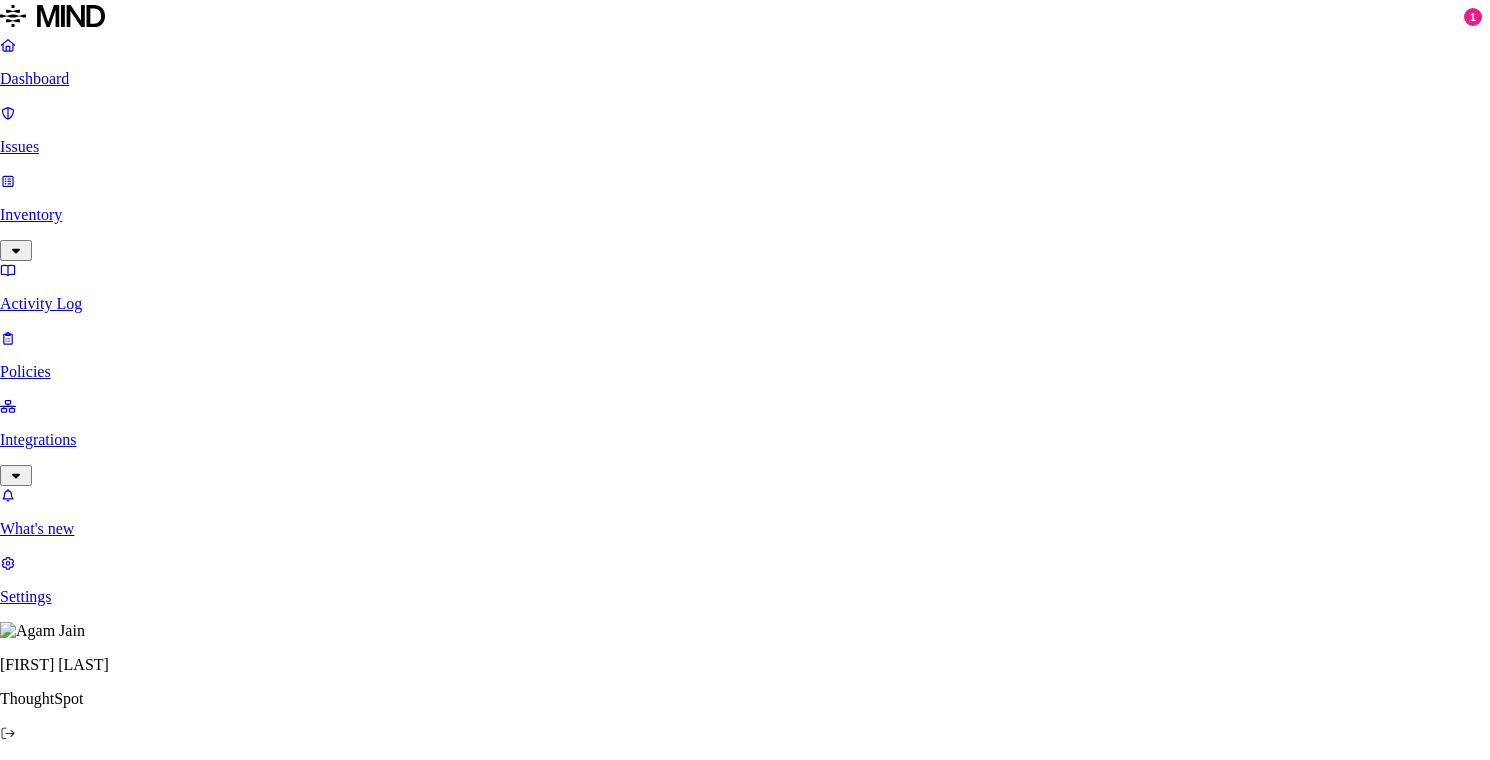 click on "Select reason" at bounding box center (57, 4892) 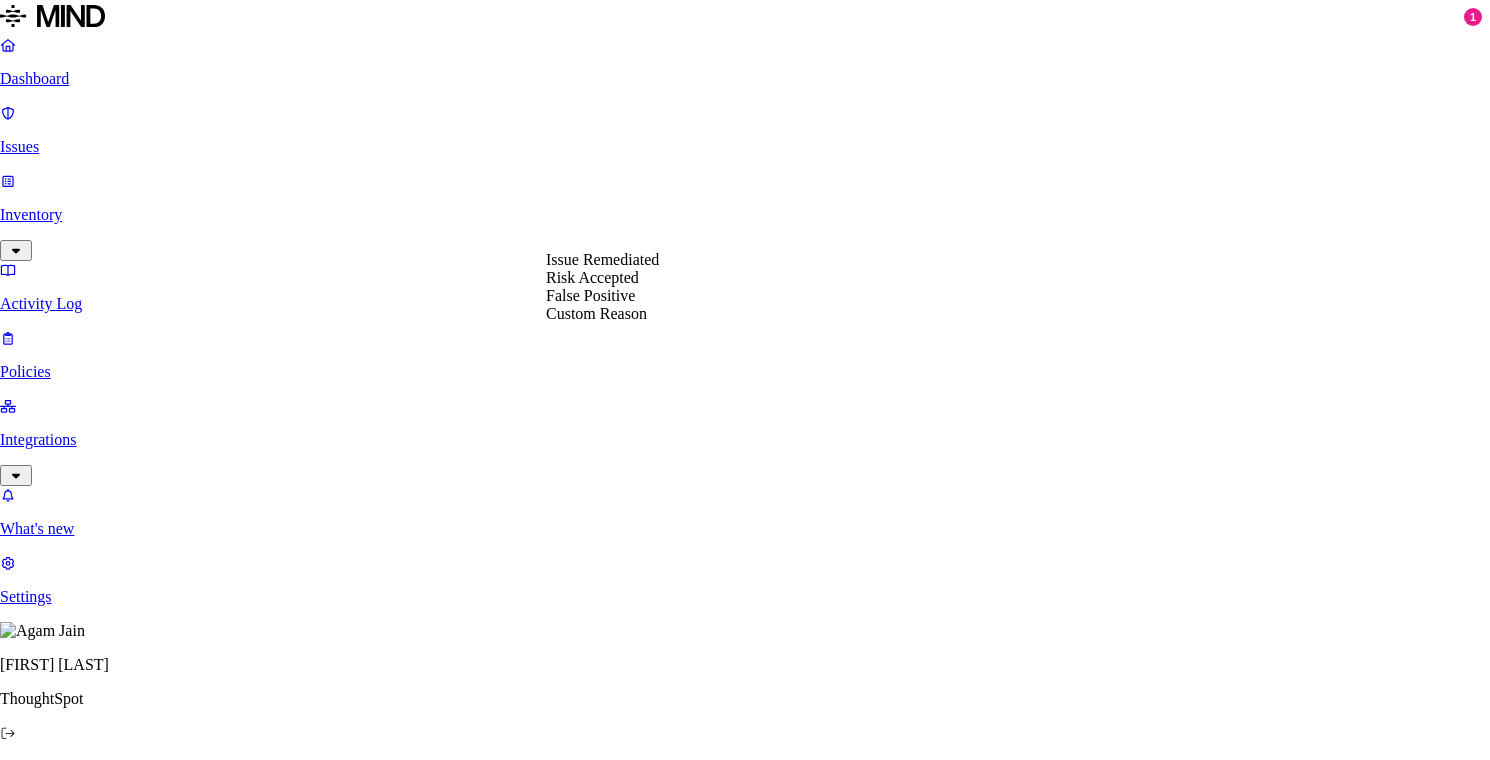 select on "Issue Remediated" 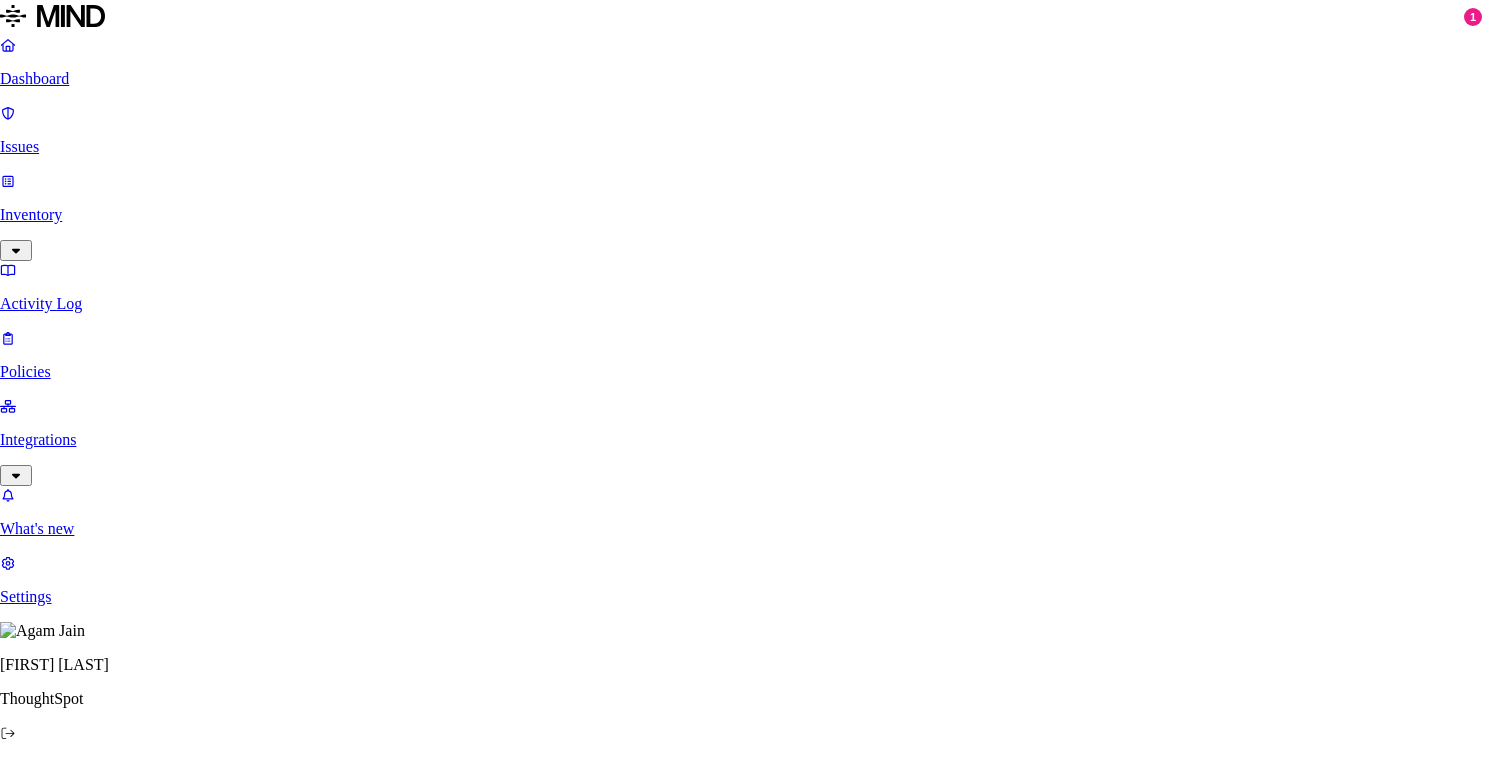 click on "Done" at bounding box center [82, 4913] 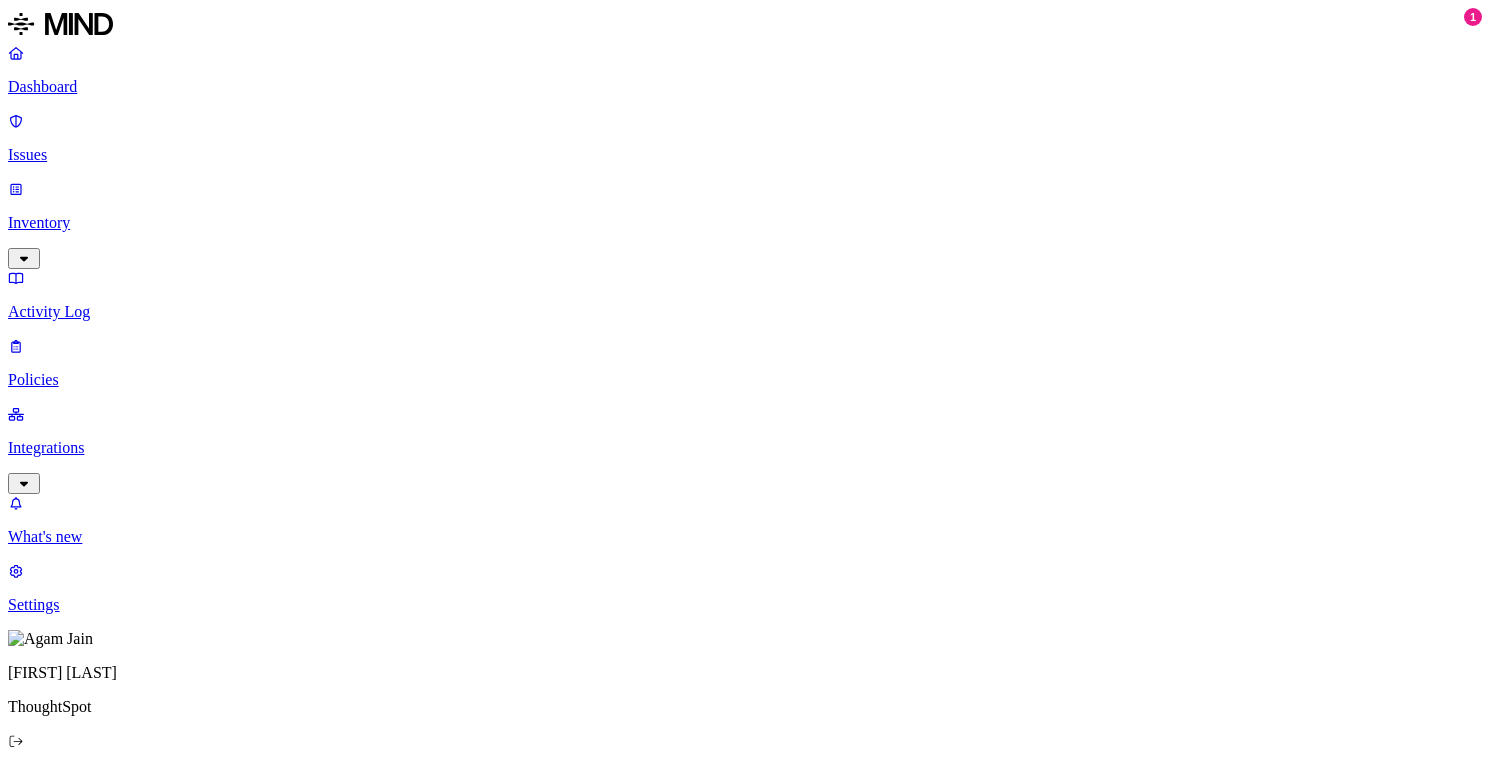 click 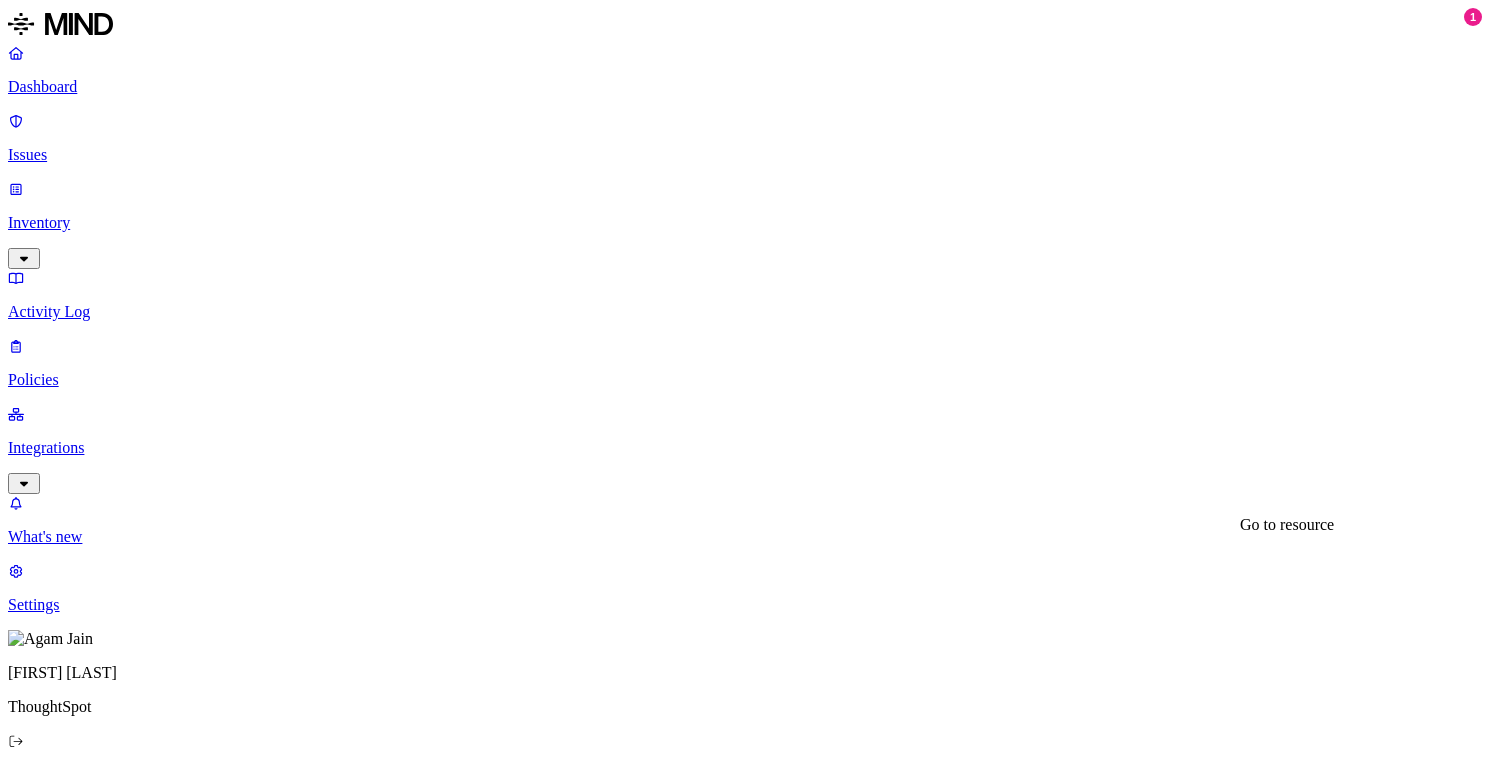 type 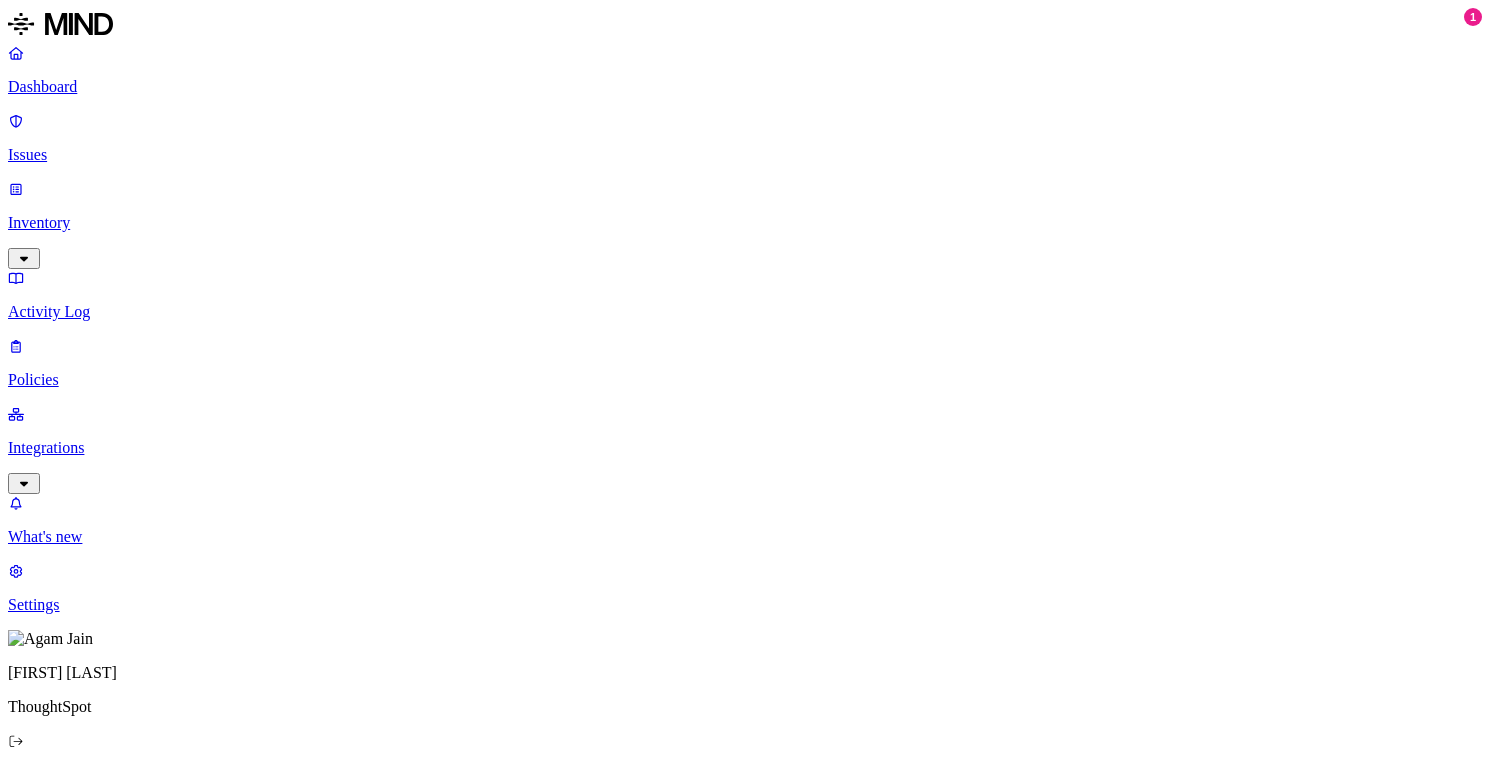 type 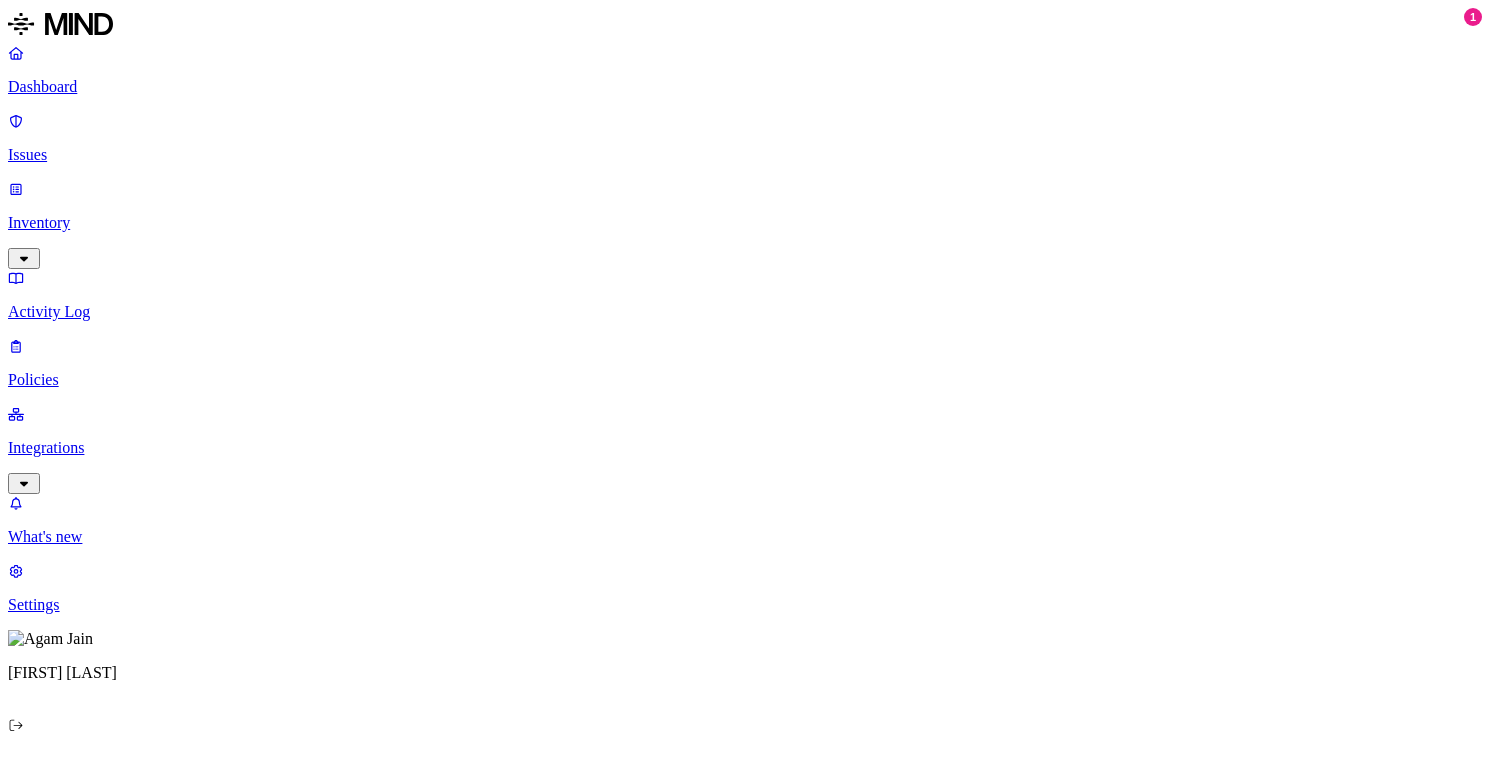 scroll, scrollTop: 0, scrollLeft: 0, axis: both 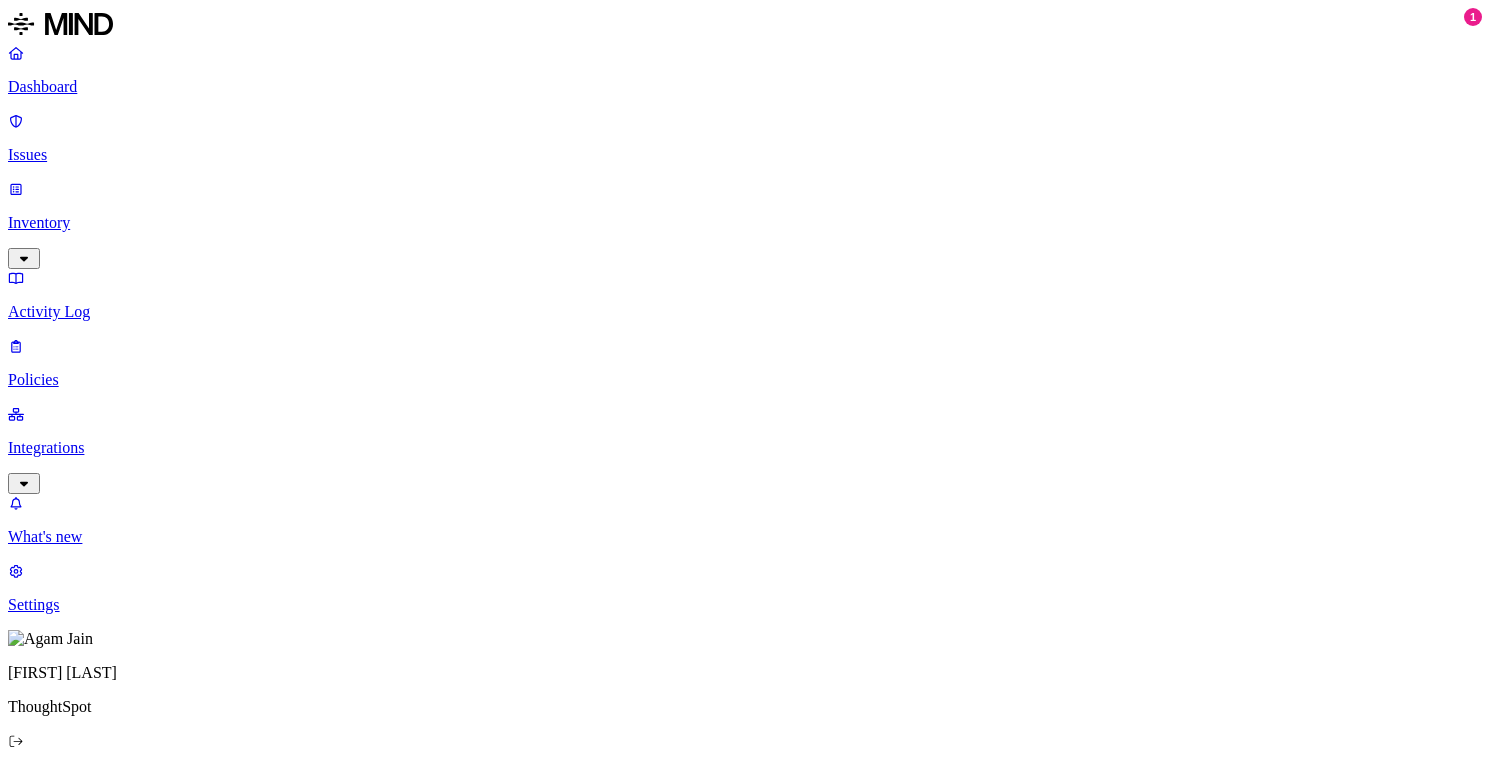 click at bounding box center (19, 1733) 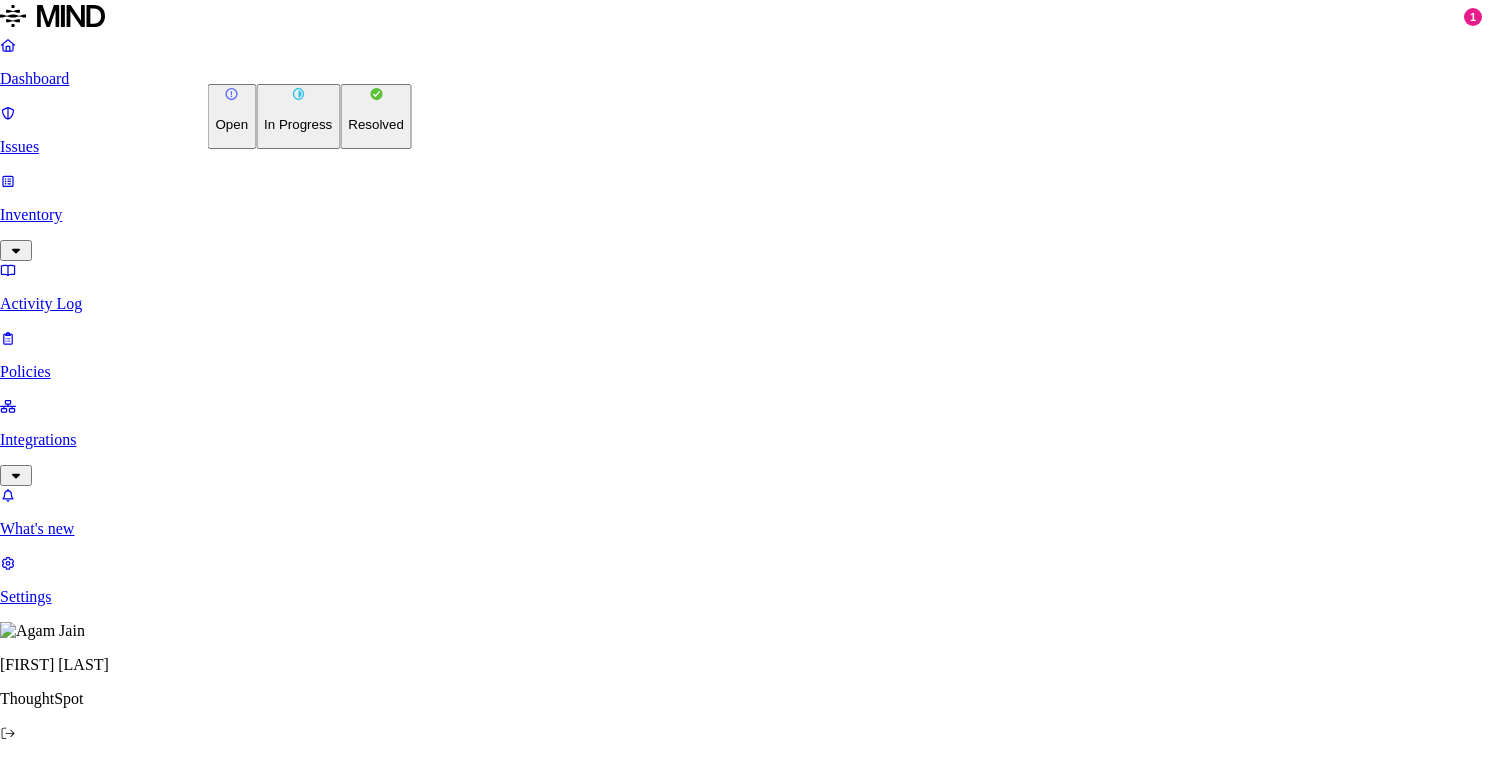 click on "Dashboard Issues Inventory Activity Log Policies Integrations What's new 1 Settings Agam Jain ThoughtSpot Issues: All issues Change status Clear Selection 1  /   10000  Issues selected Policy Subject Environment Severity Risk category Discovered Assignee Status Action taken Suspicious downloads of sensitive data by a user James Kennedy Cloud Medium Insider threat Jul 11 james.kennedy@thoughtspot.com Open Monitored Suspicious downloads of sensitive data by a user Akash Adhikary Cloud Medium Insider threat Jul 11 akash.adhikary@thoughtspot.com Open Monitored Suspicious downloads by a user Kadiri Narasimhulu Cloud Low Insider threat Jul 11 kadiri.narasimhulu@thoughtspot.com Open Monitored Suspicious downloads by a user James Kennedy Cloud Low Insider threat Jul 11 james.kennedy@thoughtspot.com Open Monitored Suspicious downloads by a user Akash Adhikary Cloud Low Insider threat Jul 11 akash.adhikary@thoughtspot.com Open Monitored Suspicious downloads by a user Sankul Cloud Low Insider threat Jul 11 –" at bounding box center (745, 1464) 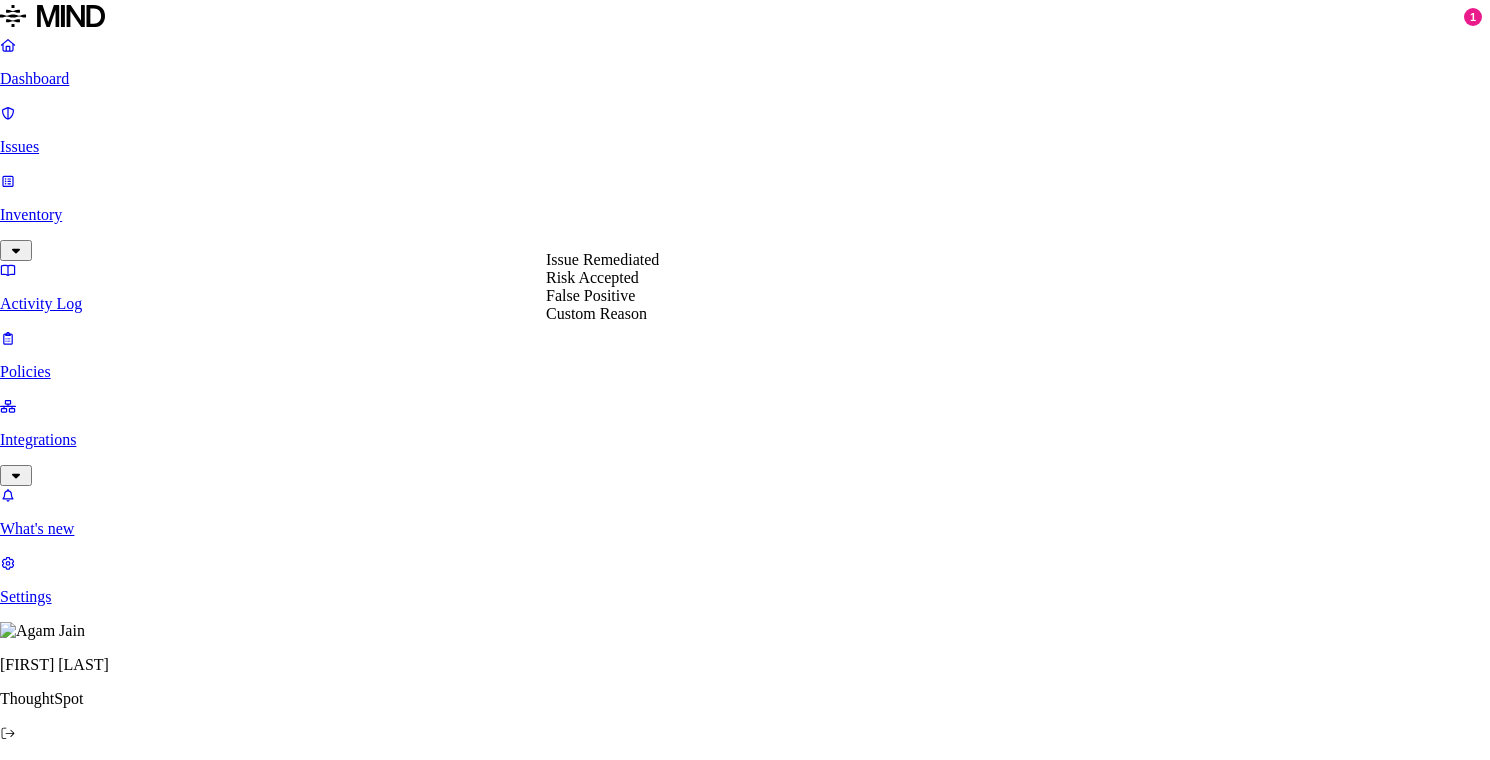 click on "Select reason" at bounding box center [57, 3046] 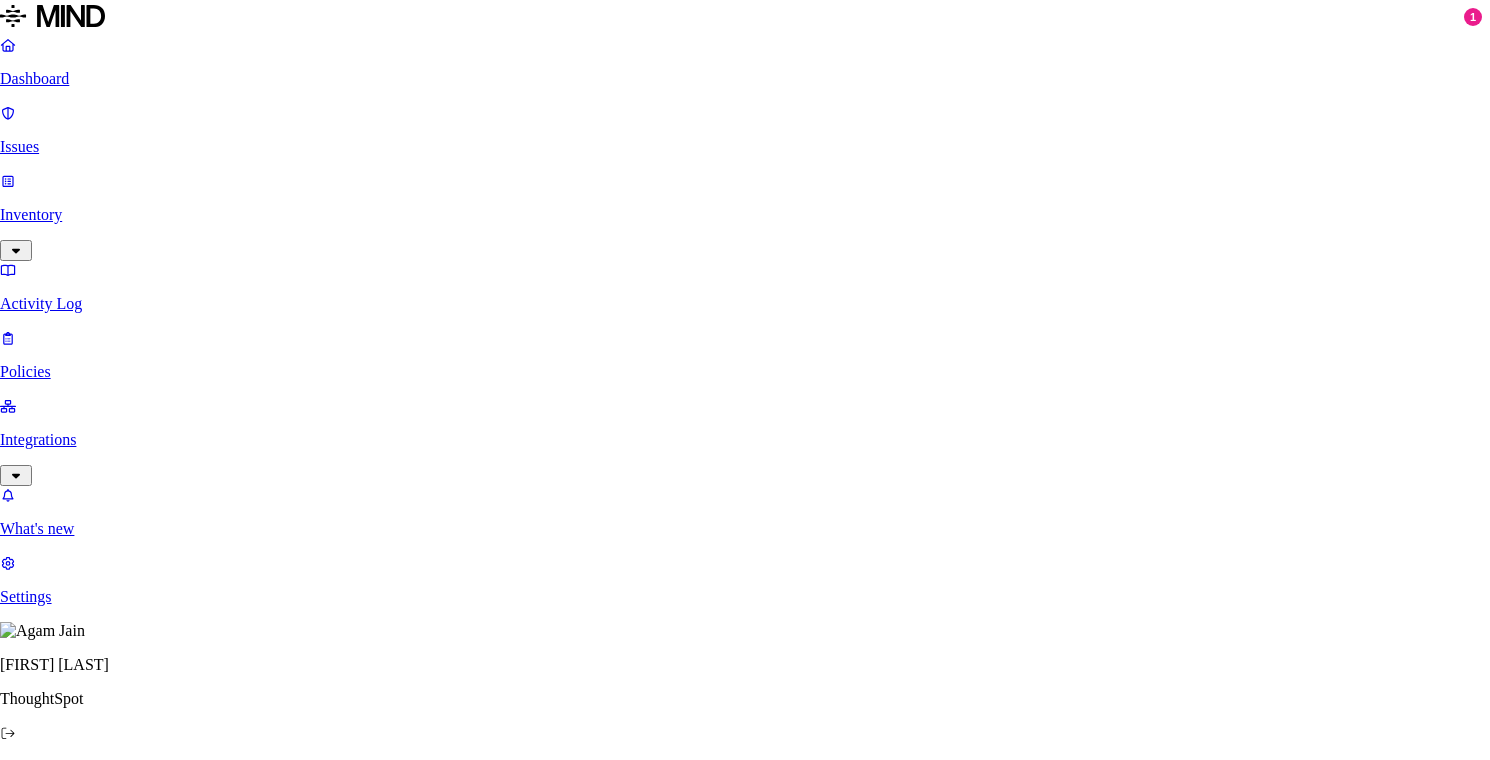 click on "Select reason" at bounding box center [57, 3046] 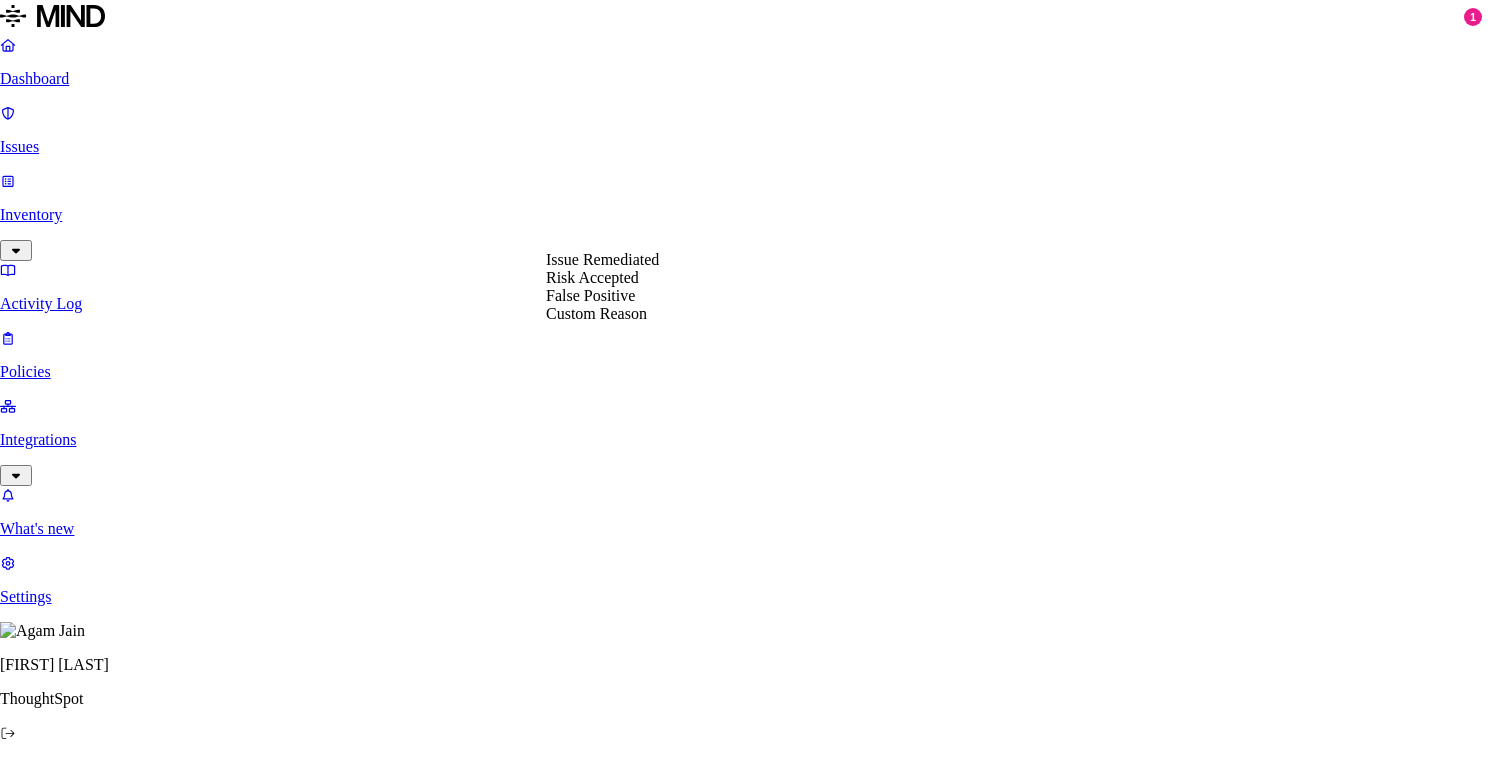 select on "Issue Remediated" 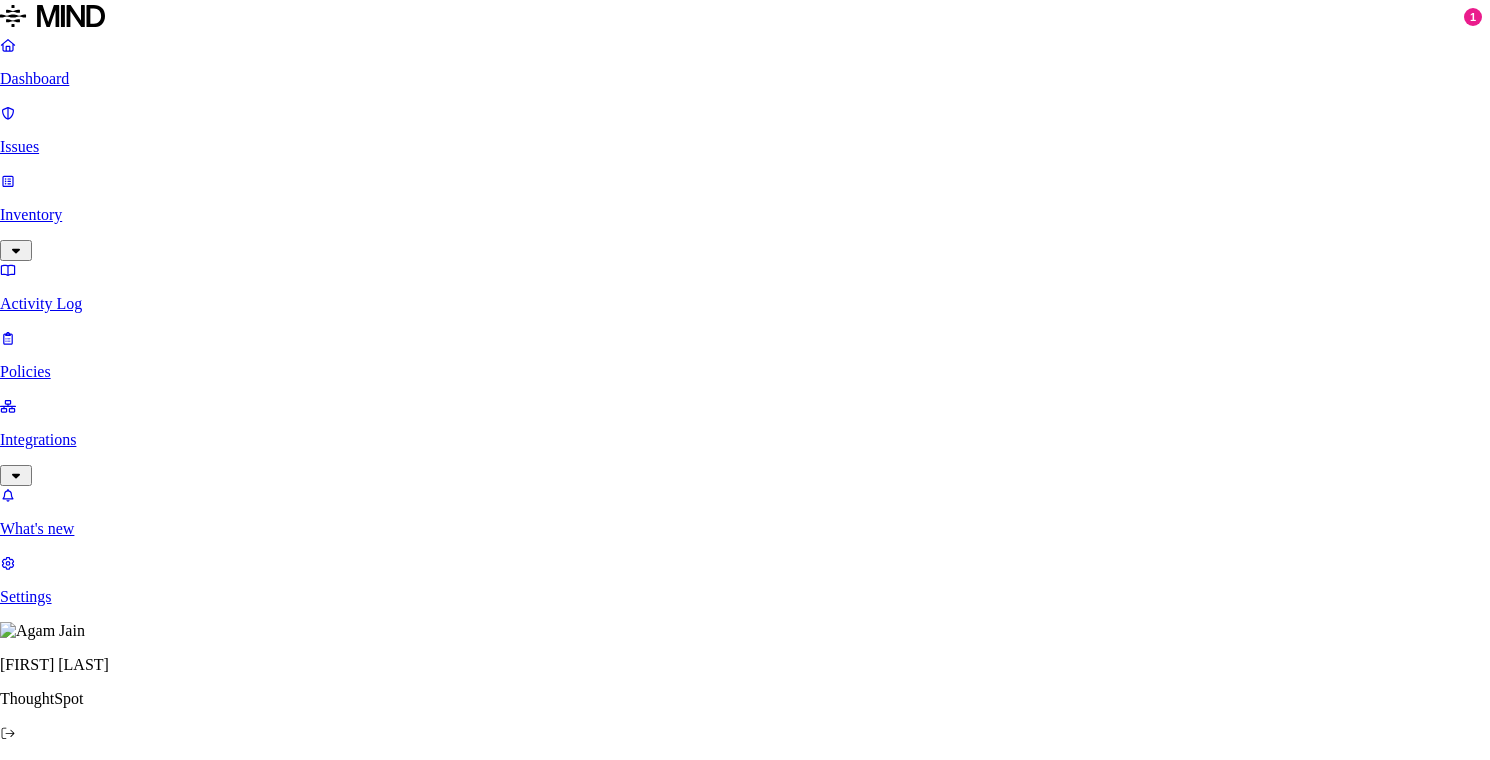 click on "Done" at bounding box center (82, 3085) 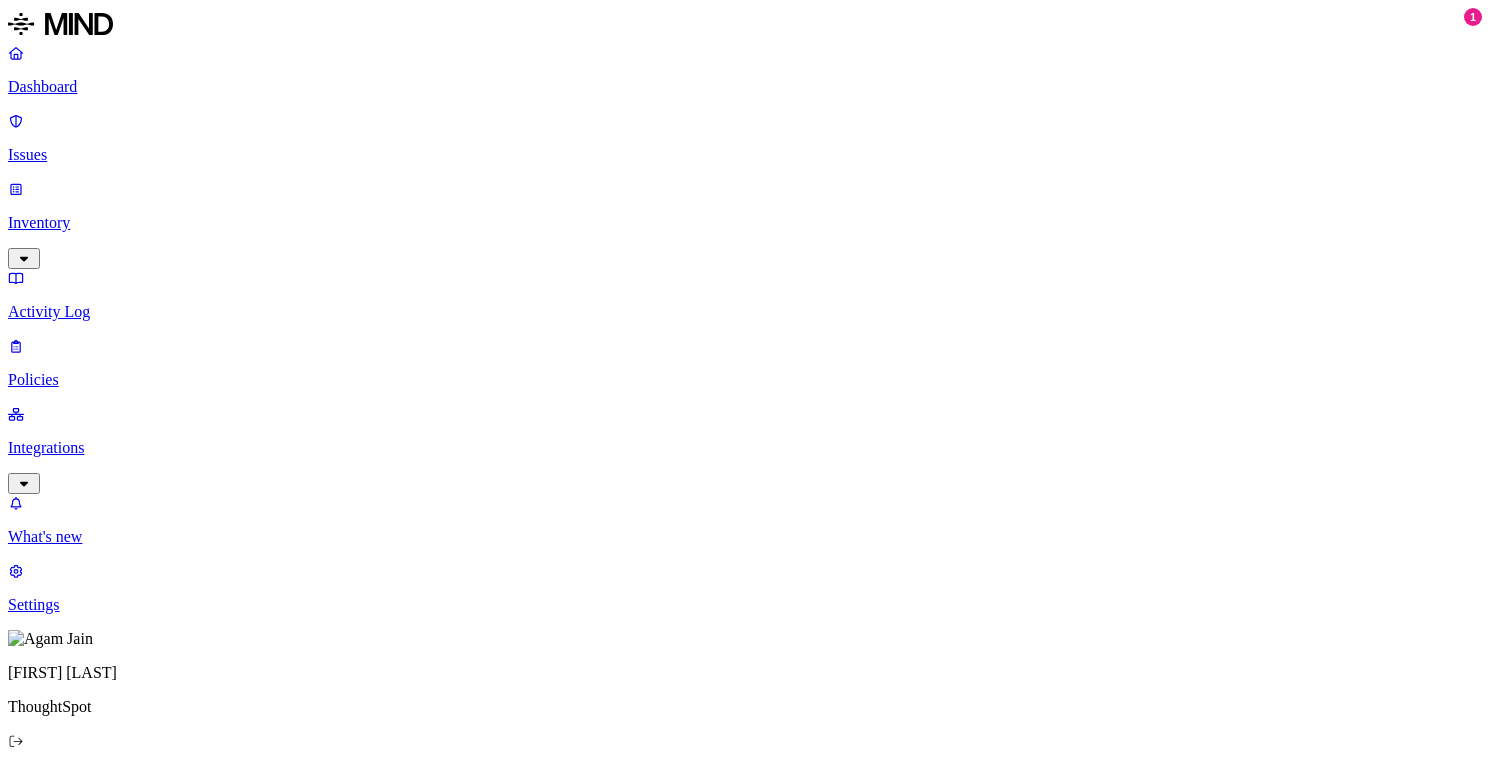 click on "Status" at bounding box center (43, 926) 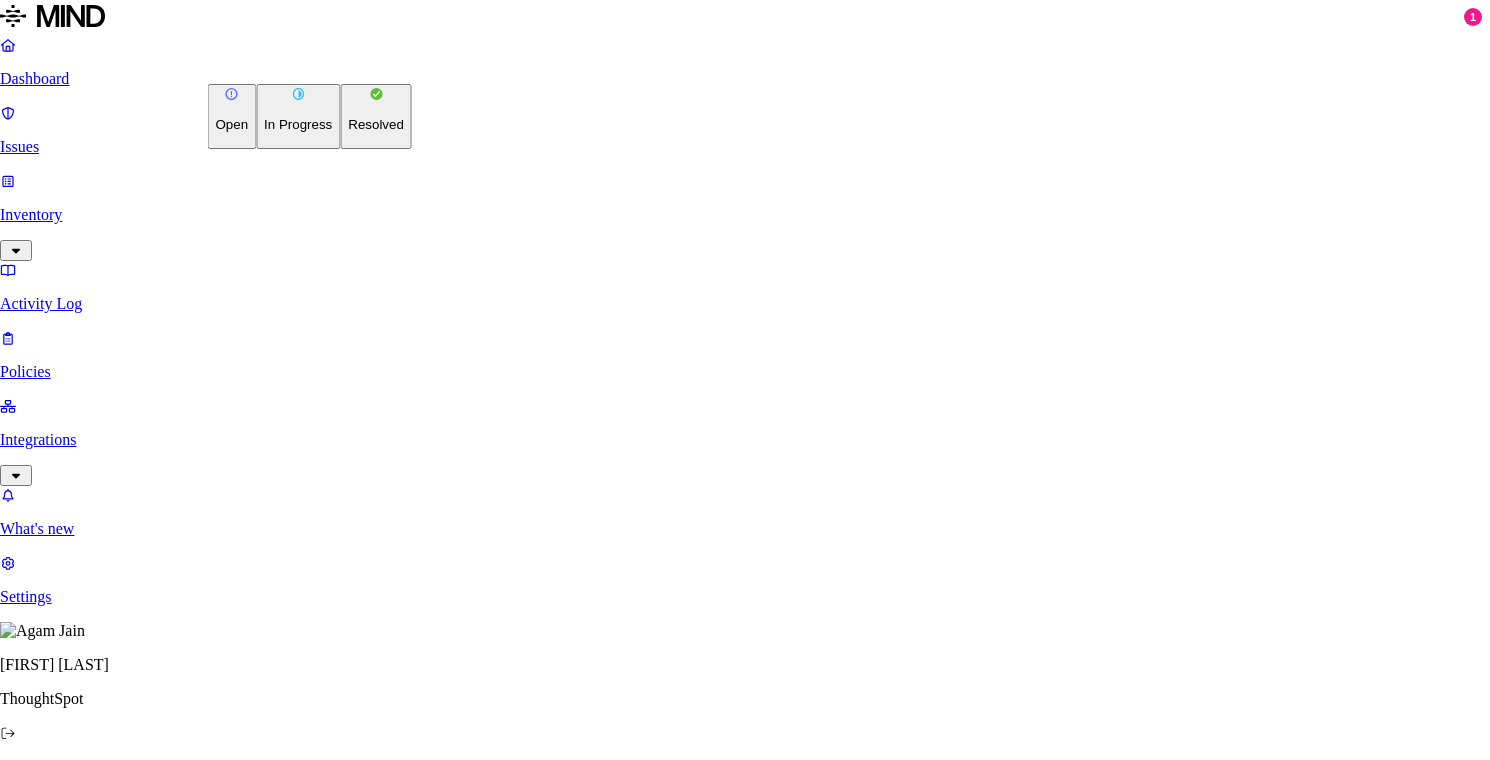 click on "Dashboard Issues Inventory Activity Log Policies Integrations What's new 1 Settings Agam Jain ThoughtSpot Issues: All issues Change status Clear Selection 4  /   91  Issues selected Policy Subject Environment Severity Risk category Discovered Assignee Status Action taken Suspicious downloads of sensitive data by a user James Kennedy Cloud Medium Insider threat Jul 11 james.kennedy@thoughtspot.com Open Monitored Suspicious downloads of sensitive data by a user Akash Adhikary Cloud Medium Insider threat Jul 11 akash.adhikary@thoughtspot.com Open Monitored Suspicious downloads by a user Kadiri Narasimhulu Cloud Low Insider threat Jul 11 kadiri.narasimhulu@thoughtspot.com Open Monitored Suspicious downloads by a user James Kennedy Cloud Low Insider threat Jul 11 james.kennedy@thoughtspot.com Open Monitored Suspicious downloads by a user Akash Adhikary Cloud Low Insider threat Jul 11 akash.adhikary@thoughtspot.com Open Monitored Suspicious downloads by a user Sankul Cloud Low Insider threat Jul 11 Open 1" at bounding box center [745, 1454] 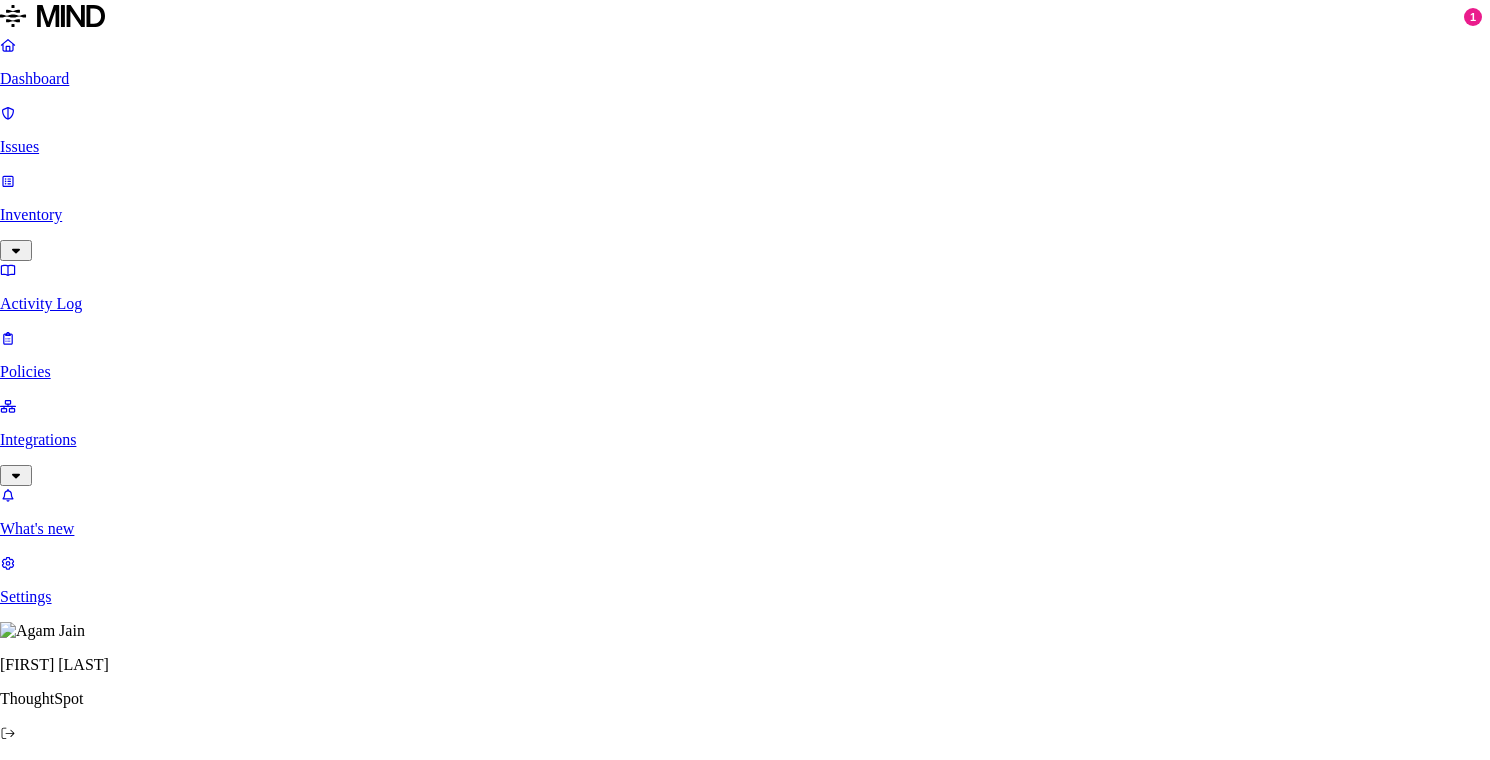 click on "Select reason" at bounding box center [57, 3026] 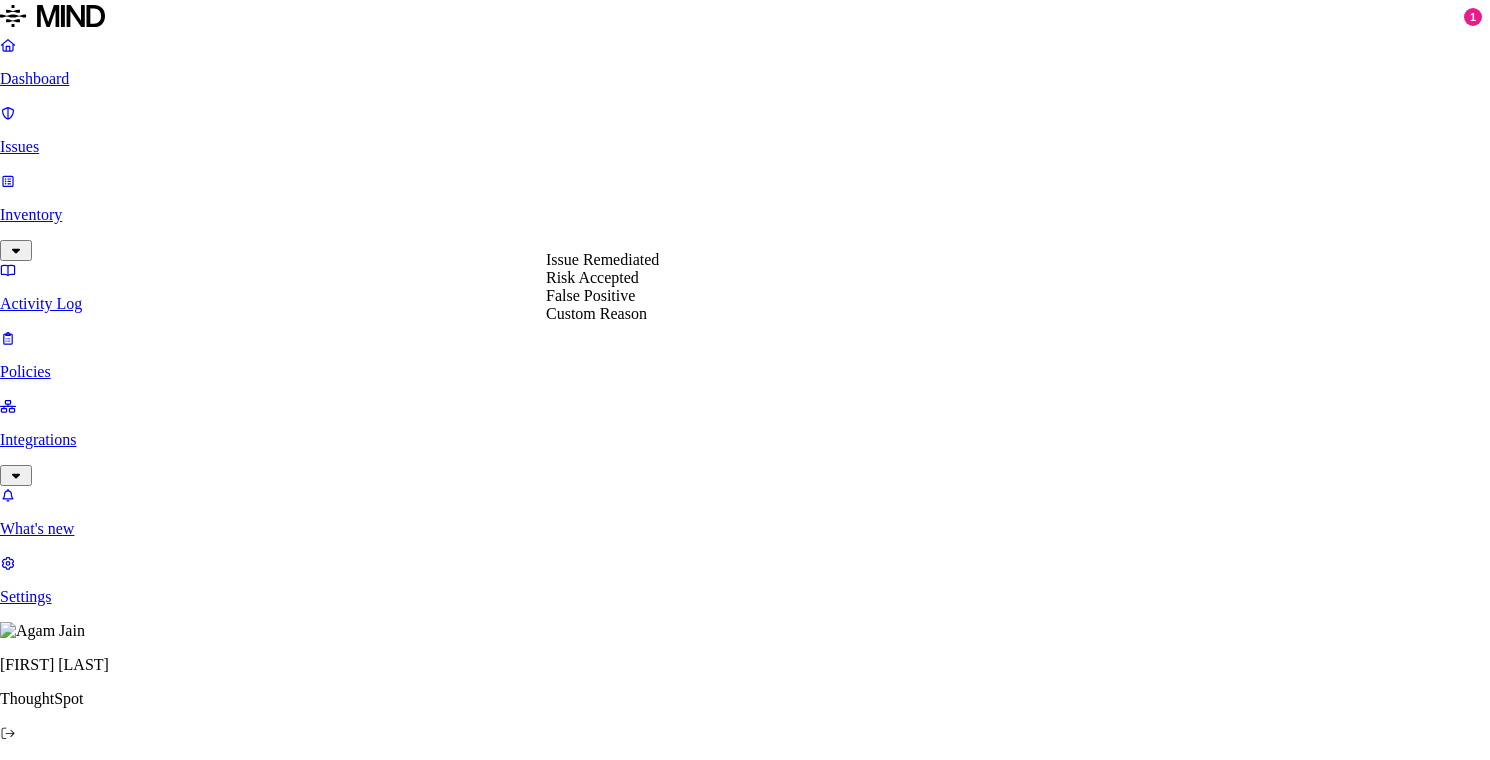 select on "Issue Remediated" 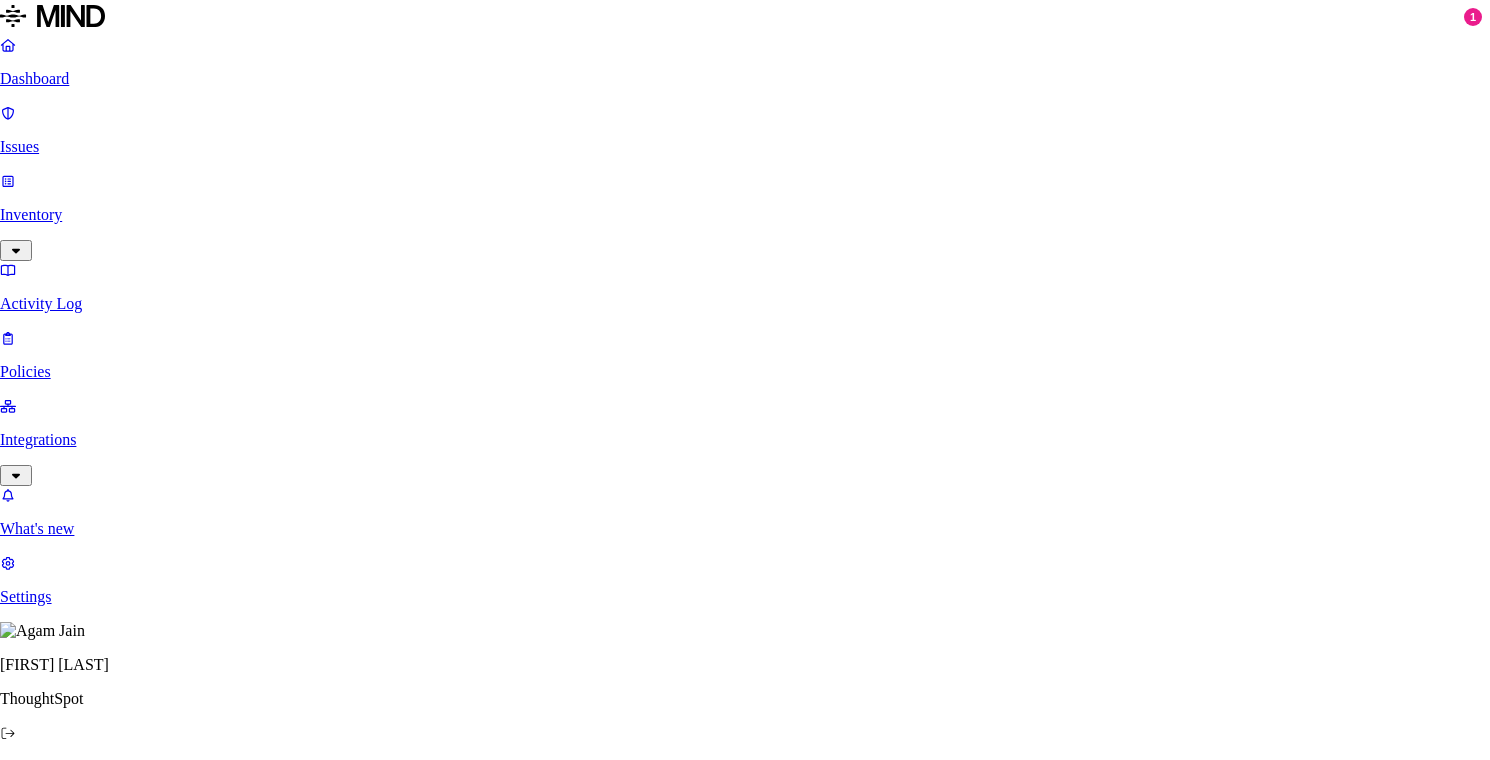 click on "Done" at bounding box center (82, 3065) 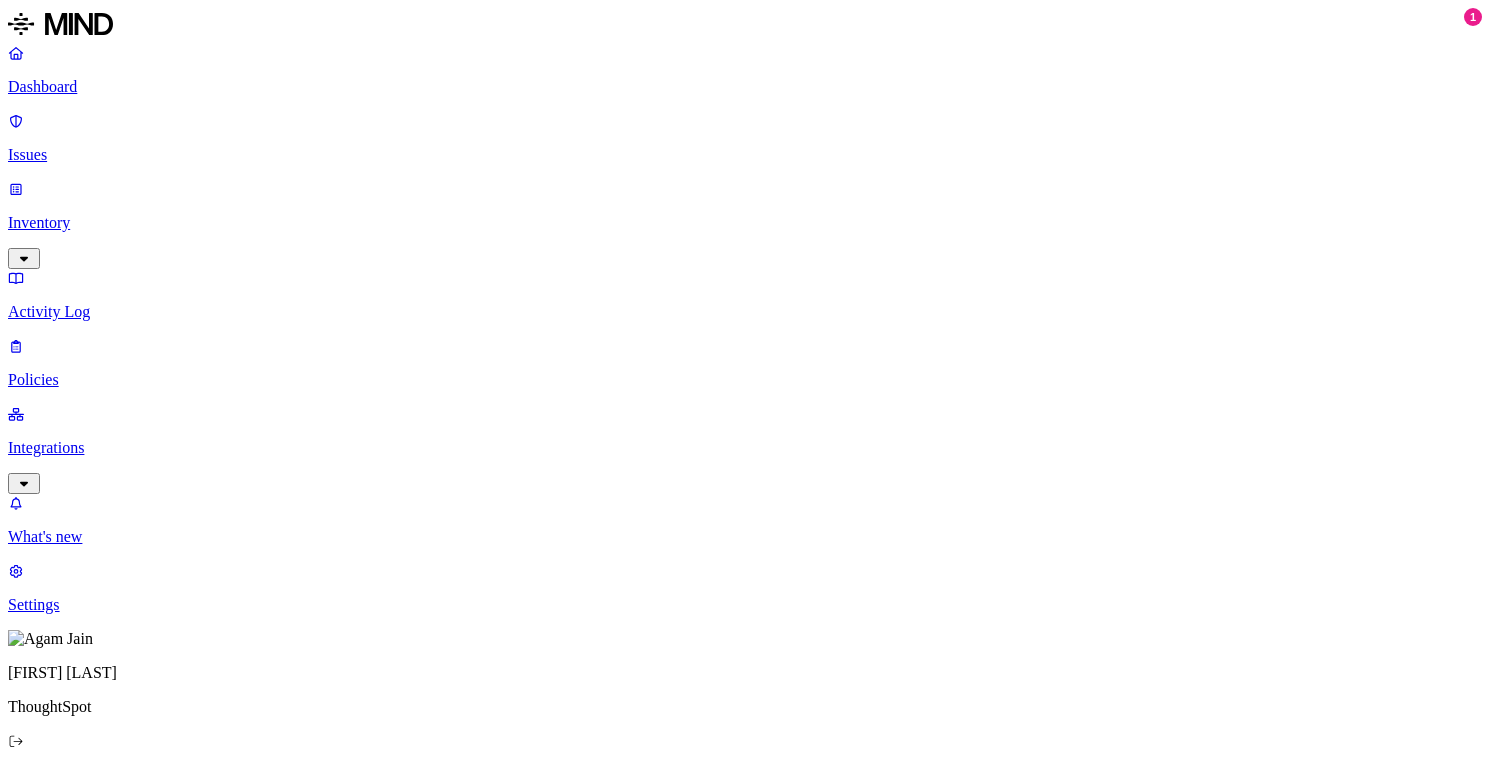 scroll, scrollTop: 44, scrollLeft: 0, axis: vertical 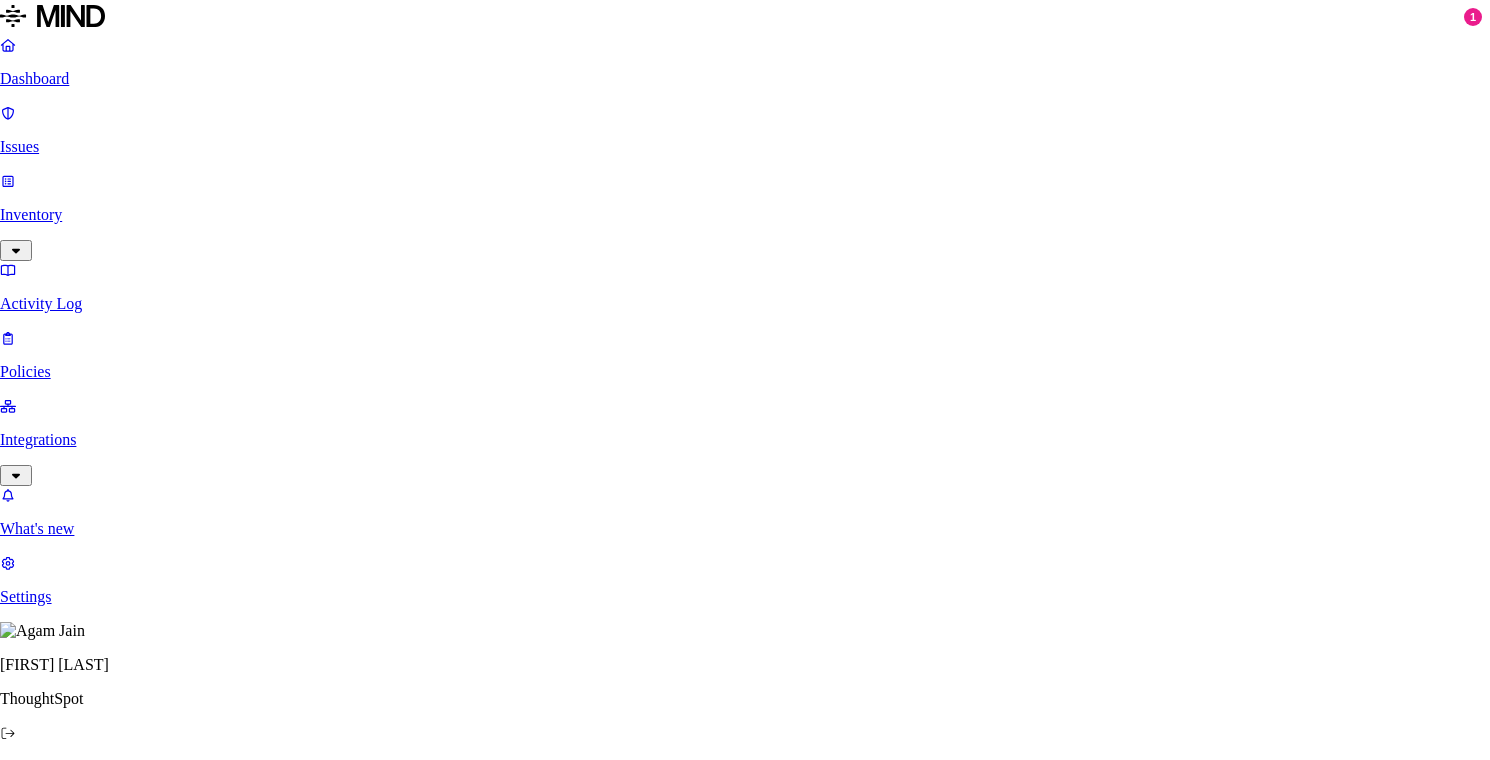 click on "Select reason" at bounding box center [57, 4893] 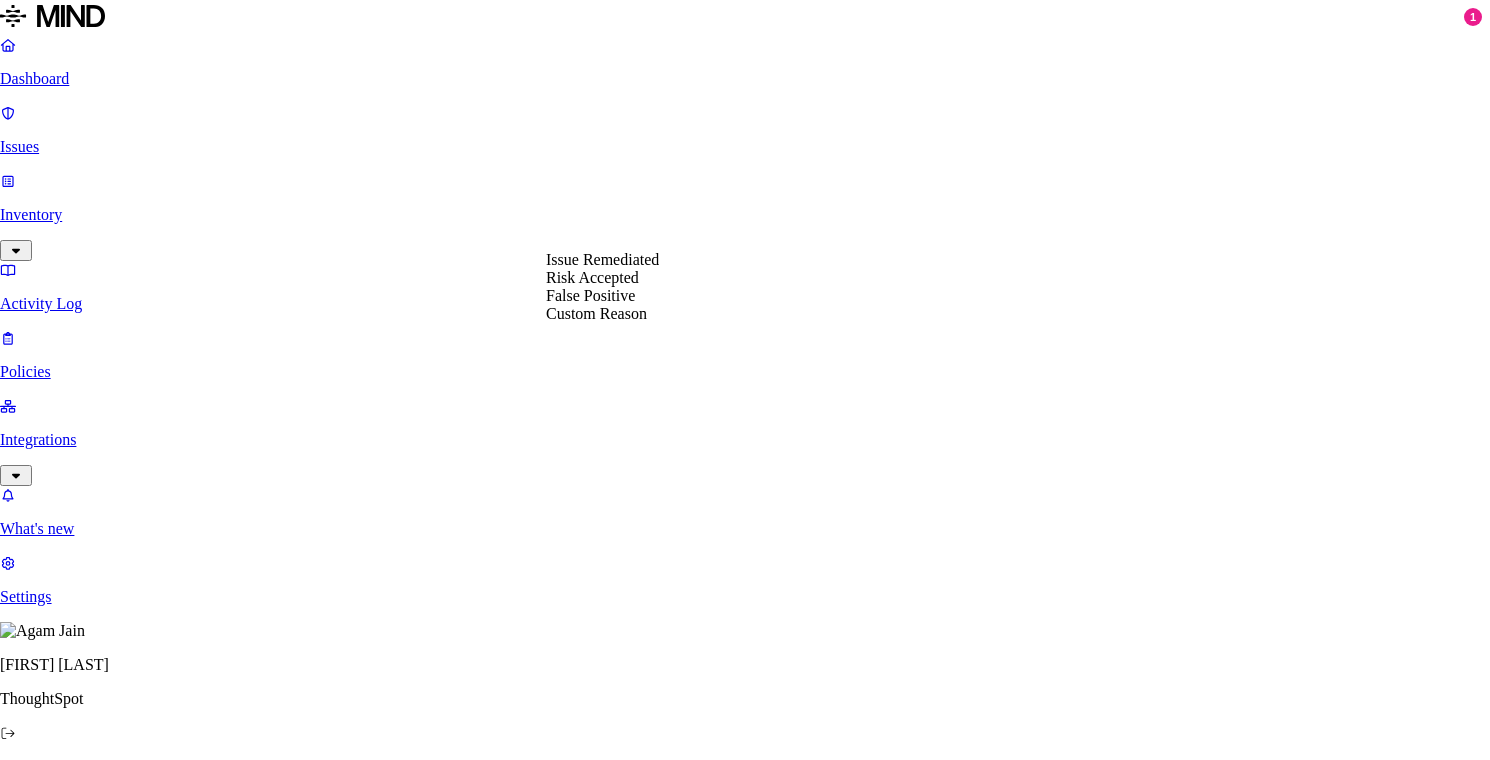 select on "Issue Remediated" 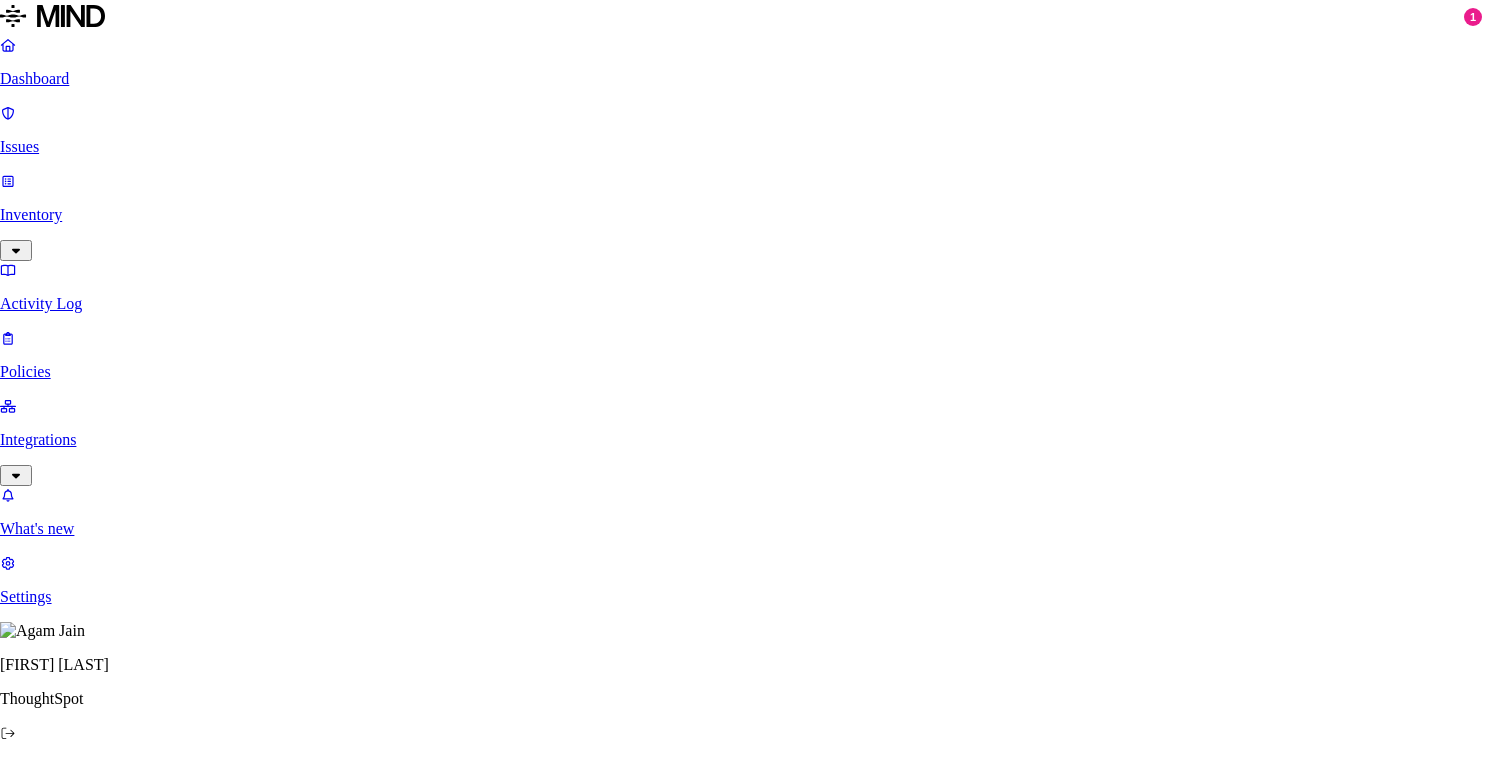 click on "Done" at bounding box center (82, 4914) 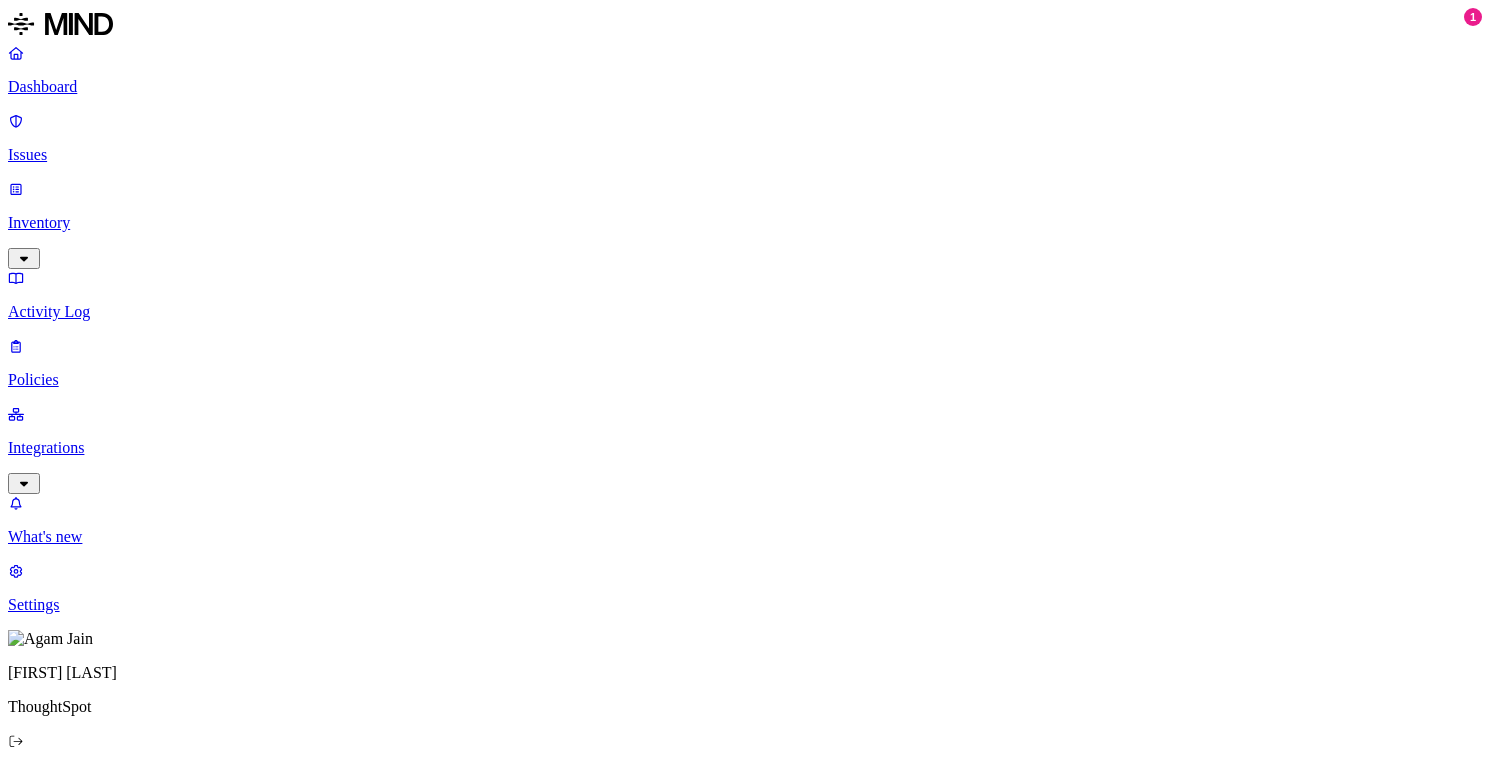 click 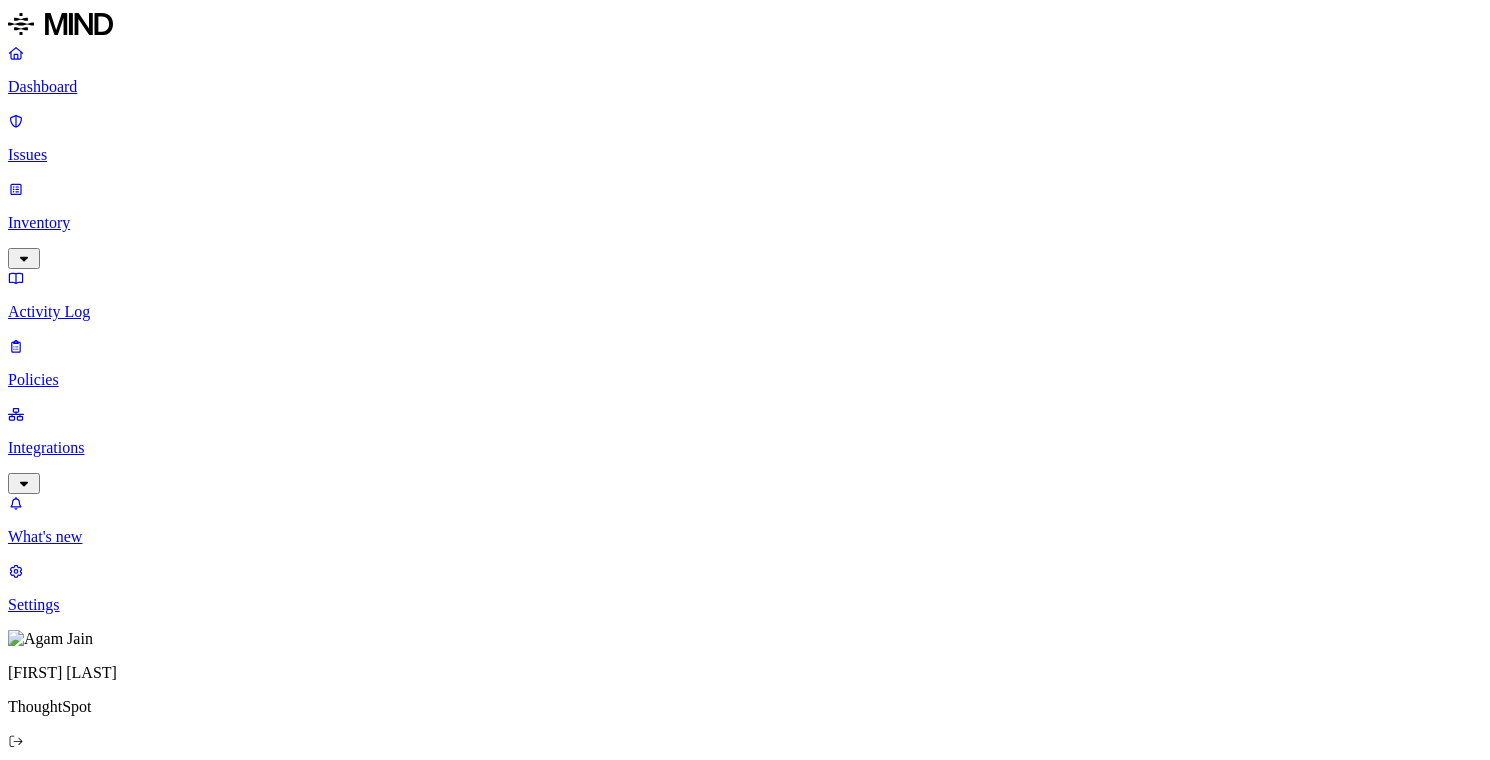 scroll, scrollTop: 0, scrollLeft: 0, axis: both 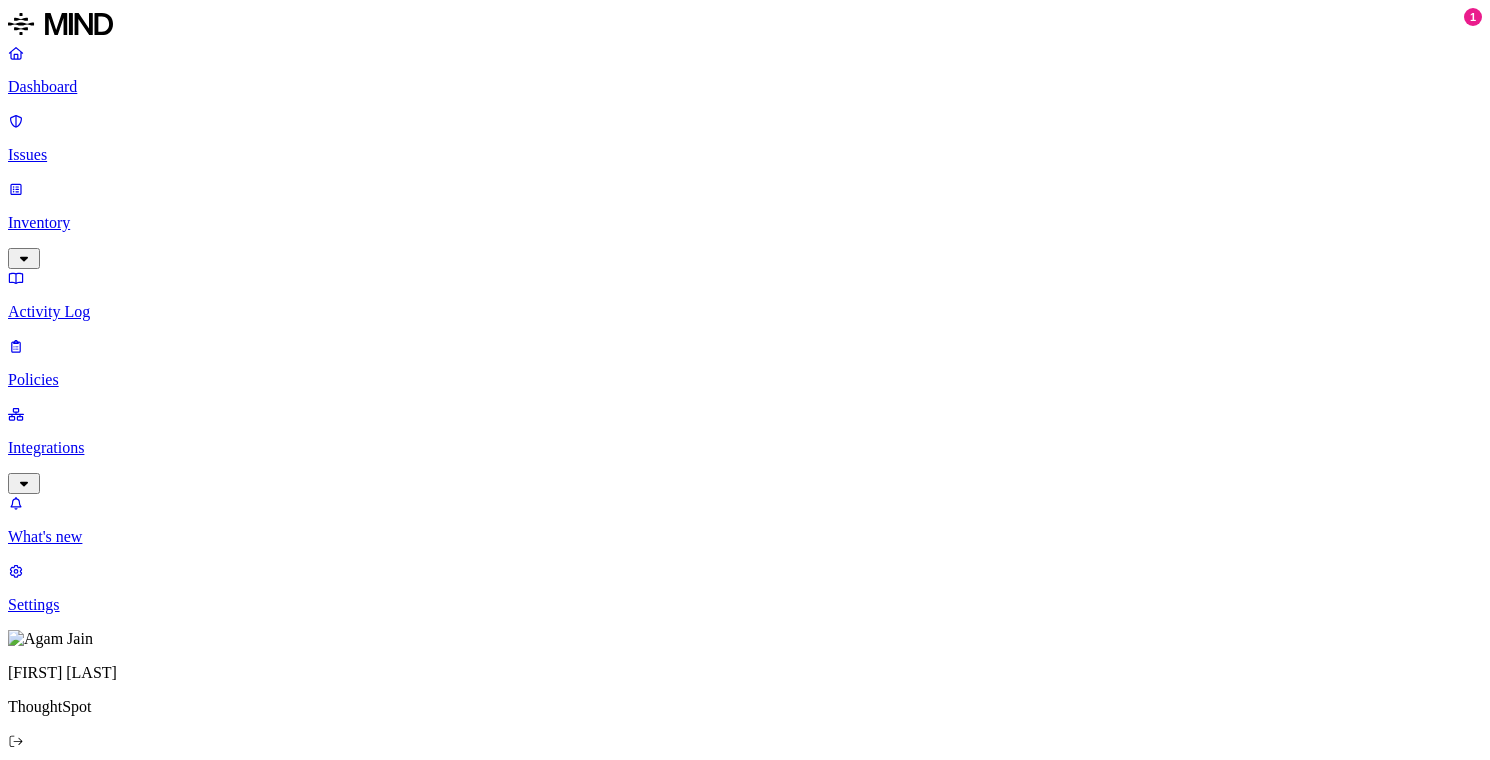 click on "proofpoint-trap-303720-1c9085581cca.json" at bounding box center [377, 1748] 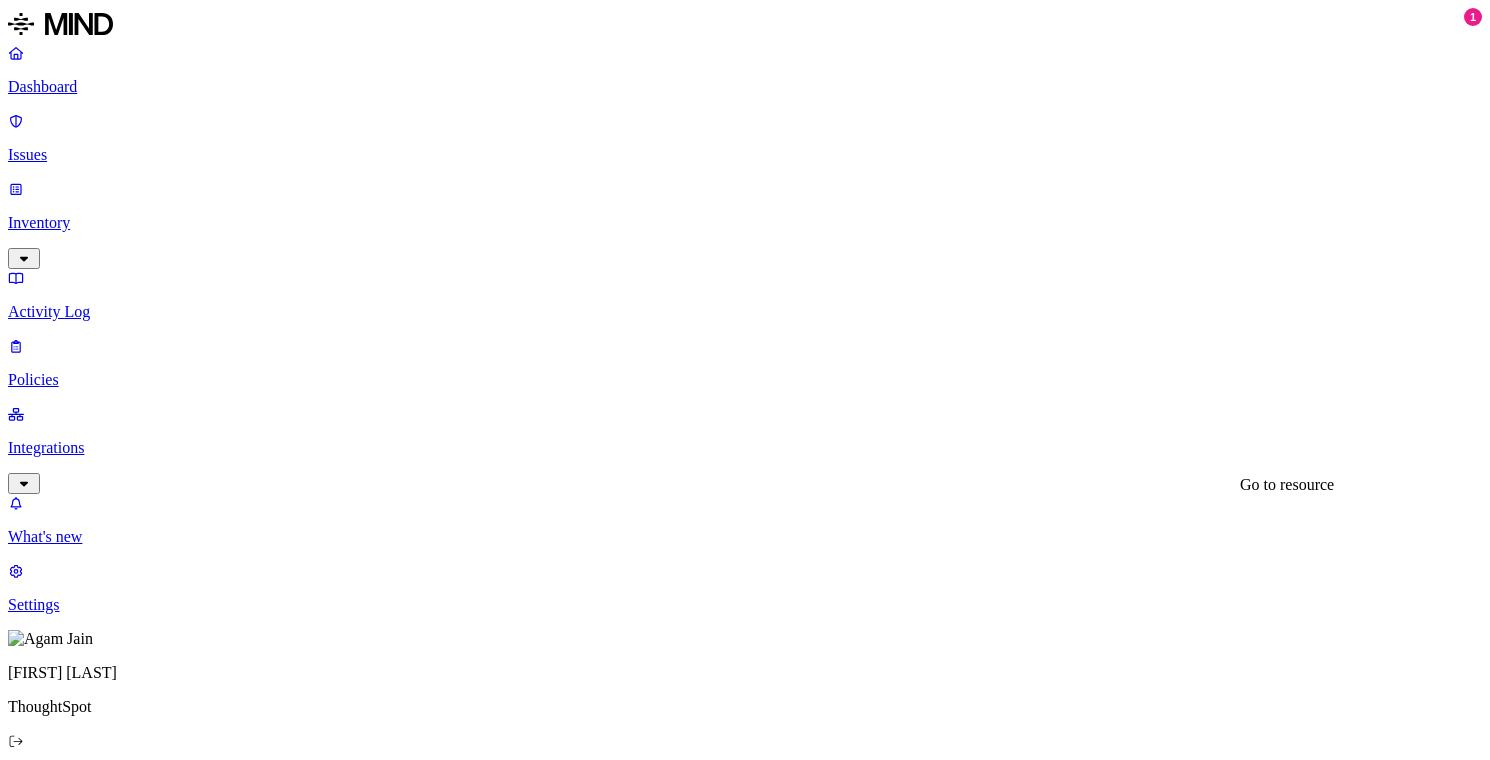 type 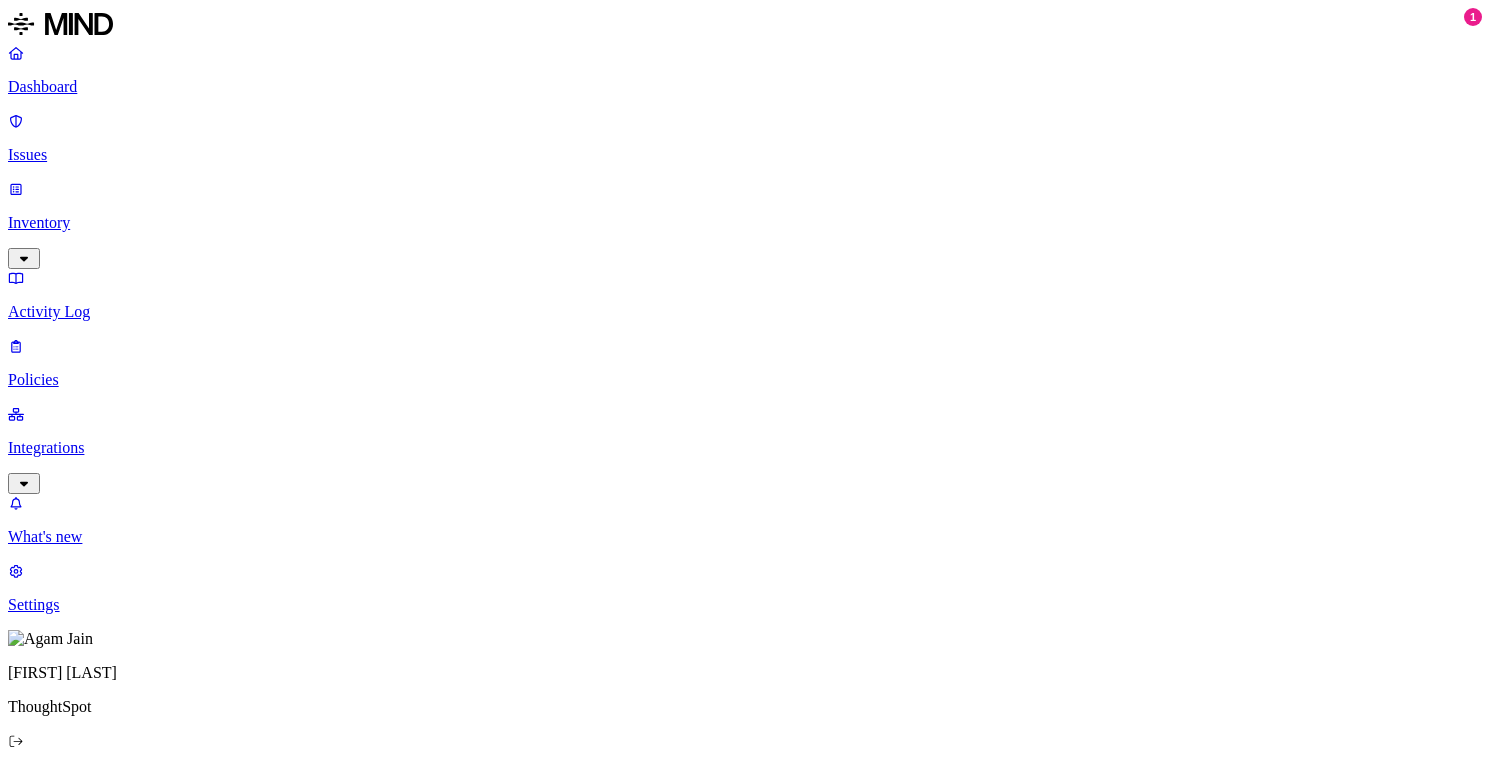 type 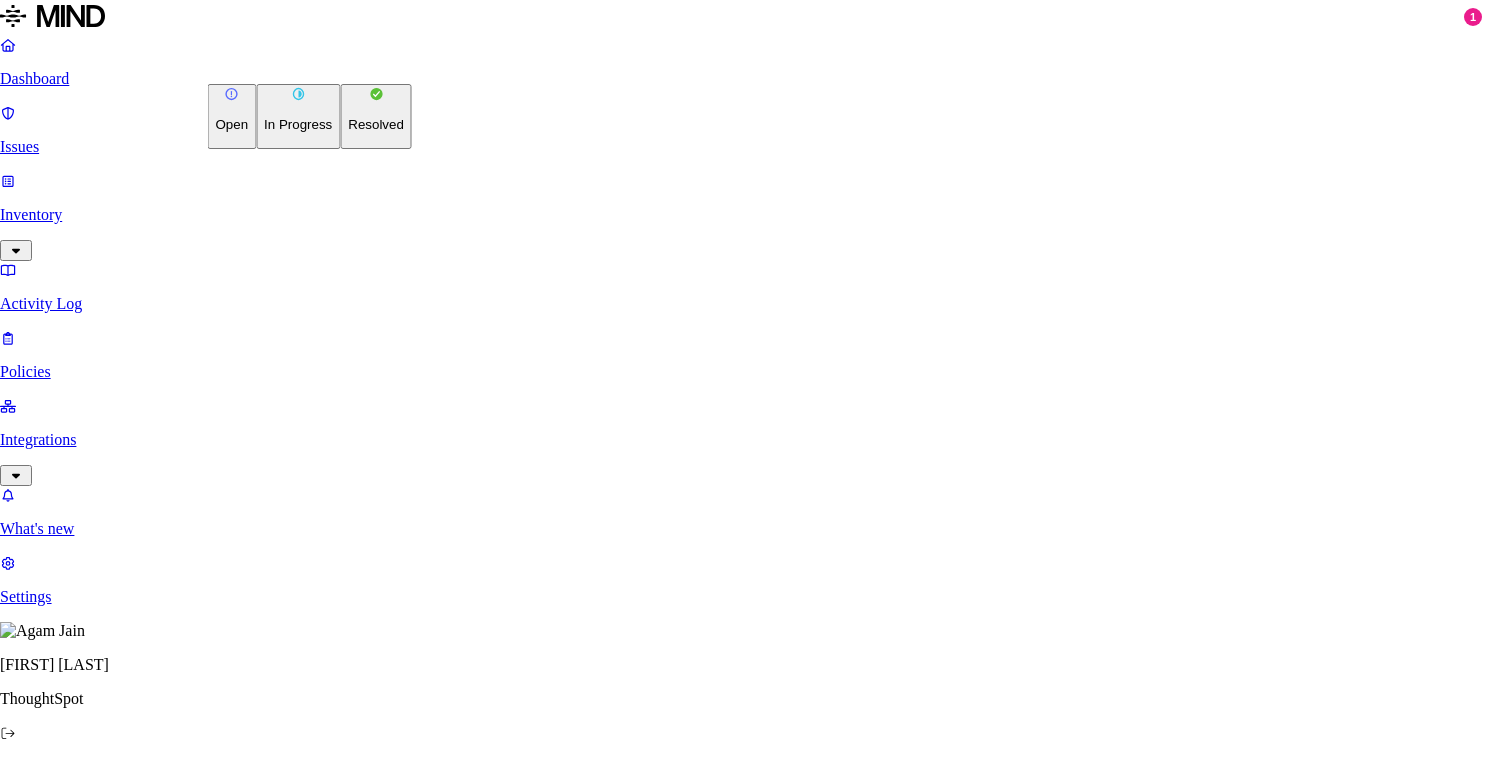 click on "Resolved" at bounding box center [376, 116] 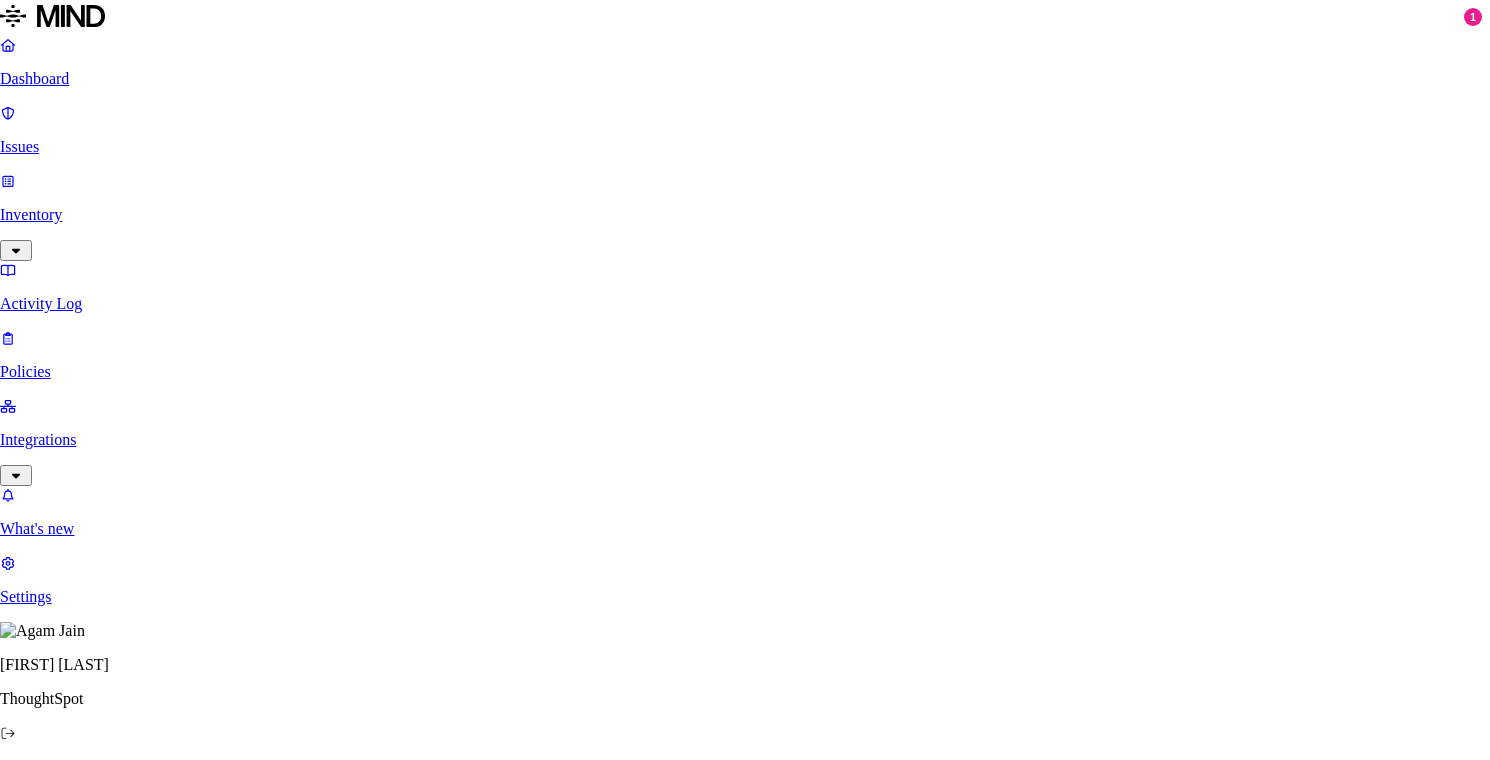 click on "Select reason" at bounding box center [57, 3026] 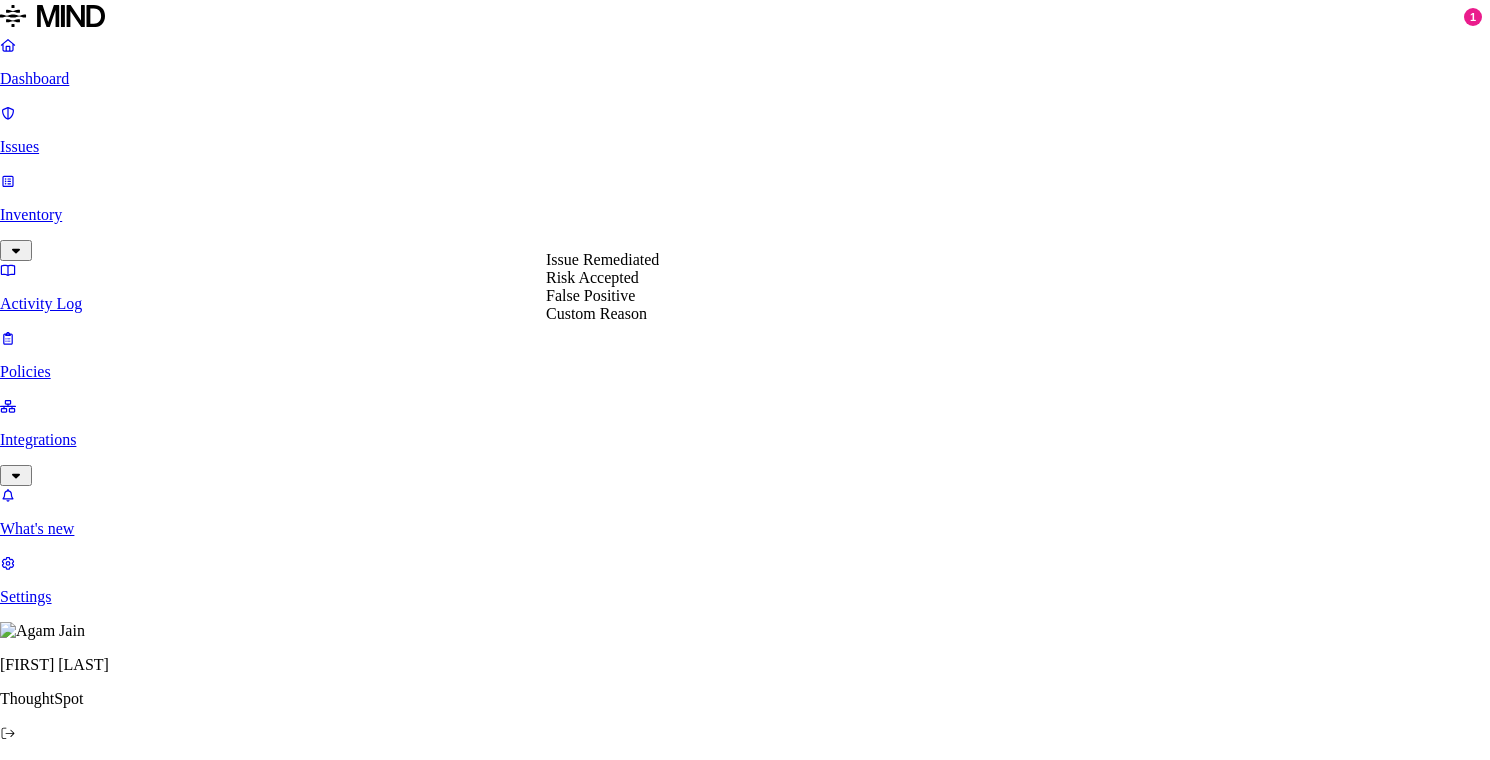 select on "Issue Remediated" 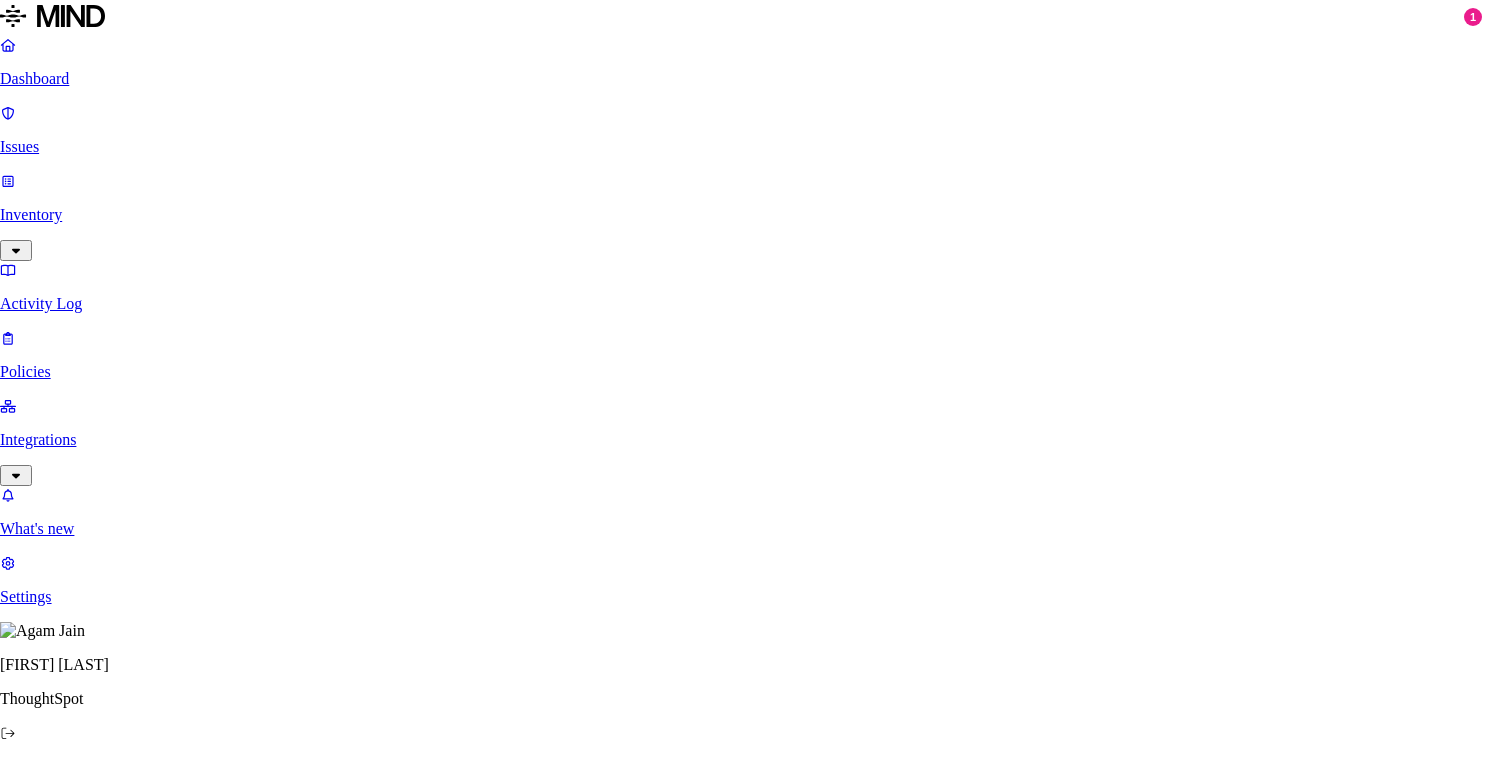 click on "Done" at bounding box center [82, 3065] 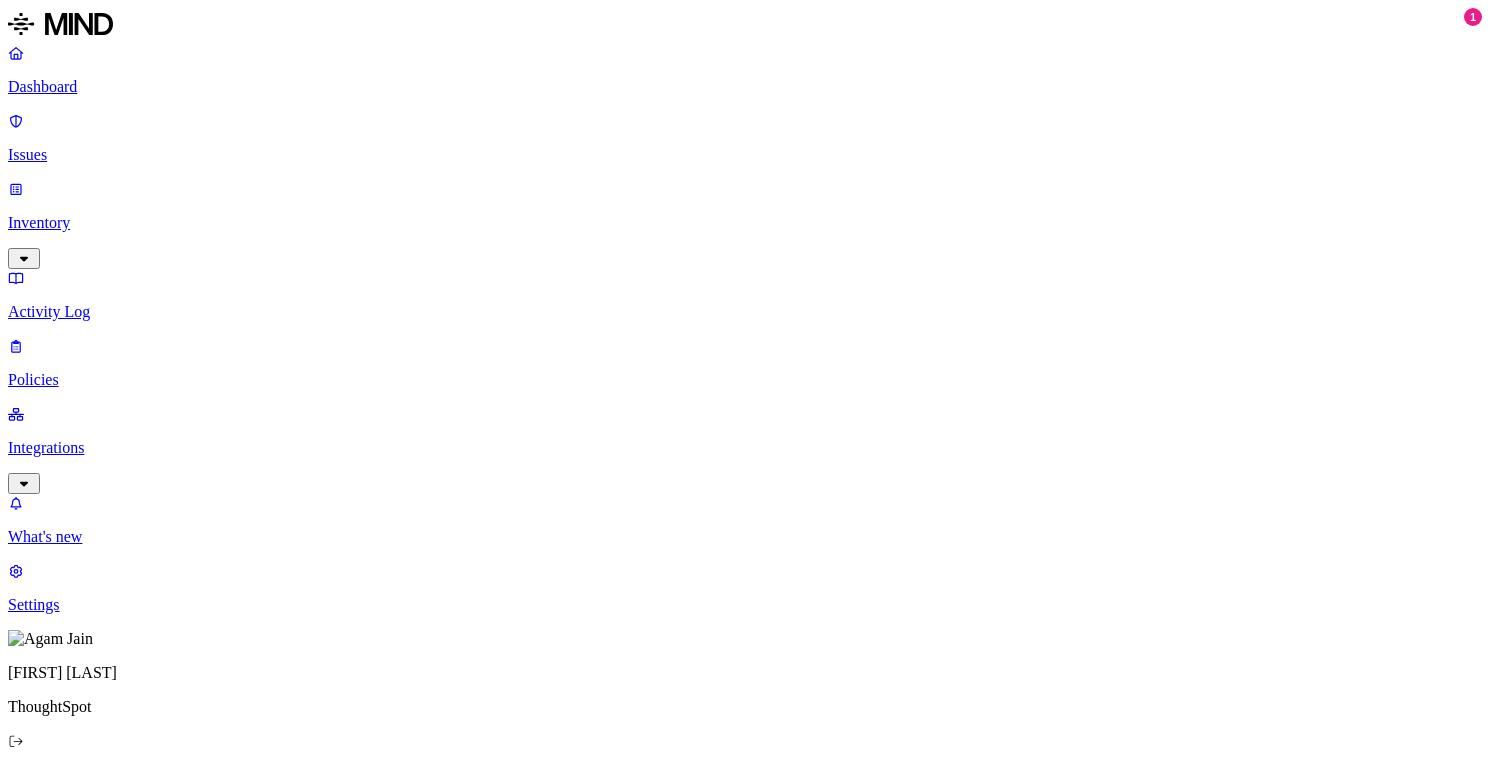click at bounding box center (19, 1754) 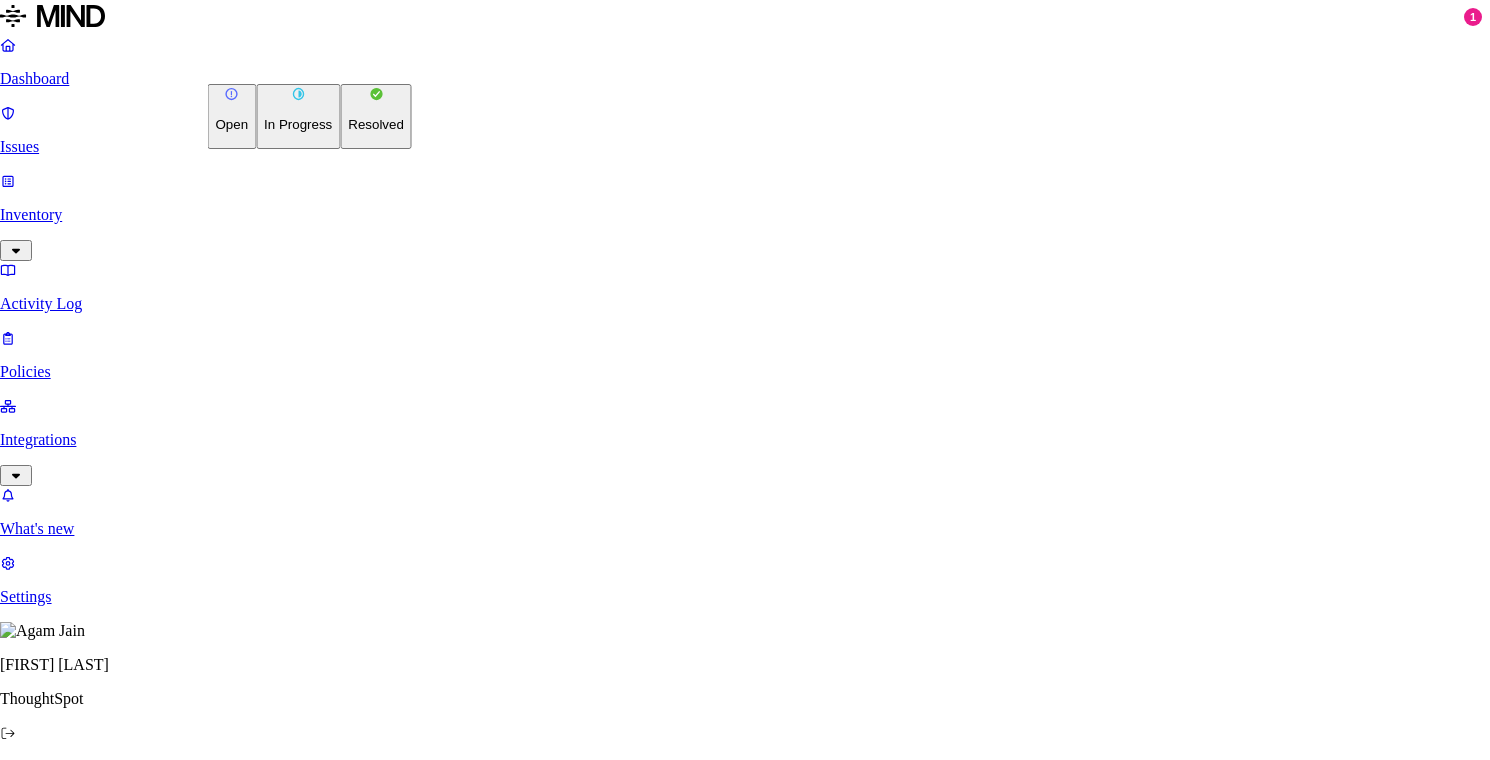 click on "Resolved" at bounding box center [376, 116] 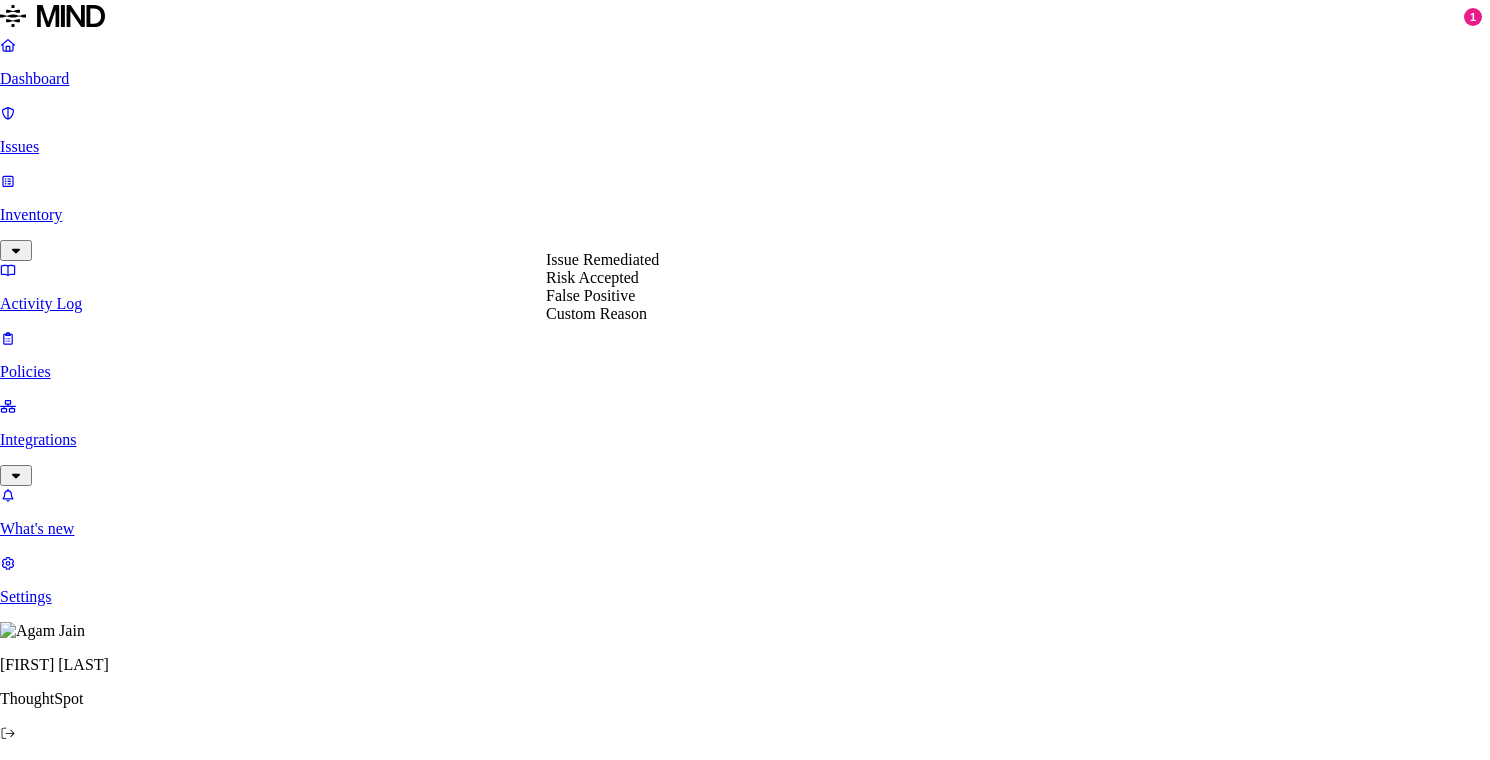 click on "Select reason" at bounding box center [57, 3026] 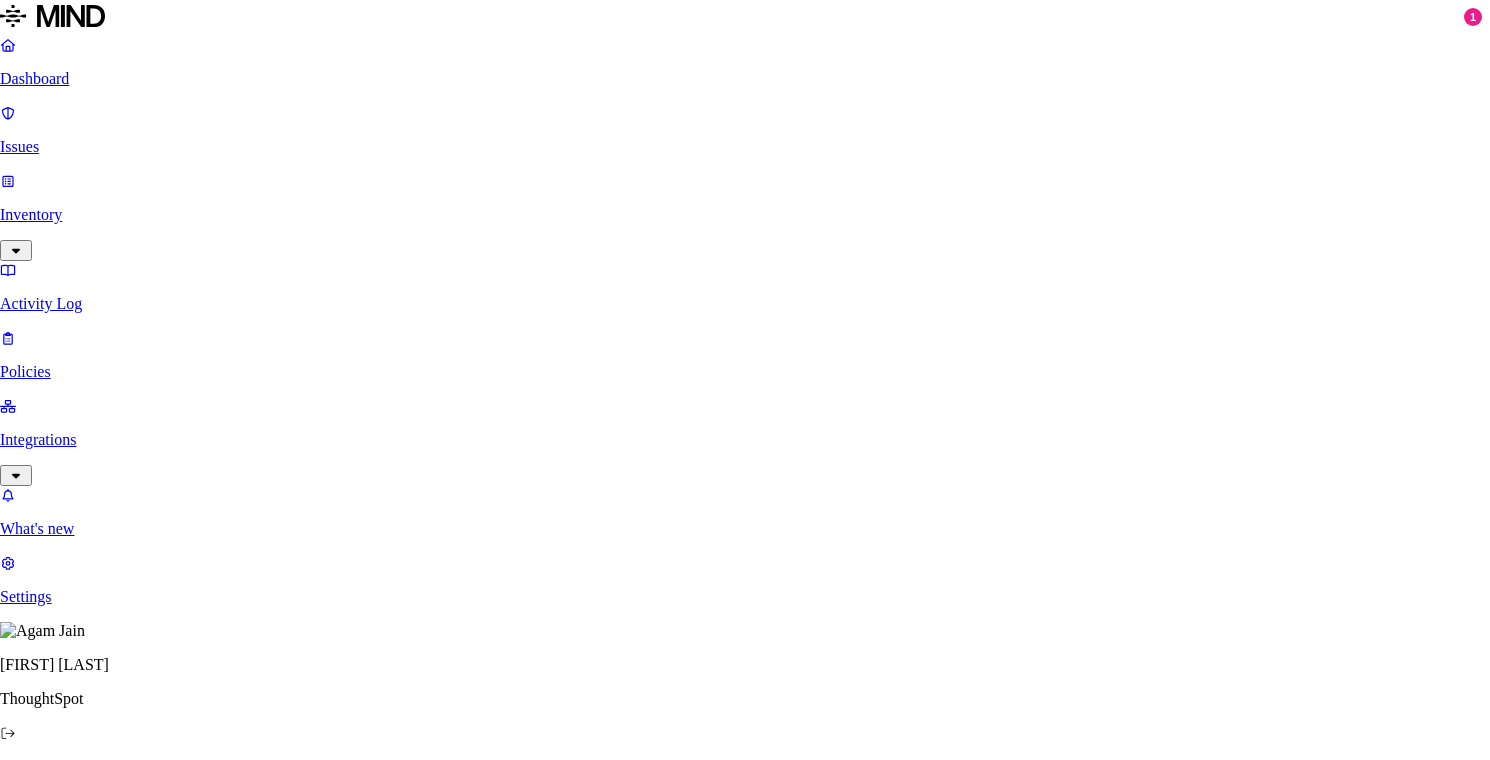click on "Done" at bounding box center [82, 3065] 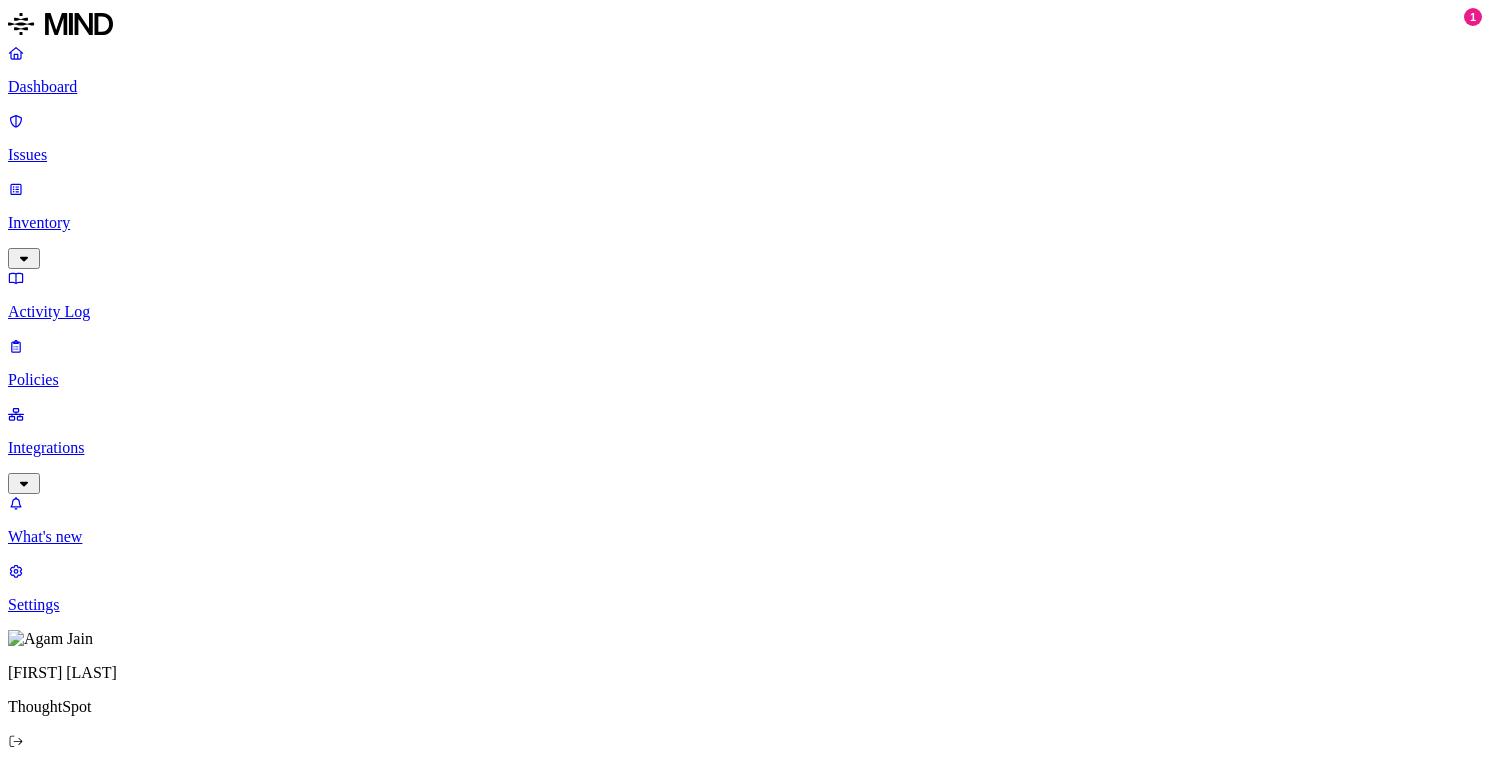 copy on "credentials" 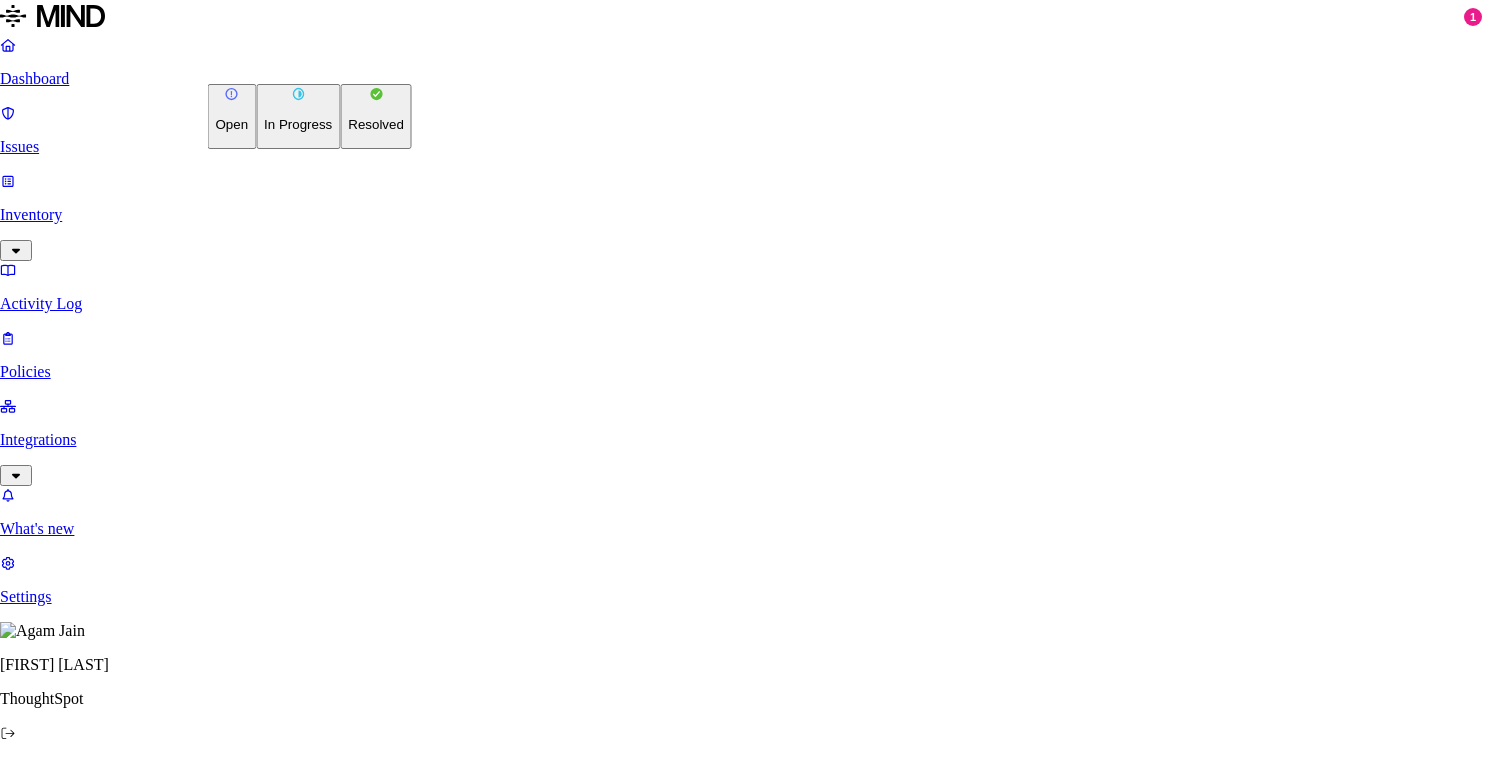 click on "Dashboard Issues Inventory Activity Log Policies Integrations What's new 1 Settings [FIRST] [LAST] ThoughtSpot Issues: All issues Change status Clear Selection 1  /   86  Issues selected Policy Subject Environment Severity Risk category Discovered Assignee Status Action taken Suspicious downloads of sensitive data by a user [FIRST] [LAST] Cloud Medium Insider threat [MONTH] 11 [EMAIL] Open Monitored Suspicious downloads of sensitive data by a user [FIRST] [LAST] Cloud Medium Insider threat [MONTH] 11 [EMAIL] Open Monitored Suspicious downloads by a user [FIRST] [LAST] Cloud Low Insider threat [MONTH] 11 [EMAIL] Open Monitored Suspicious downloads by a user [FIRST] [LAST] Cloud Low Insider threat [MONTH] 11 [EMAIL] Open Monitored Suspicious downloads by a user [FIRST] [LAST] Cloud Low Insider threat [MONTH] 11 [EMAIL] Open Monitored Suspicious downloads by a user [FIRST] Cloud Low Insider threat [MONTH] 11 Open 1" at bounding box center [745, 1454] 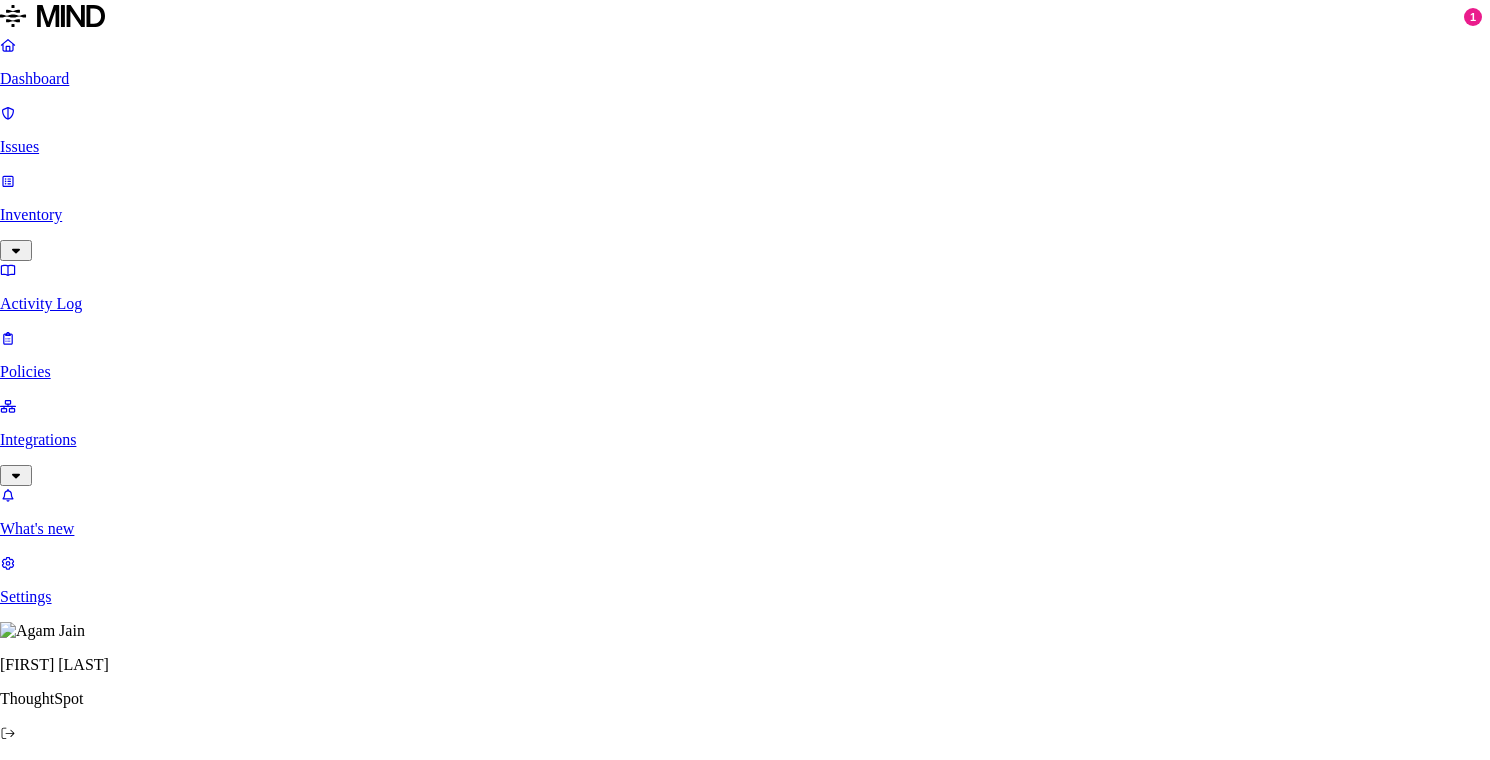 click on "Select reason" at bounding box center (57, 3026) 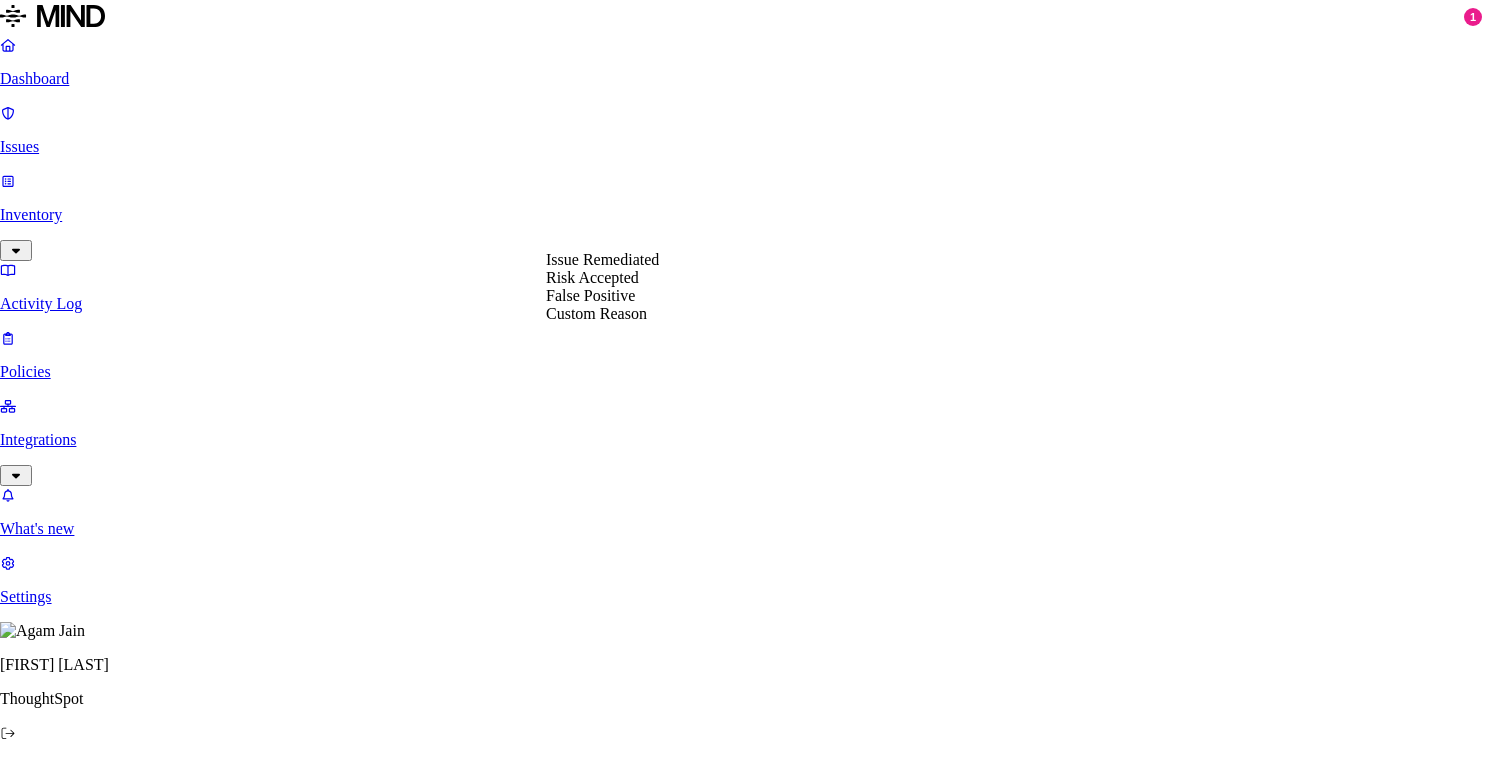 select on "Issue Remediated" 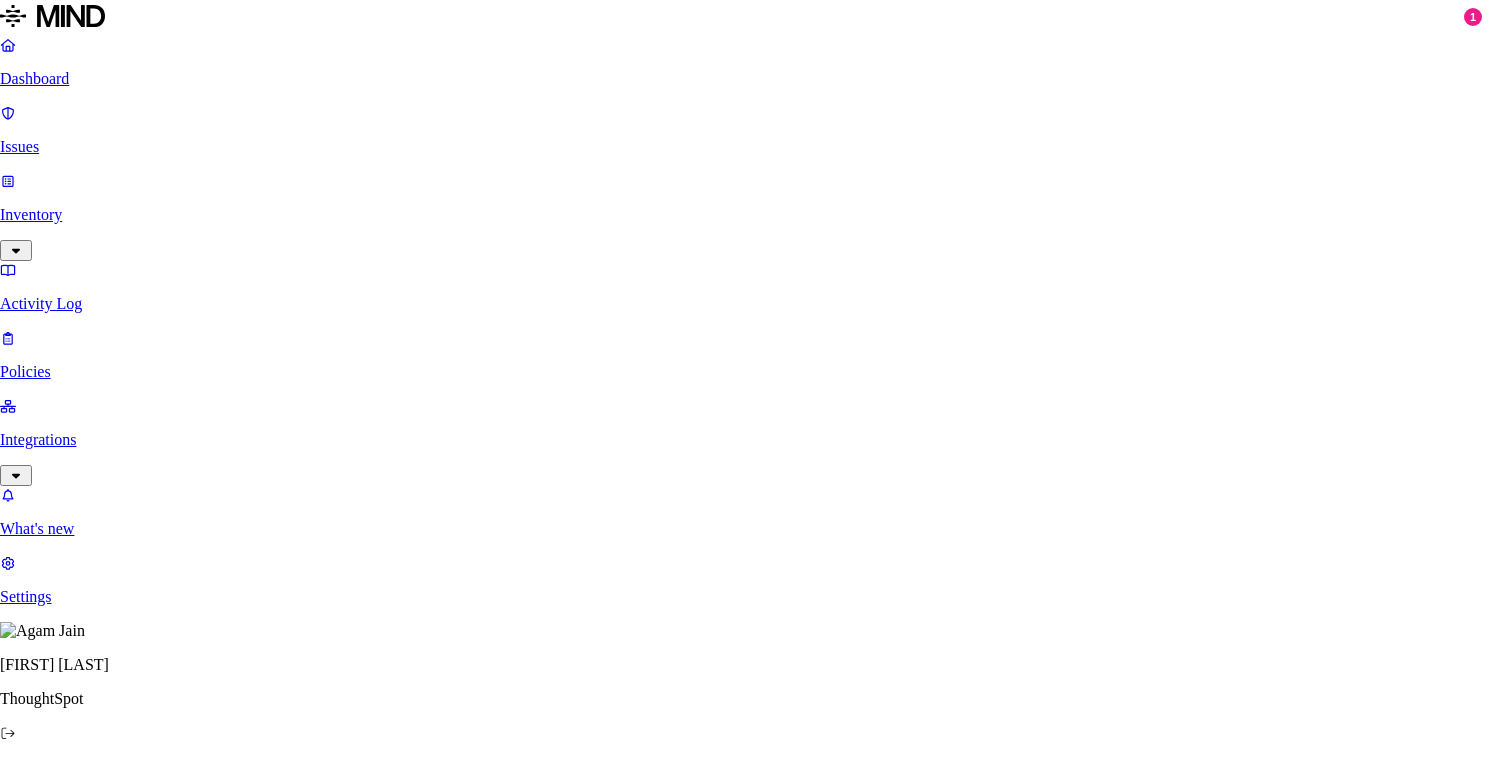 click on "Done" at bounding box center [82, 3065] 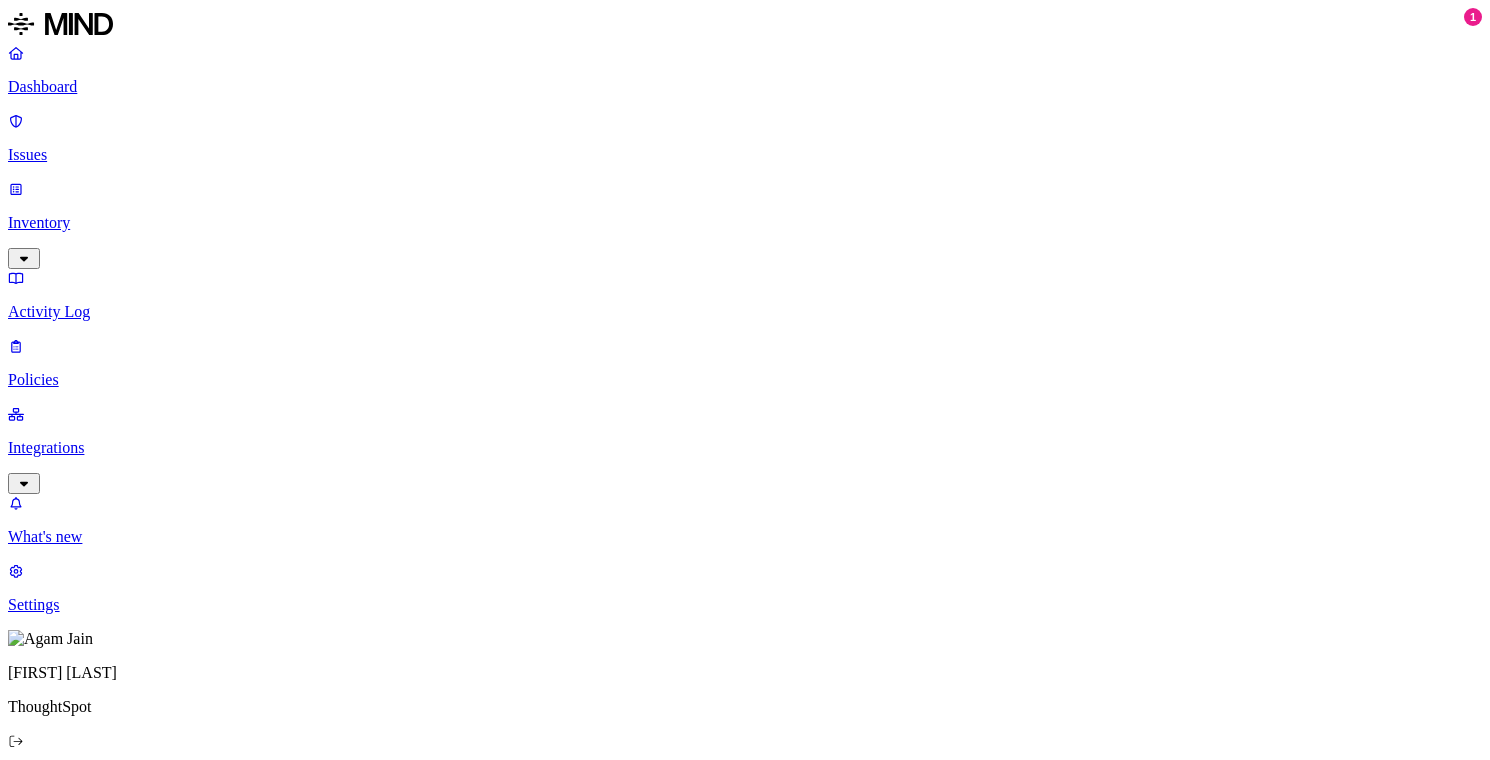 click at bounding box center [19, 1646] 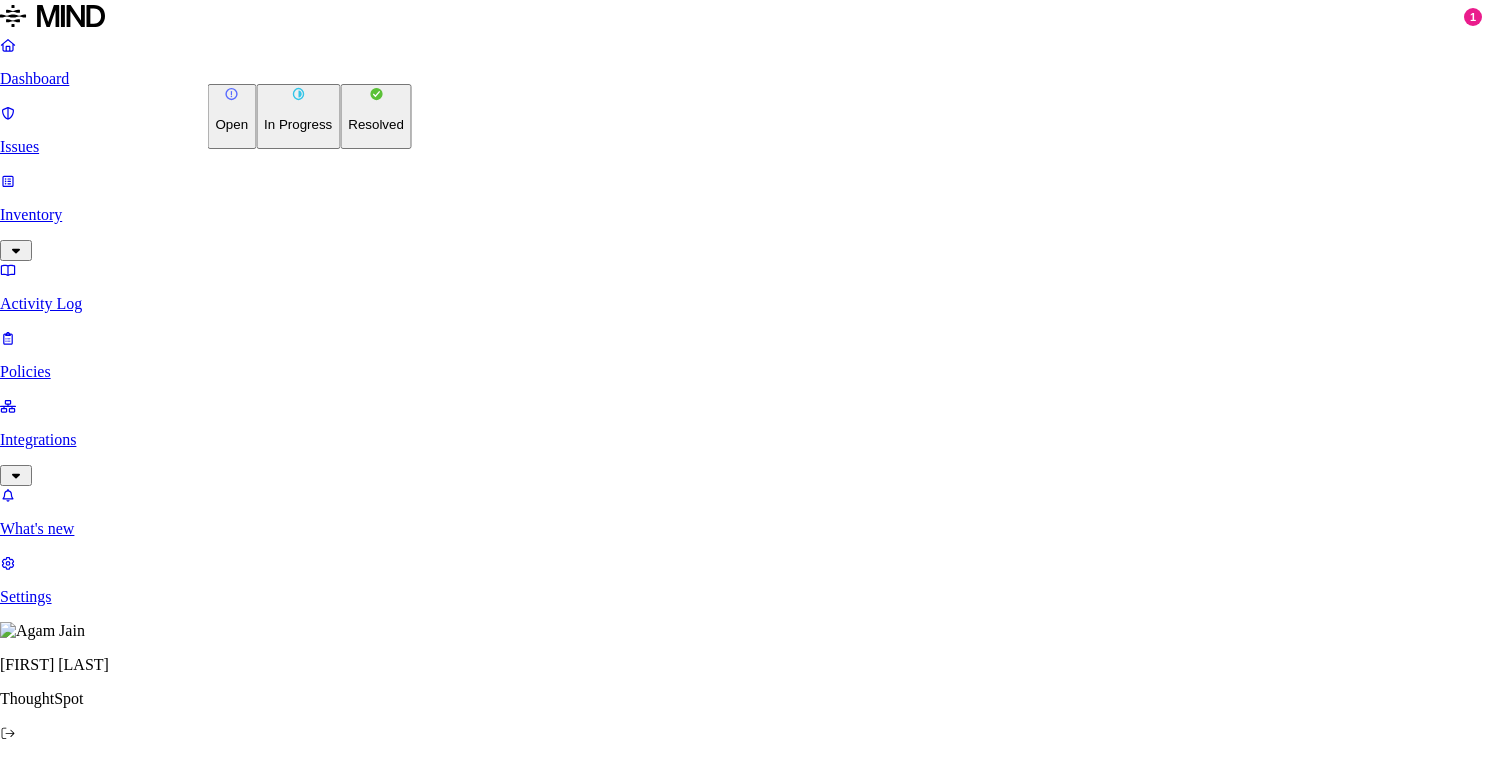 click on "Dashboard Issues Inventory Activity Log Policies Integrations What's new 1 Settings [FIRST] [LAST] ThoughtSpot Issues: All issues Change status Clear Selection 1  /   86  Issues selected Policy Subject Environment Severity Risk category Discovered Assignee Status Action taken Suspicious downloads of sensitive data by a user [FIRST] [LAST] Cloud Medium Insider threat [MONTH] 11 [EMAIL] Open Monitored Suspicious downloads of sensitive data by a user [FIRST] [LAST] Cloud Medium Insider threat [MONTH] 11 [EMAIL] Open Monitored Suspicious downloads by a user [FIRST] [LAST] Cloud Low Insider threat [MONTH] 11 [EMAIL] Open Monitored Suspicious downloads by a user [FIRST] [LAST] Cloud Low Insider threat [MONTH] 11 [EMAIL] Open Monitored Suspicious downloads by a user [FIRST] [LAST] Cloud Low Insider threat [MONTH] 11 [EMAIL] Open Monitored Suspicious downloads by a user [FIRST] Cloud Low Insider threat [MONTH] 11 Open 1" at bounding box center (745, 1490) 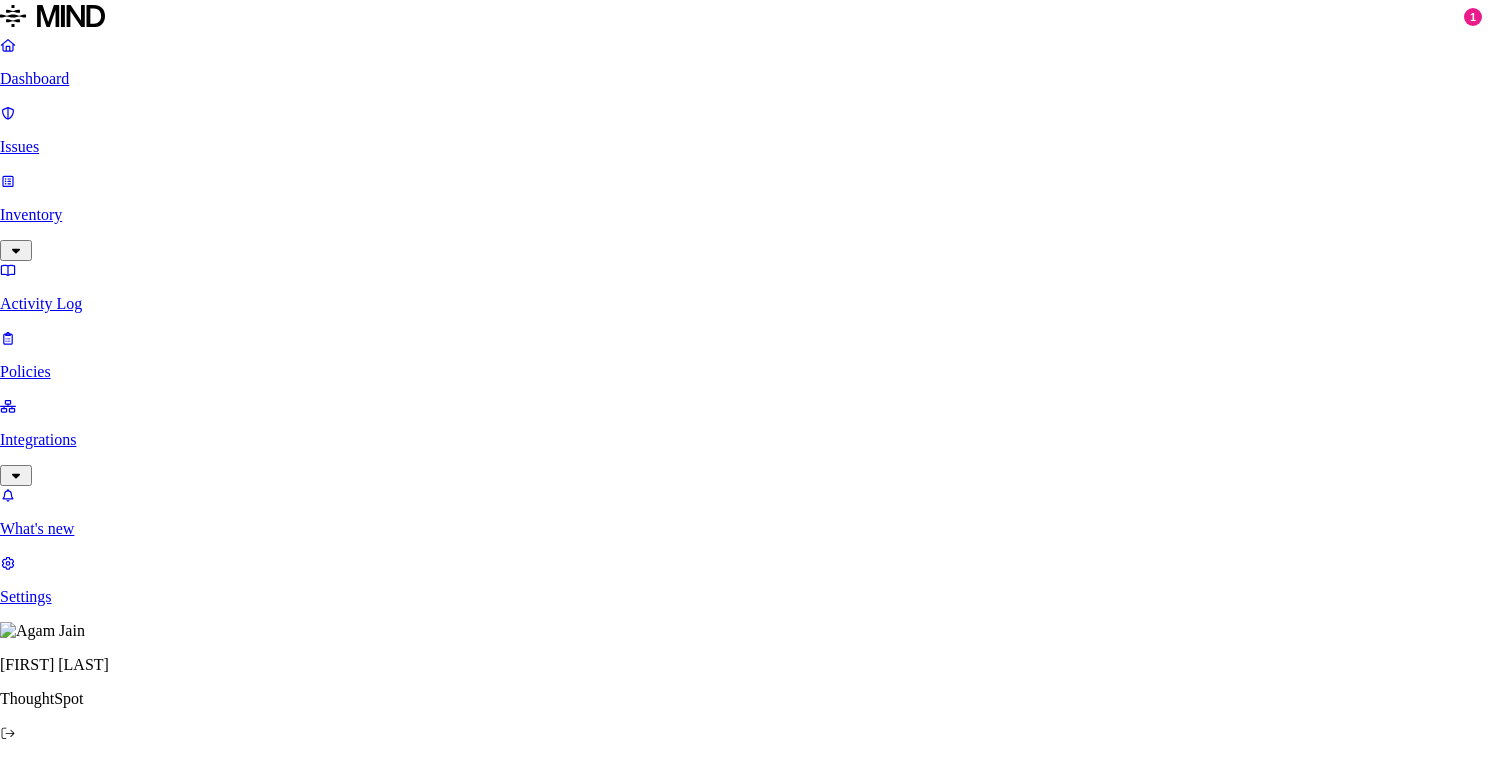 click on "Select reason" at bounding box center (57, 3099) 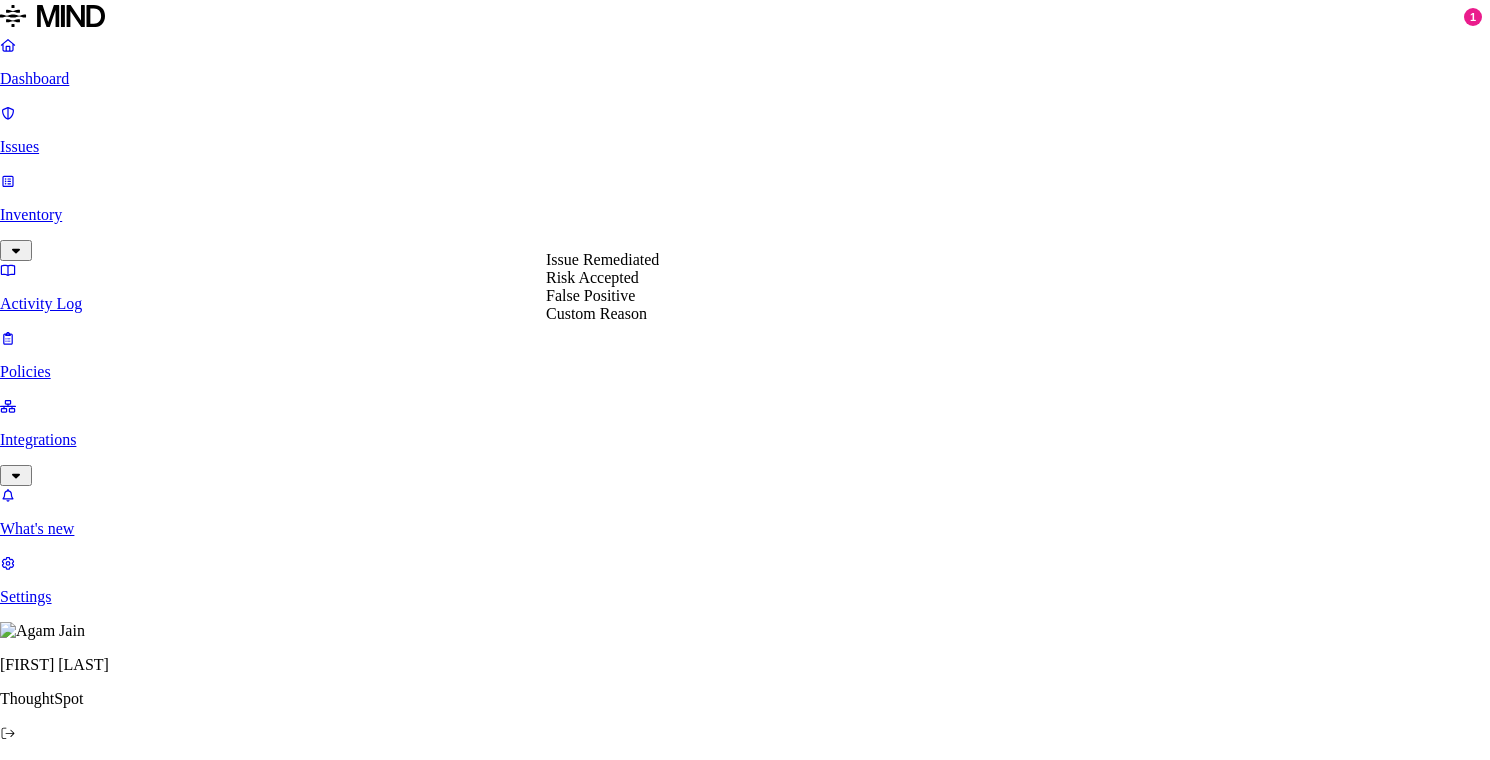 select on "Issue Remediated" 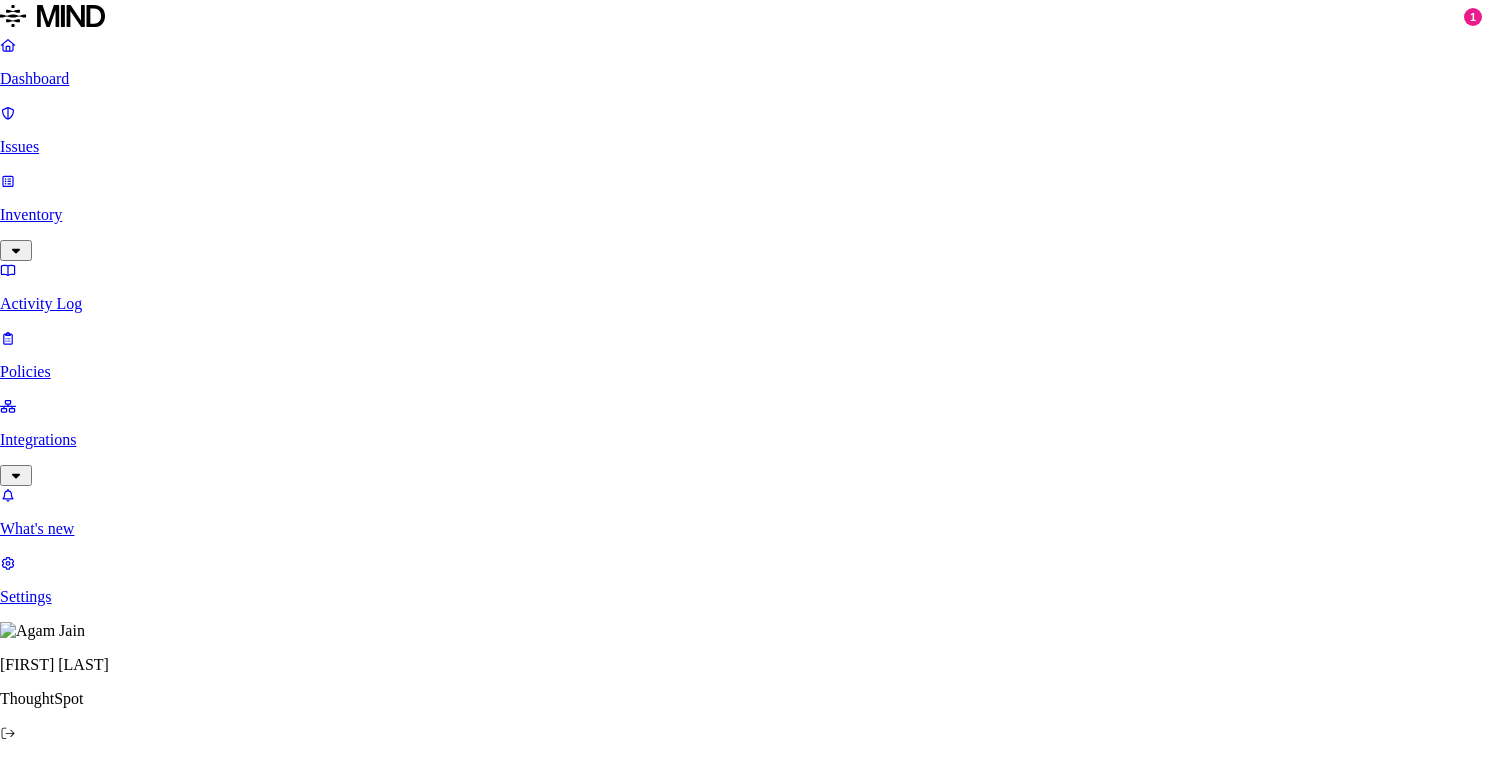 click on "Done" at bounding box center [82, 3065] 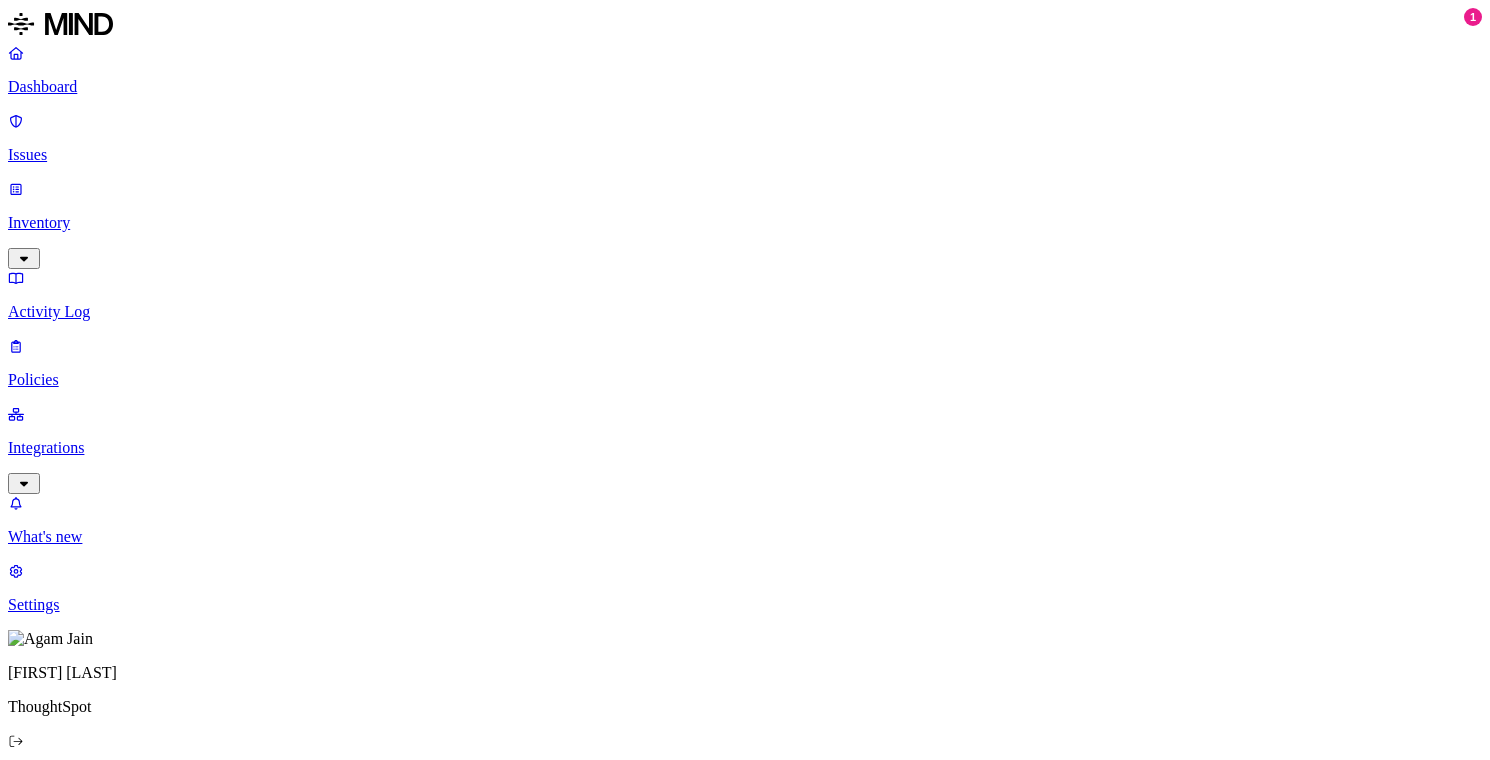 copy on "glean-dlp-results.csv" 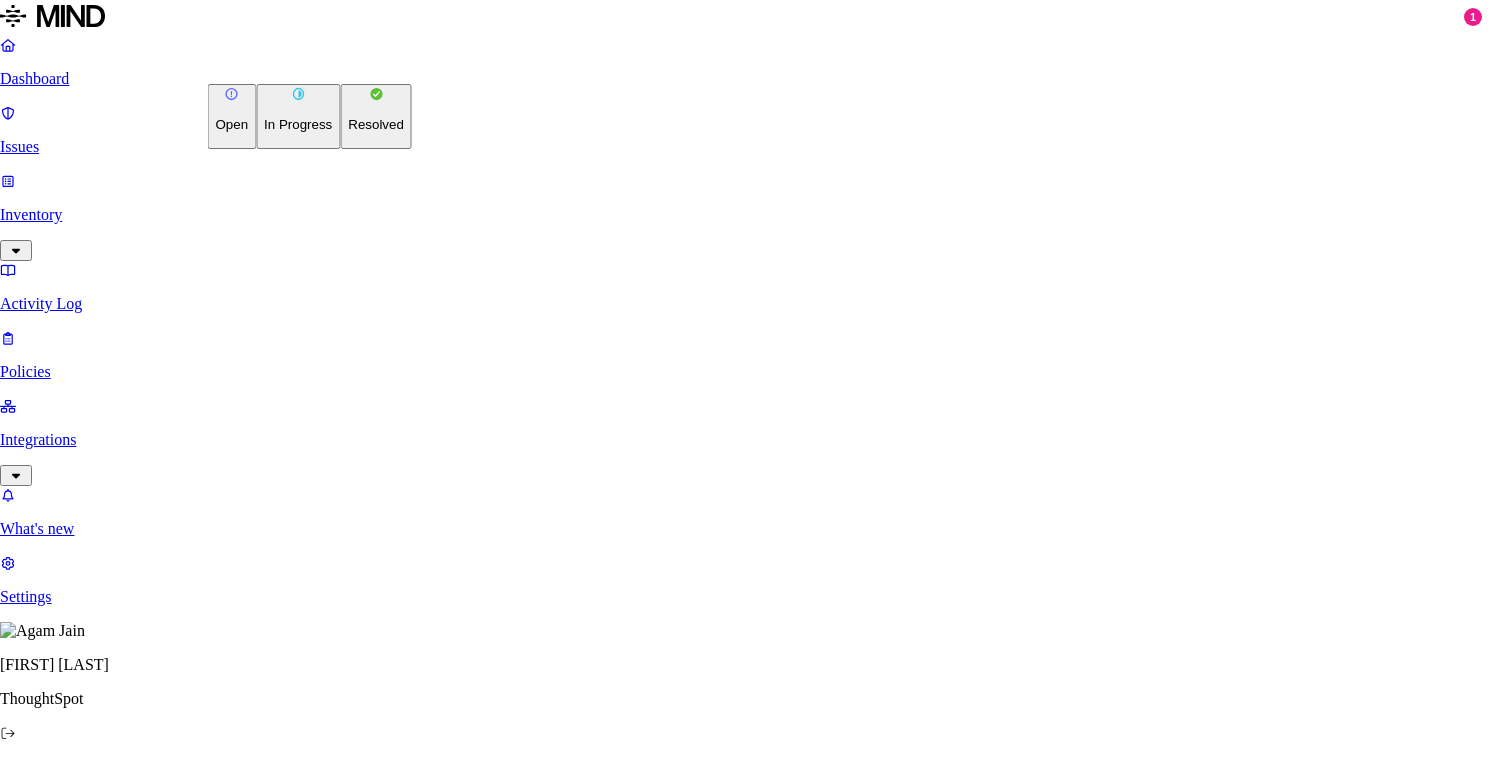 click on "Dashboard Issues Inventory Activity Log Policies Integrations What's new 1 Settings Agam Jain ThoughtSpot Issues: All issues Change status Clear Selection 2  /   86  Issues selected Policy Subject Environment Severity Risk category Discovered Assignee Status Action taken Suspicious downloads of sensitive data by a user James Kennedy Cloud Medium Insider threat Jul 11 james.kennedy@thoughtspot.com Open Monitored Suspicious downloads of sensitive data by a user Akash Adhikary Cloud Medium Insider threat Jul 11 akash.adhikary@thoughtspot.com Open Monitored Suspicious downloads by a user Kadiri Narasimhulu Cloud Low Insider threat Jul 11 kadiri.narasimhulu@thoughtspot.com Open Monitored Suspicious downloads by a user James Kennedy Cloud Low Insider threat Jul 11 james.kennedy@thoughtspot.com Open Monitored Suspicious downloads by a user Akash Adhikary Cloud Low Insider threat Jul 11 akash.adhikary@thoughtspot.com Open Monitored Suspicious downloads by a user Sankul Cloud Low Insider threat Jul 11 Open 1" at bounding box center (745, 1454) 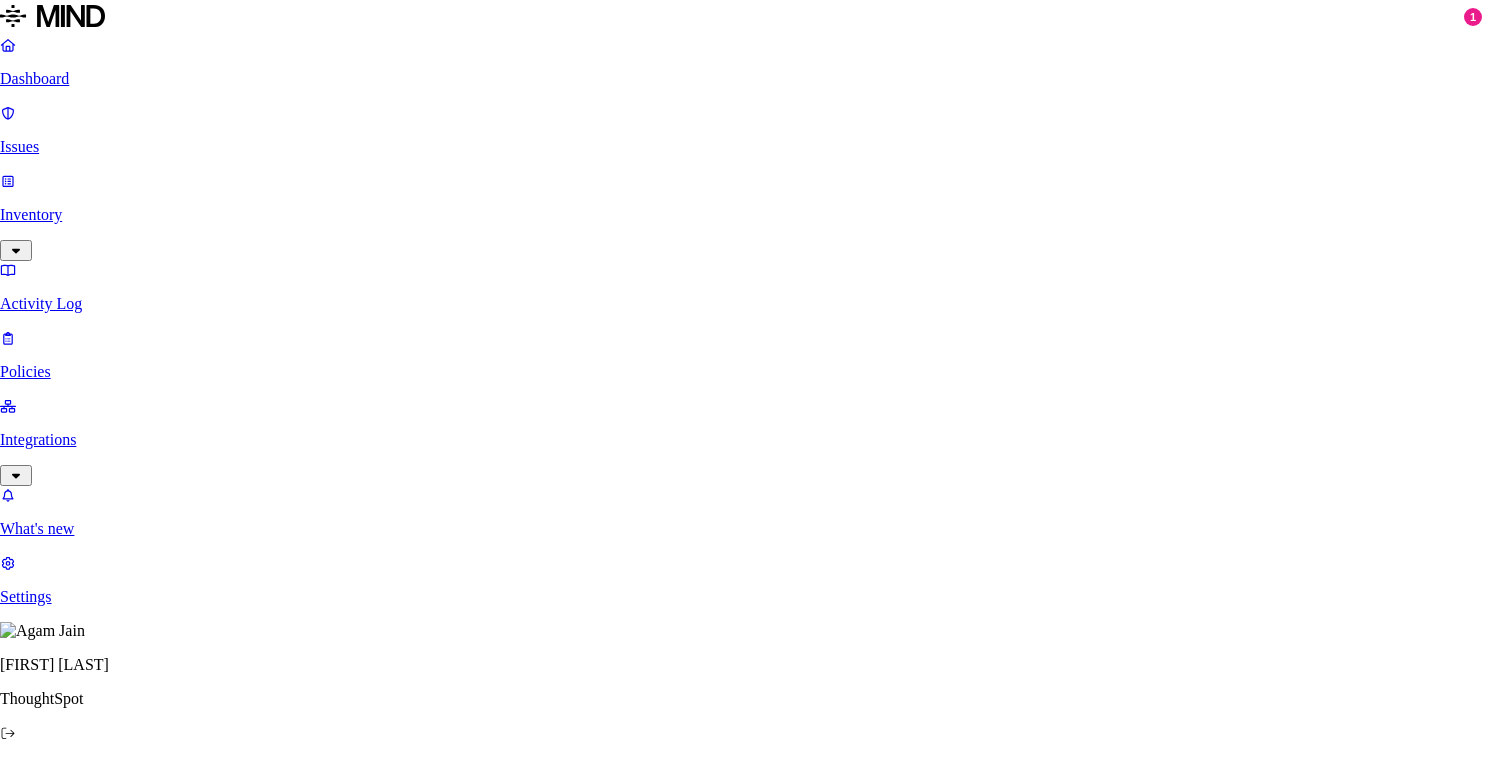click on "Select reason" at bounding box center (57, 3026) 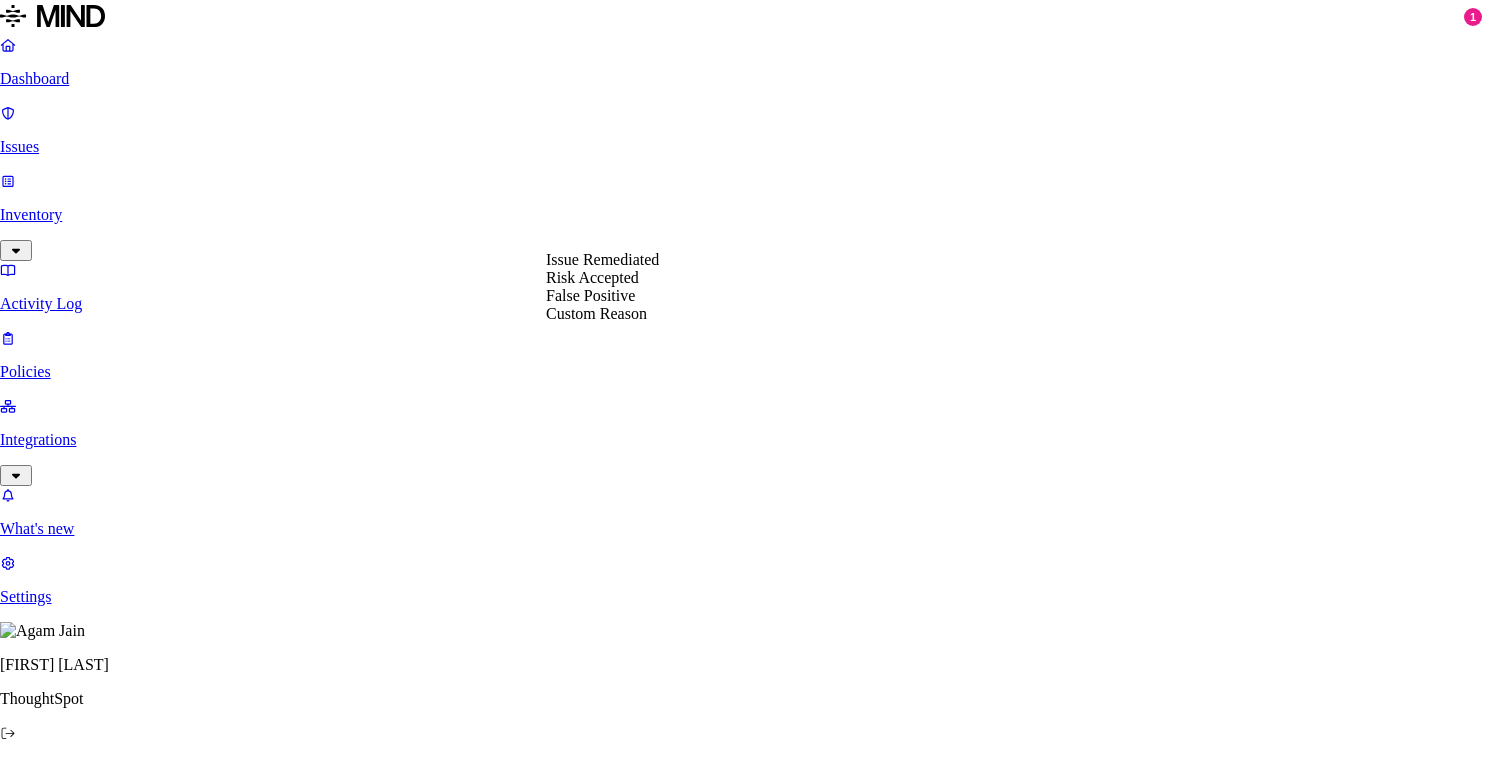 select on "Issue Remediated" 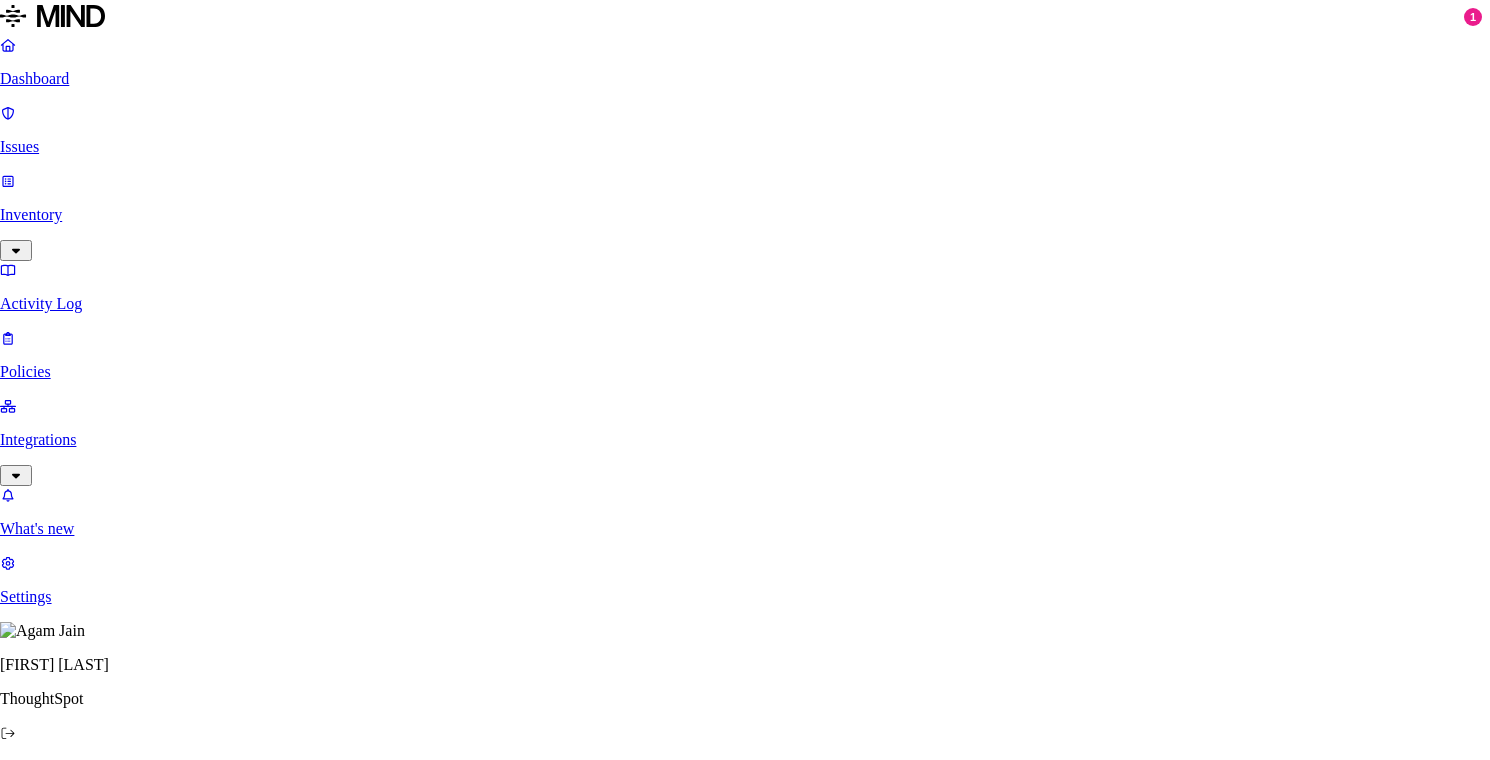 click on "Done" at bounding box center (82, 3065) 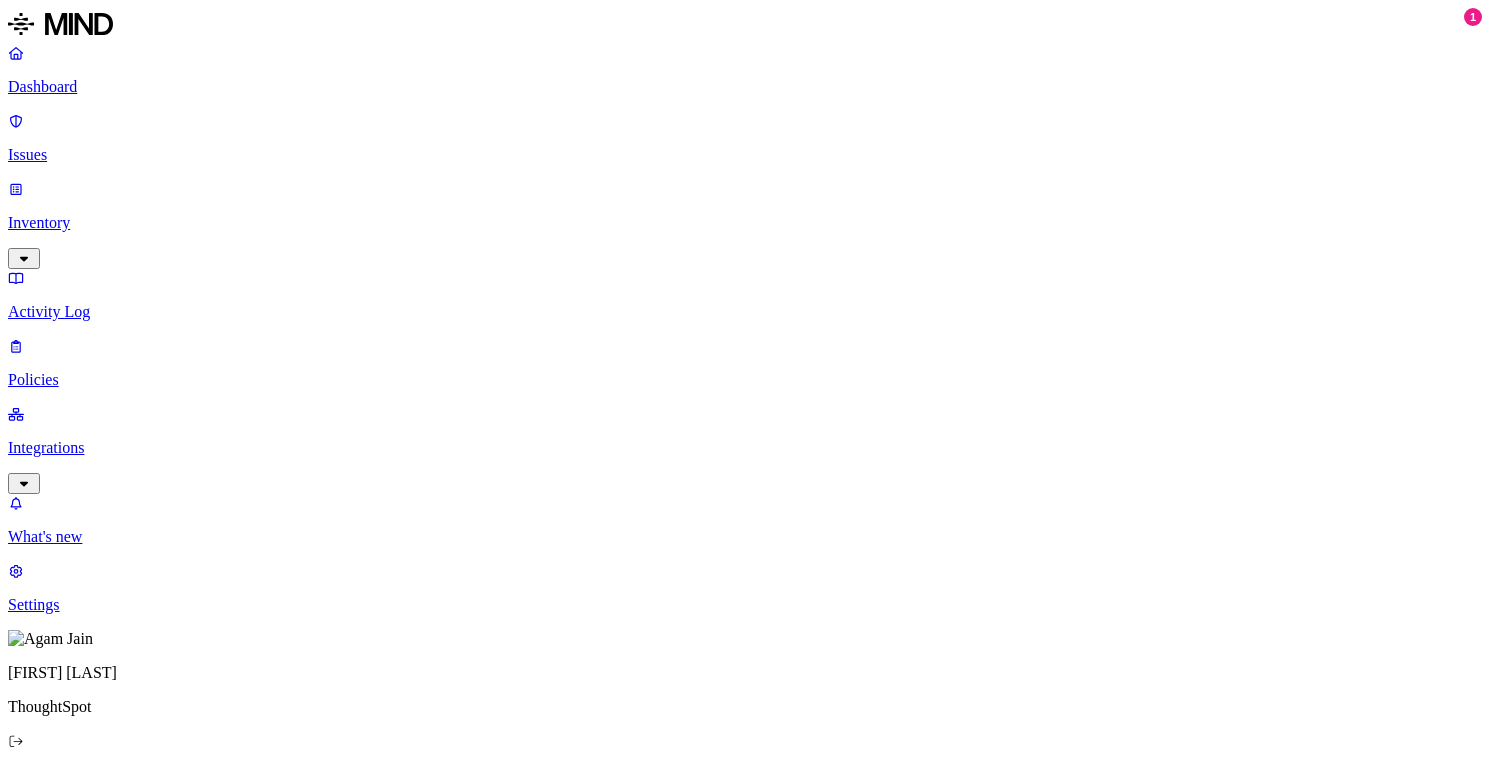 scroll, scrollTop: 209, scrollLeft: 5, axis: both 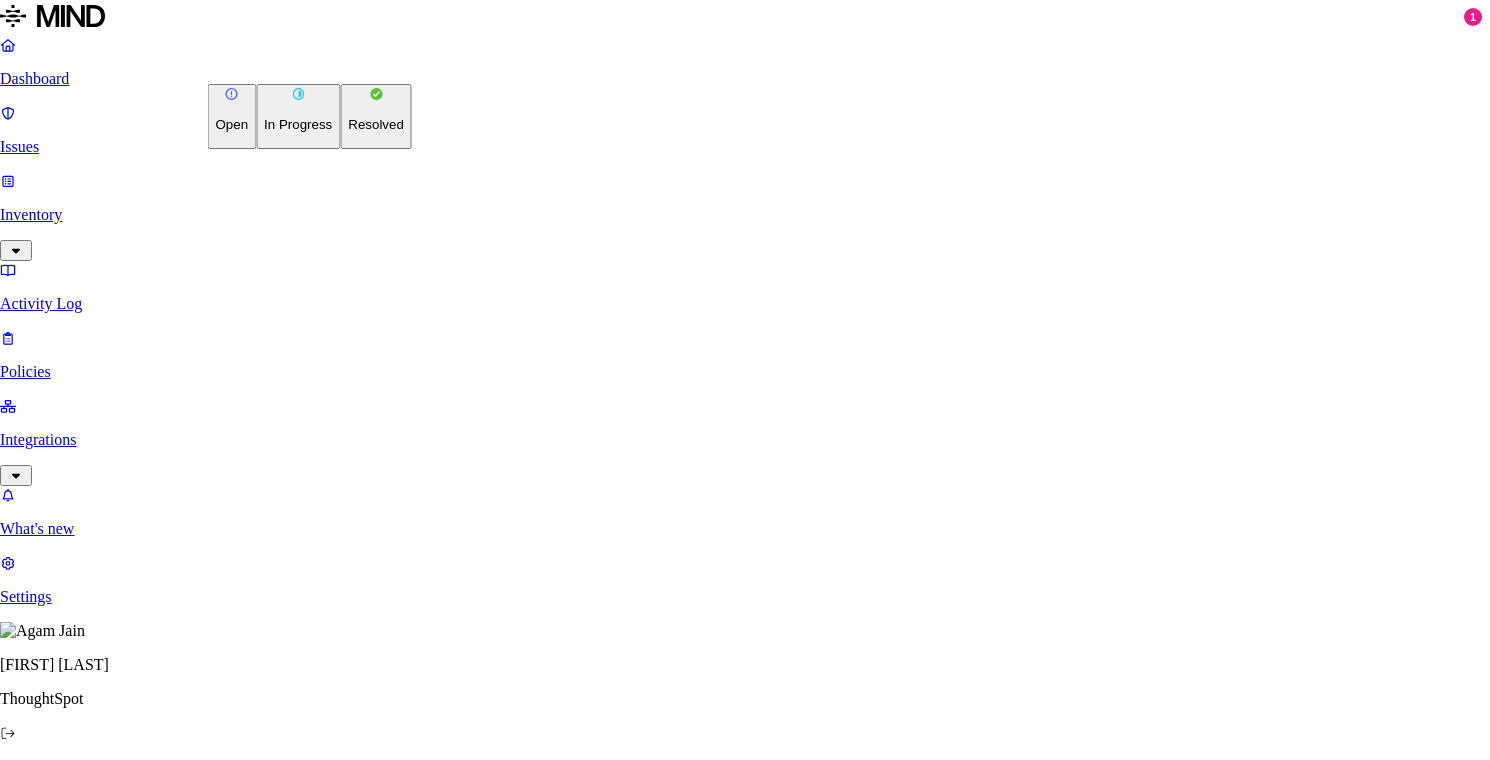 click on "Resolved" at bounding box center (376, 124) 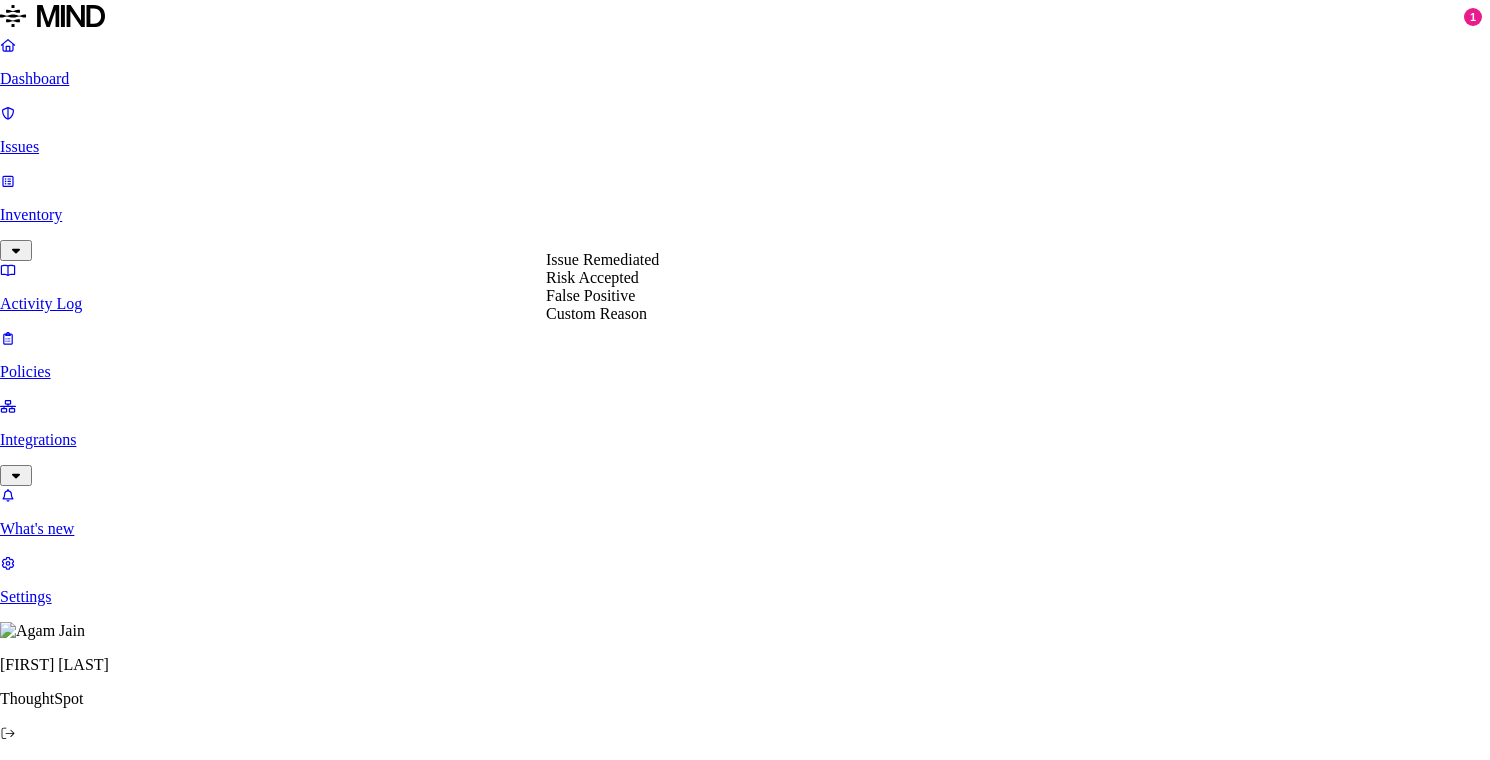 click on "Select reason" at bounding box center (57, 3026) 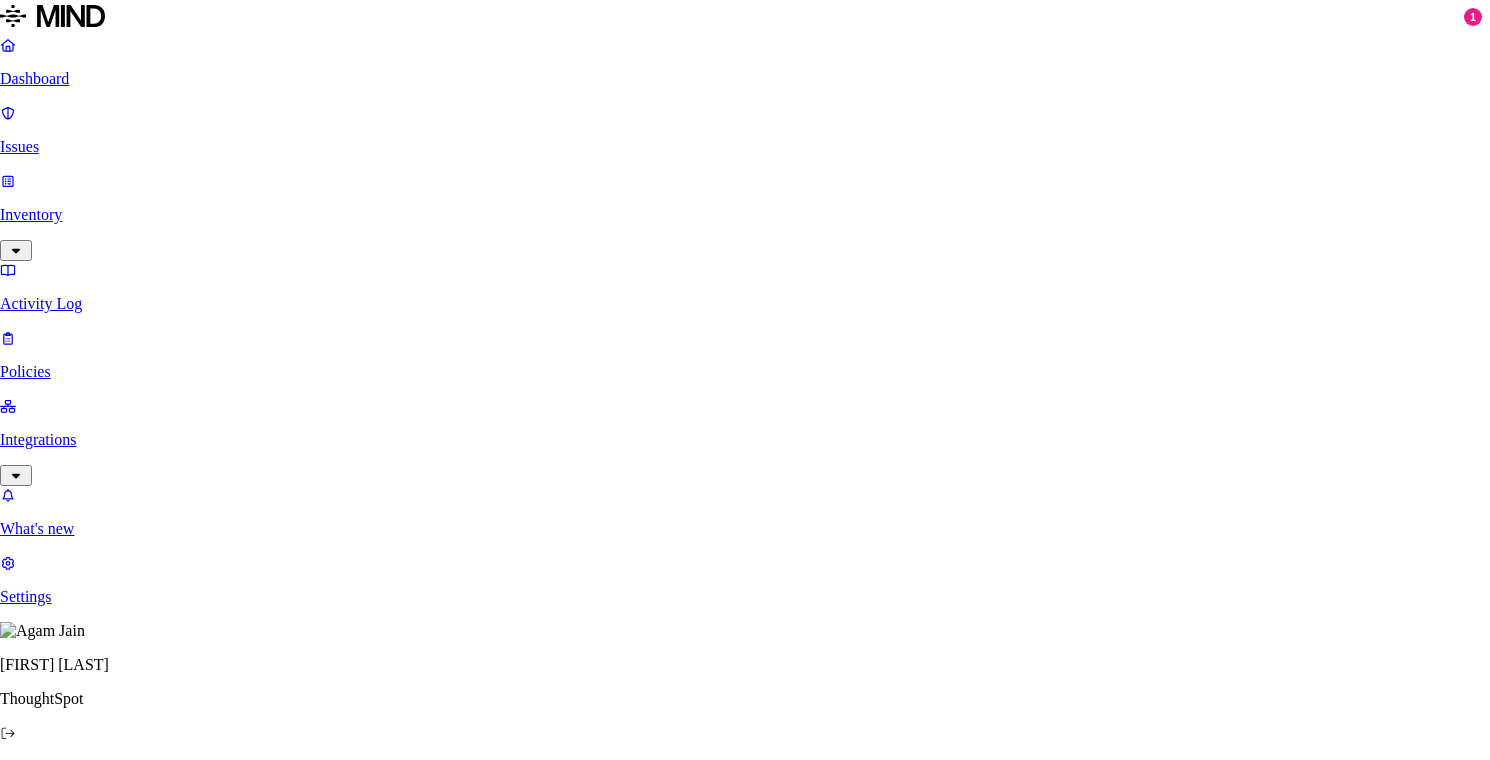 click on "Cancel Done" at bounding box center (745, 3065) 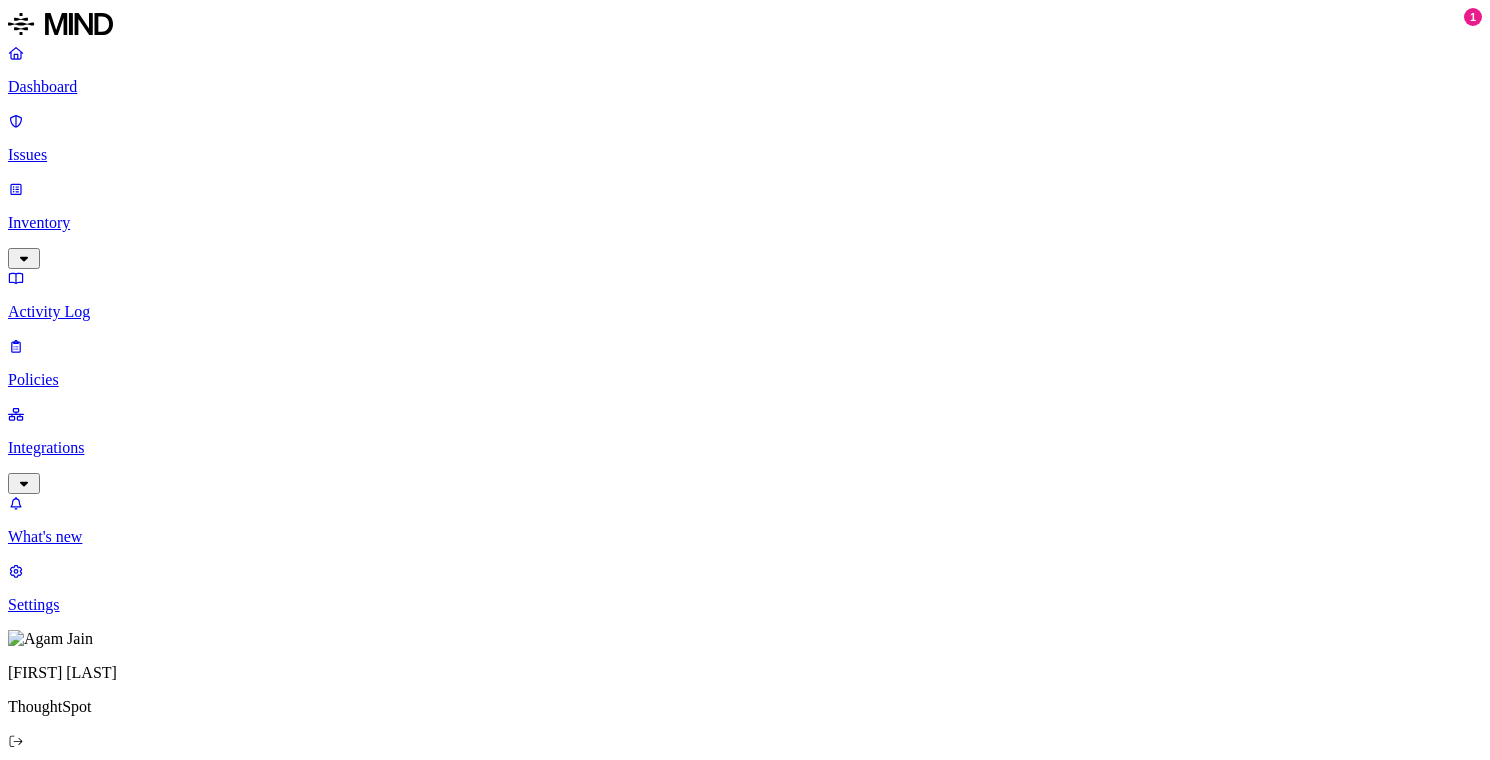 click 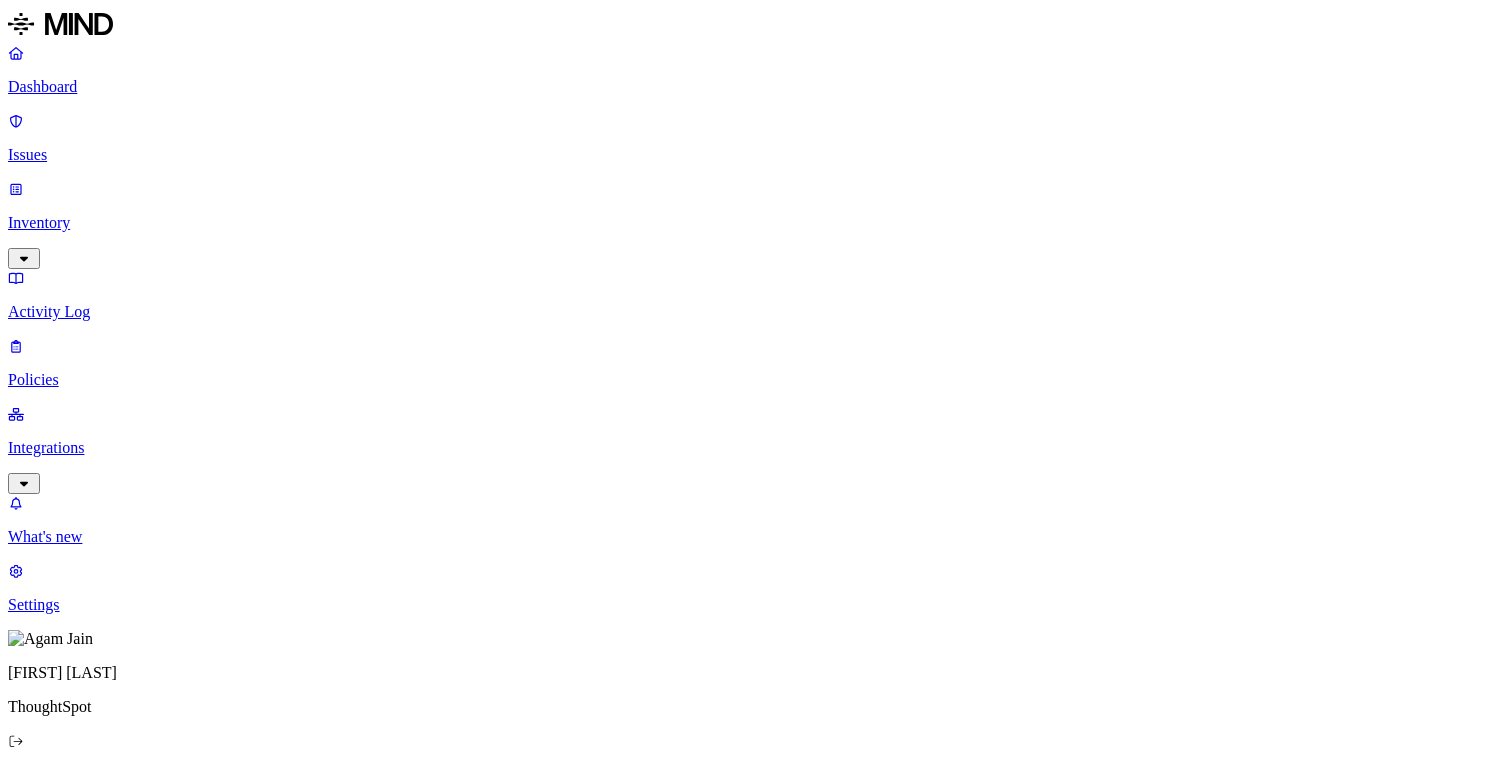 scroll, scrollTop: 0, scrollLeft: 0, axis: both 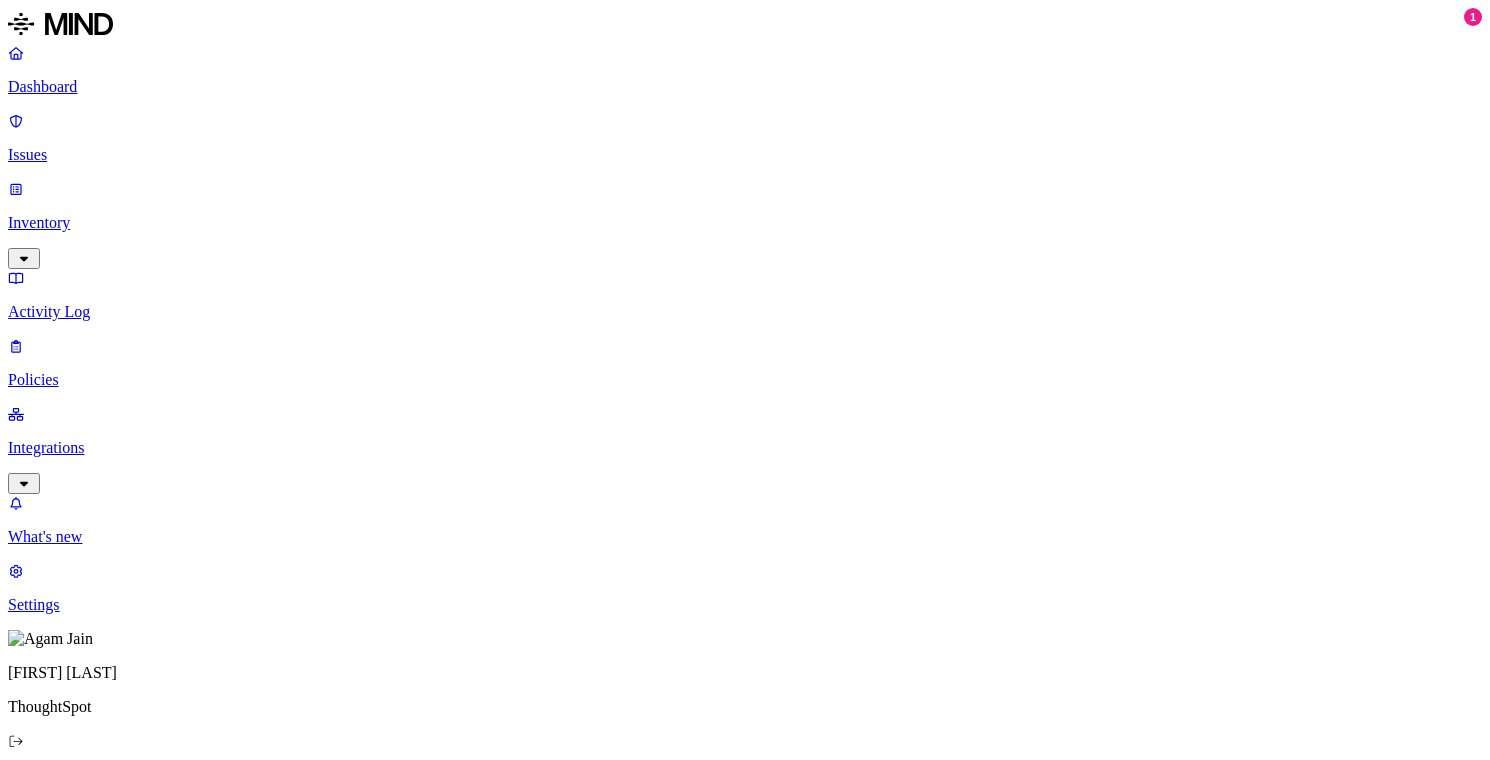 click 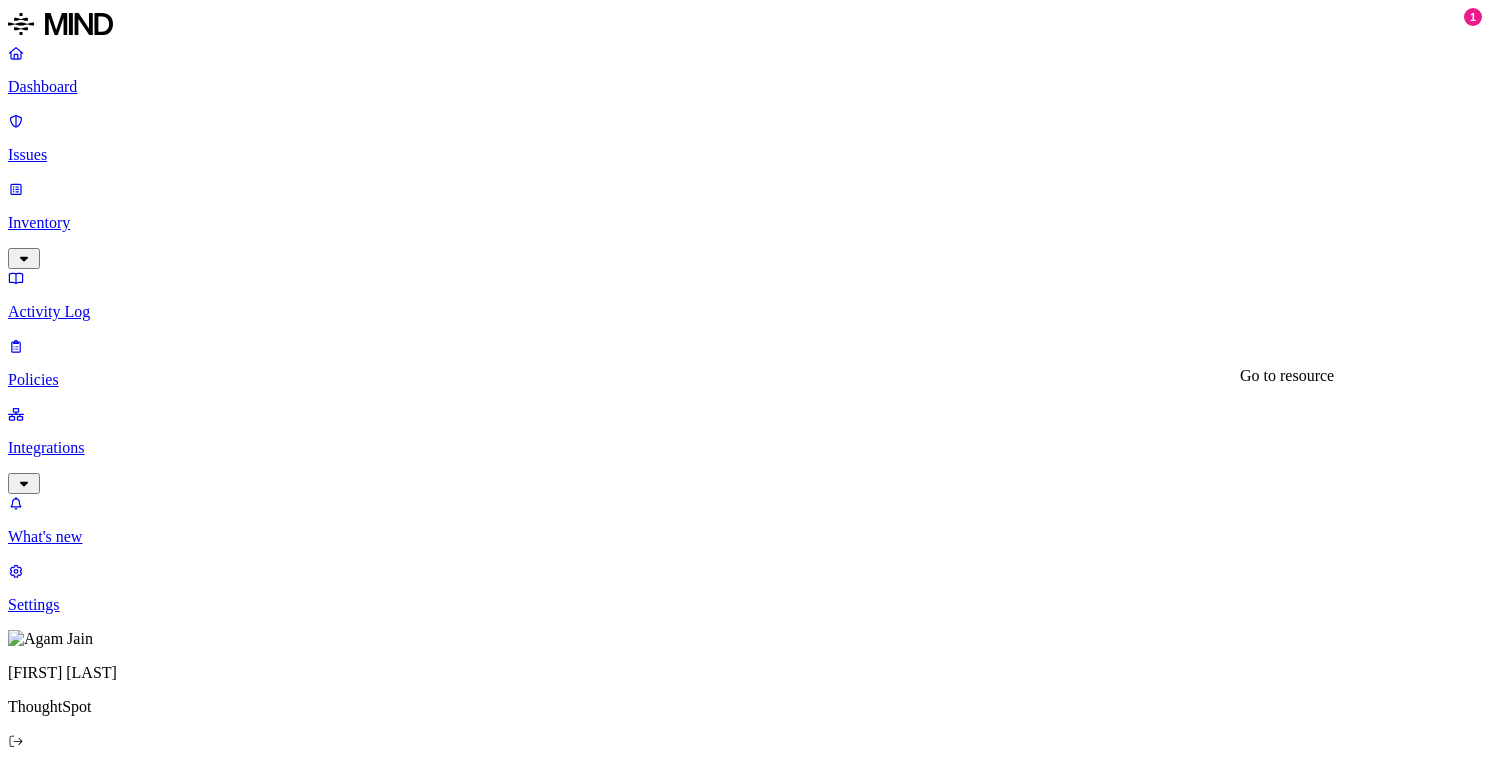 click on "c5a3263efb87828d6b328da05dbb2818a1fe3fb5e6900372ee4d833e88928e9f" at bounding box center [269, 3612] 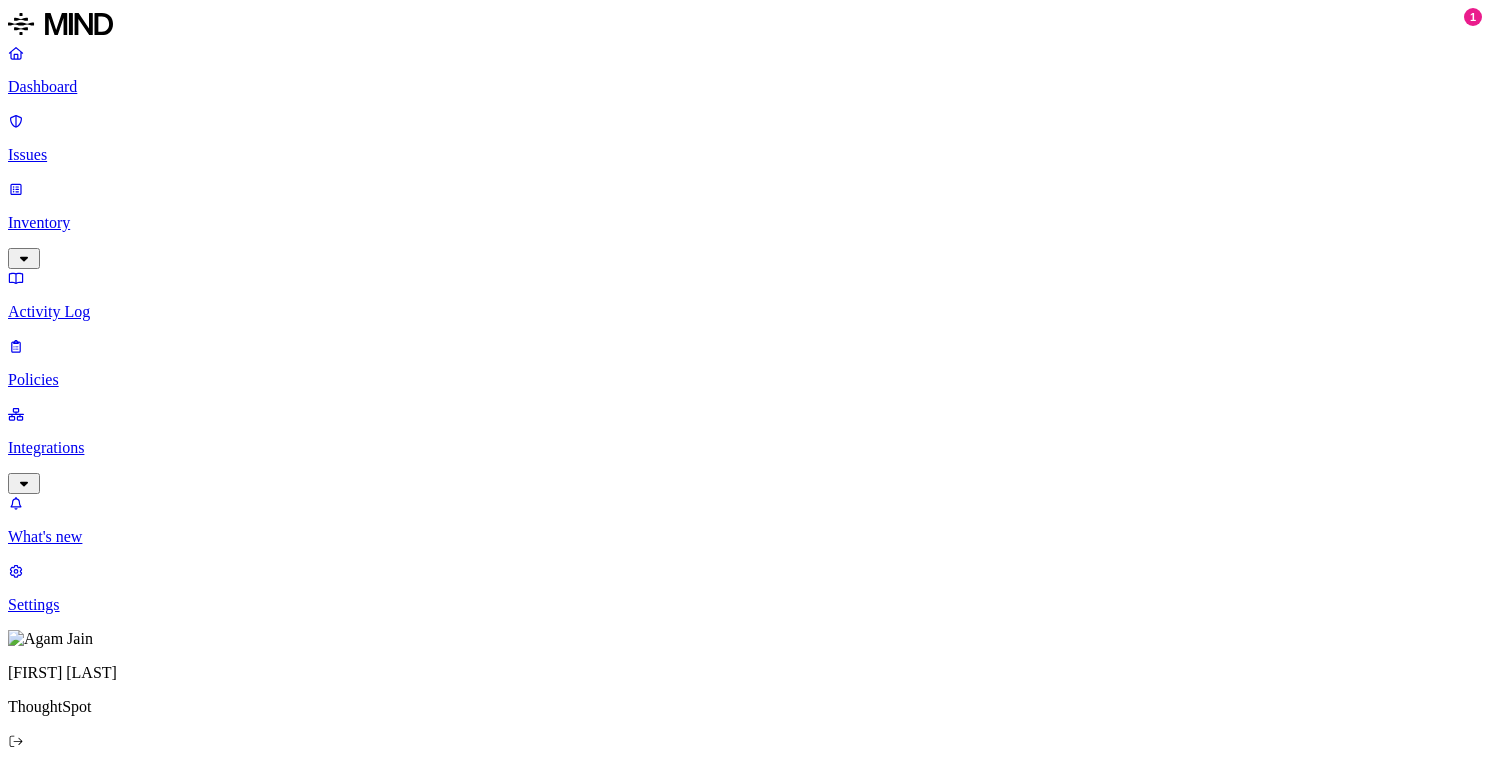 click on "18faefd6683f29349a78fe3284fa11b02d50919be6f1a13441f38d749f0cd36d" at bounding box center [452, 1793] 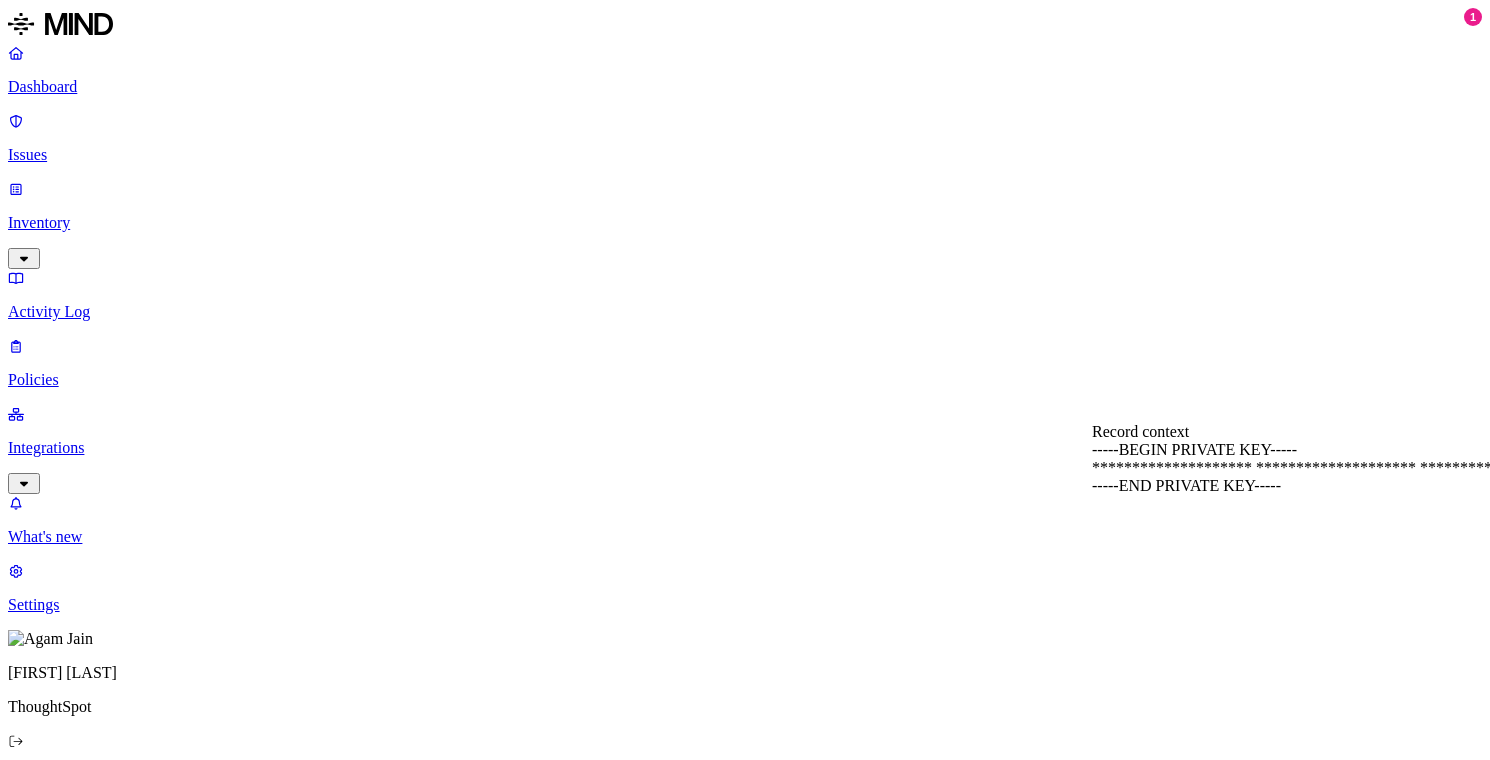 click 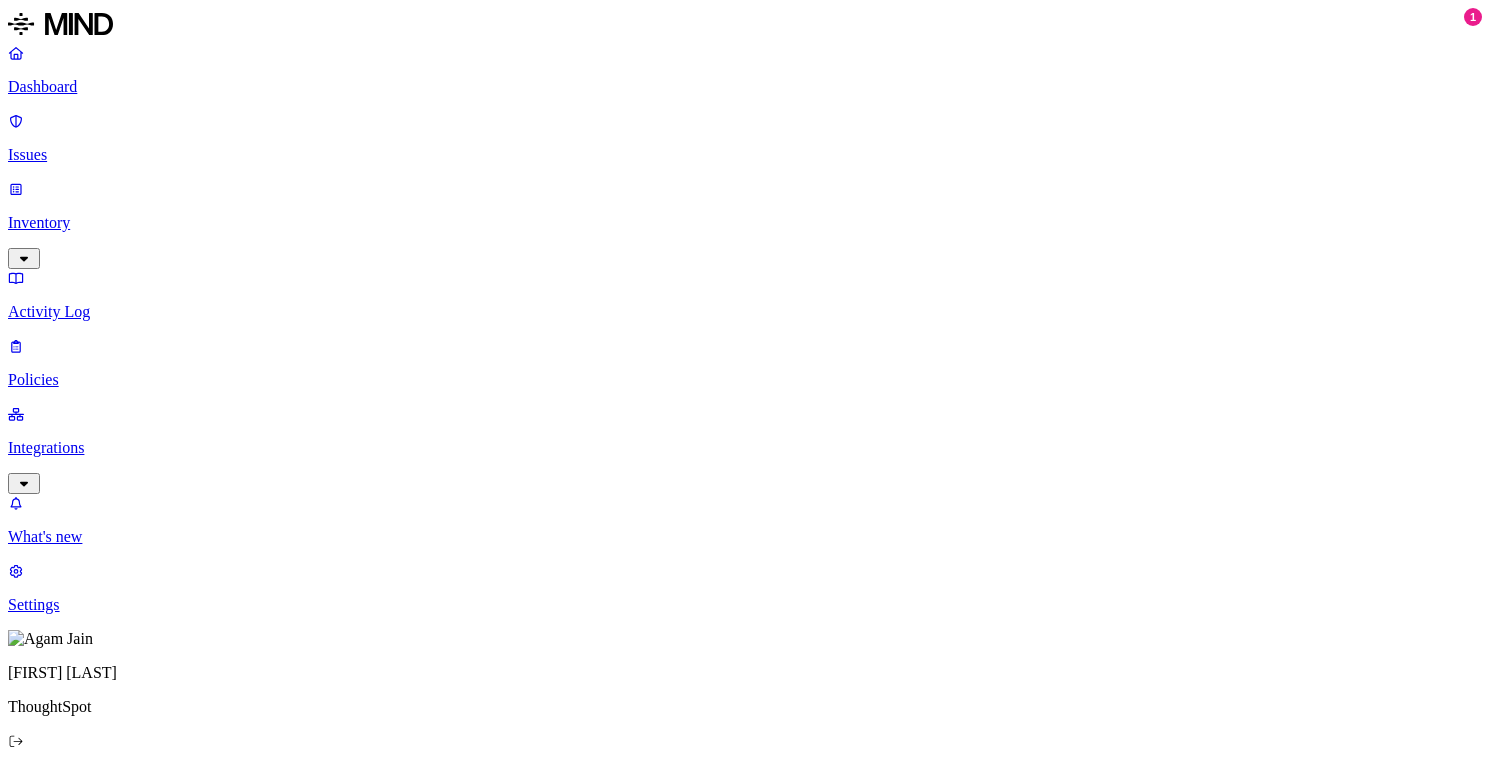click 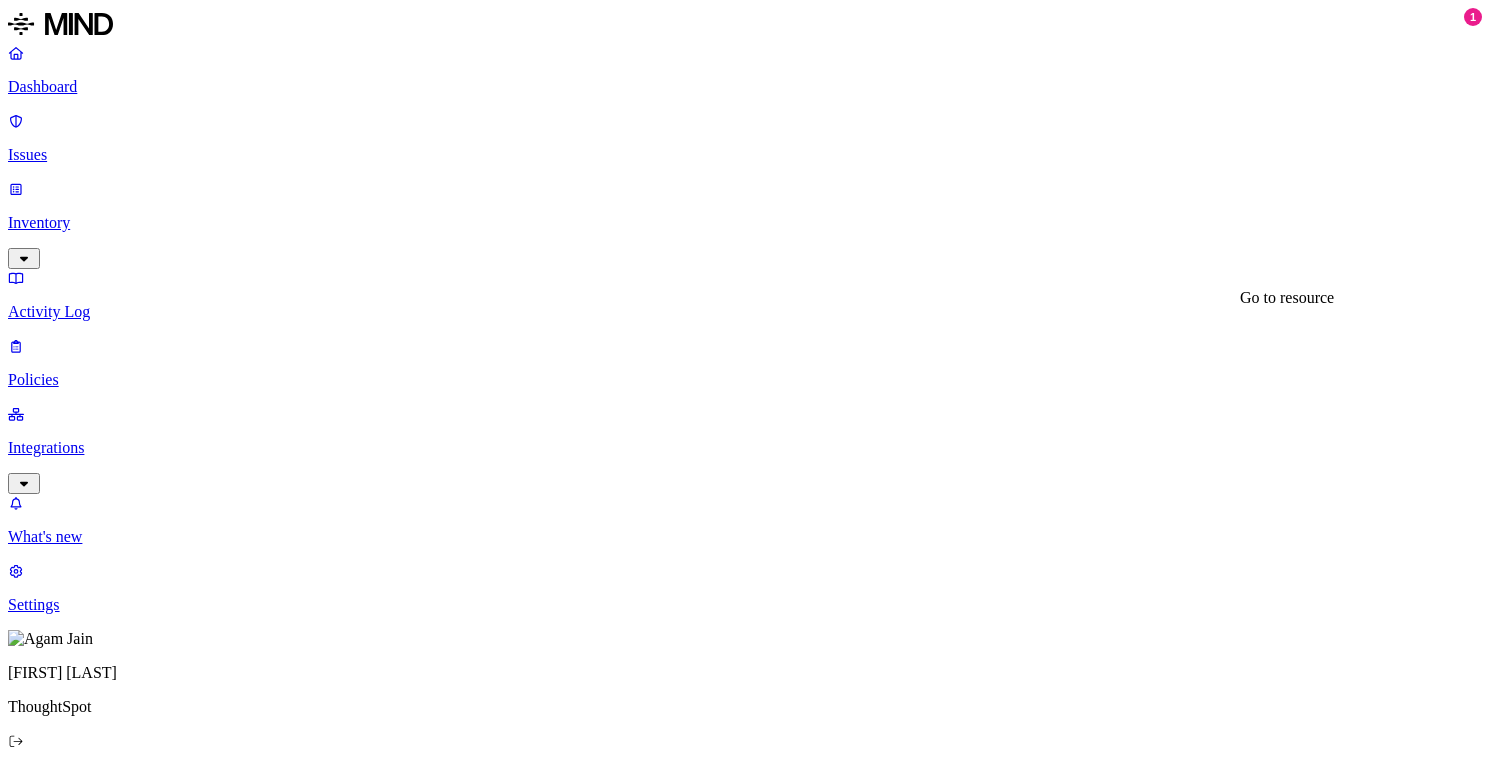 click on "18faefd6683f29349a78fe3284fa11b02d50919be6f1a13441f38d749f0cd36d" at bounding box center (265, 3612) 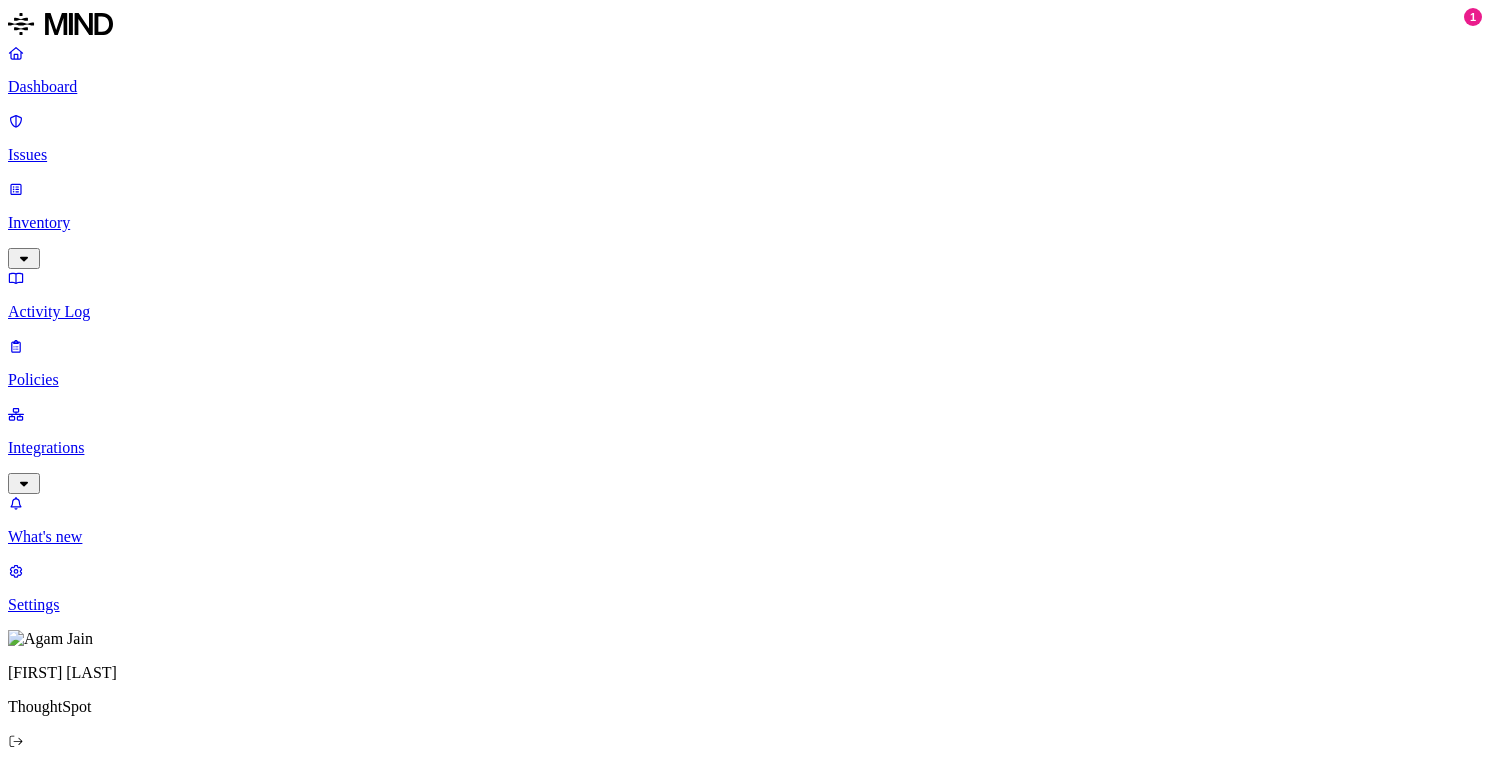 click 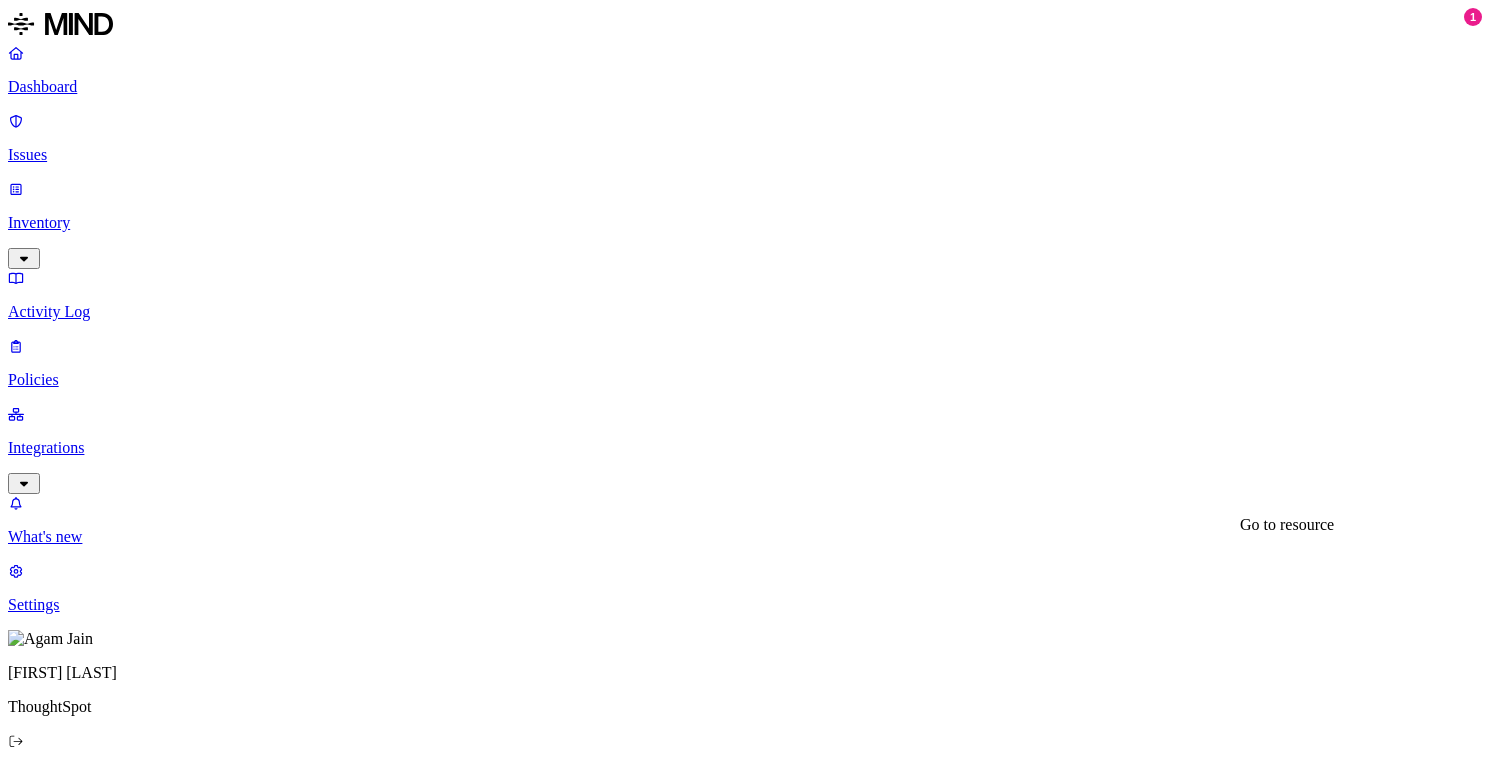 click on "cf1d29efe0e08b1e438401a7f005513f2faebc3a701856910908ef4854fa3f9d" at bounding box center [264, 3612] 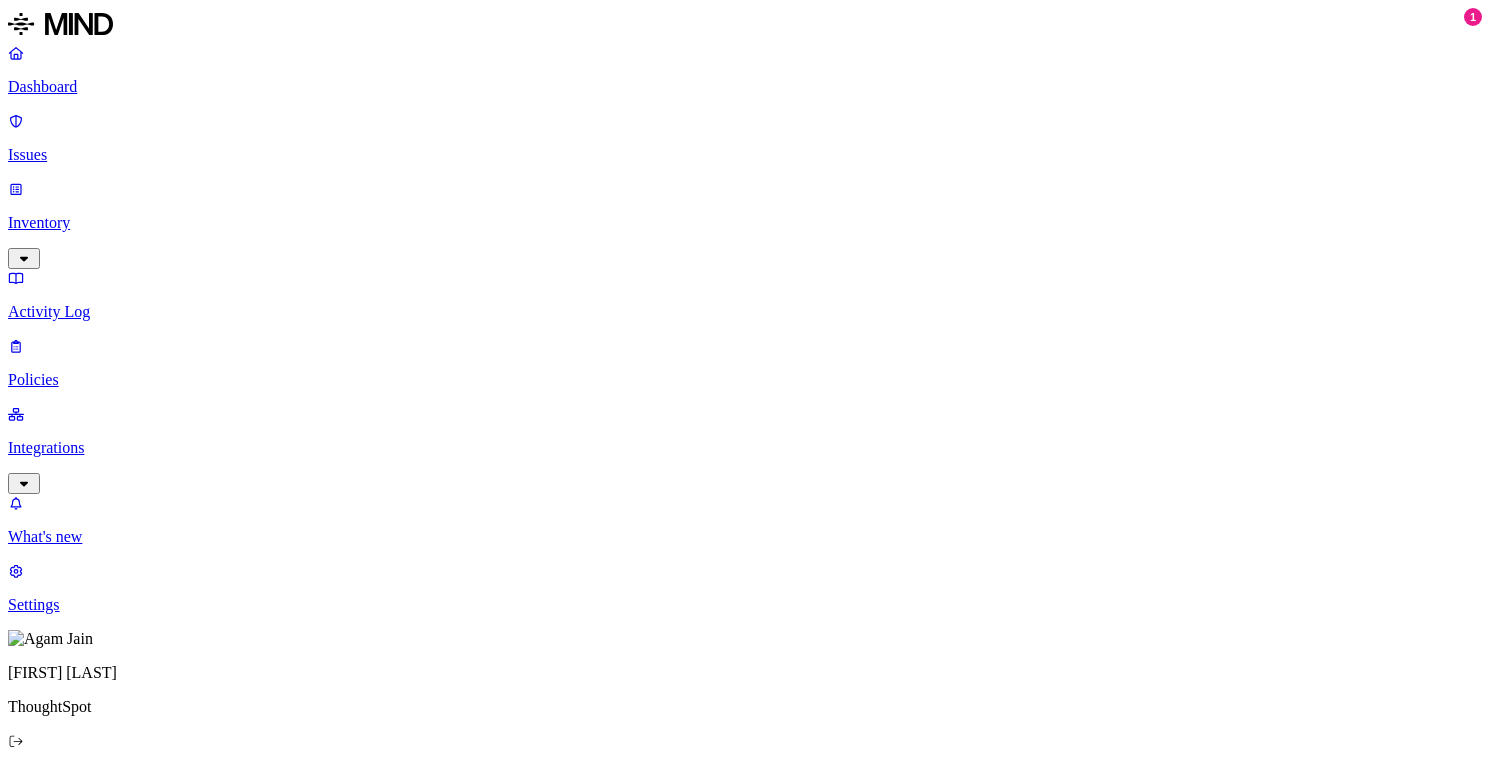 click on "Tenableio_User_Guide.pdf" at bounding box center (460, 1893) 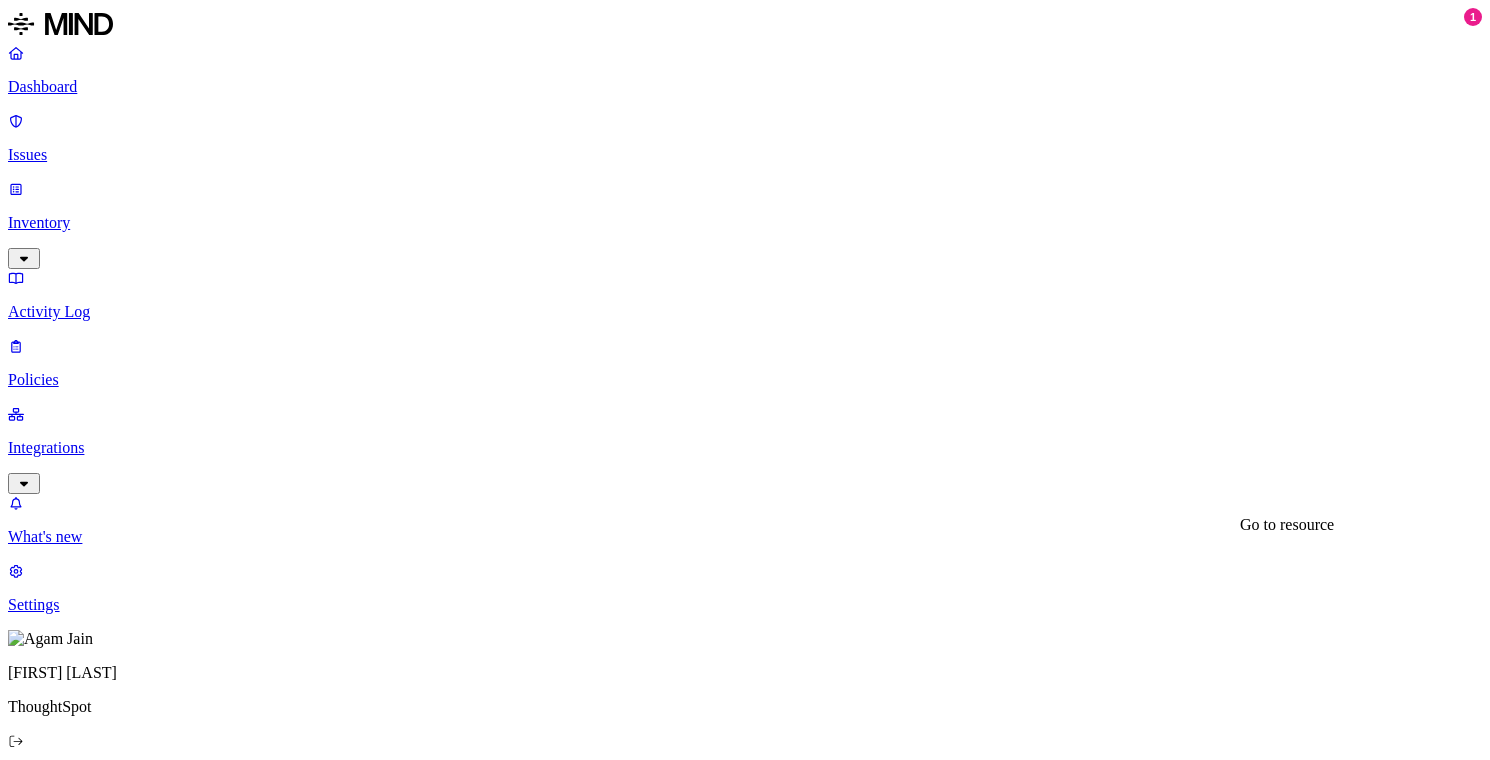 click on "Tenableio_User_Guide.pdf" at bounding box center [111, 3614] 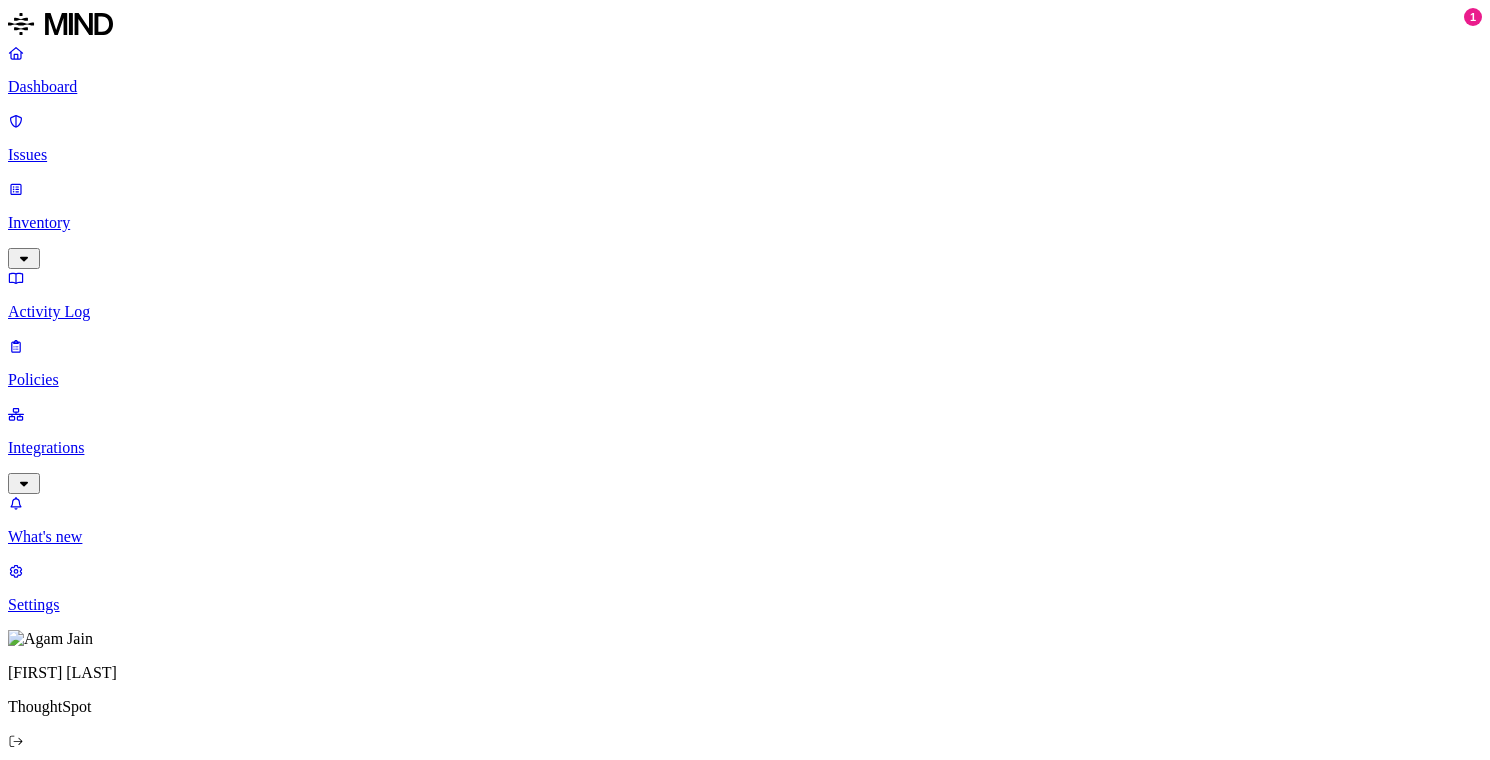 click 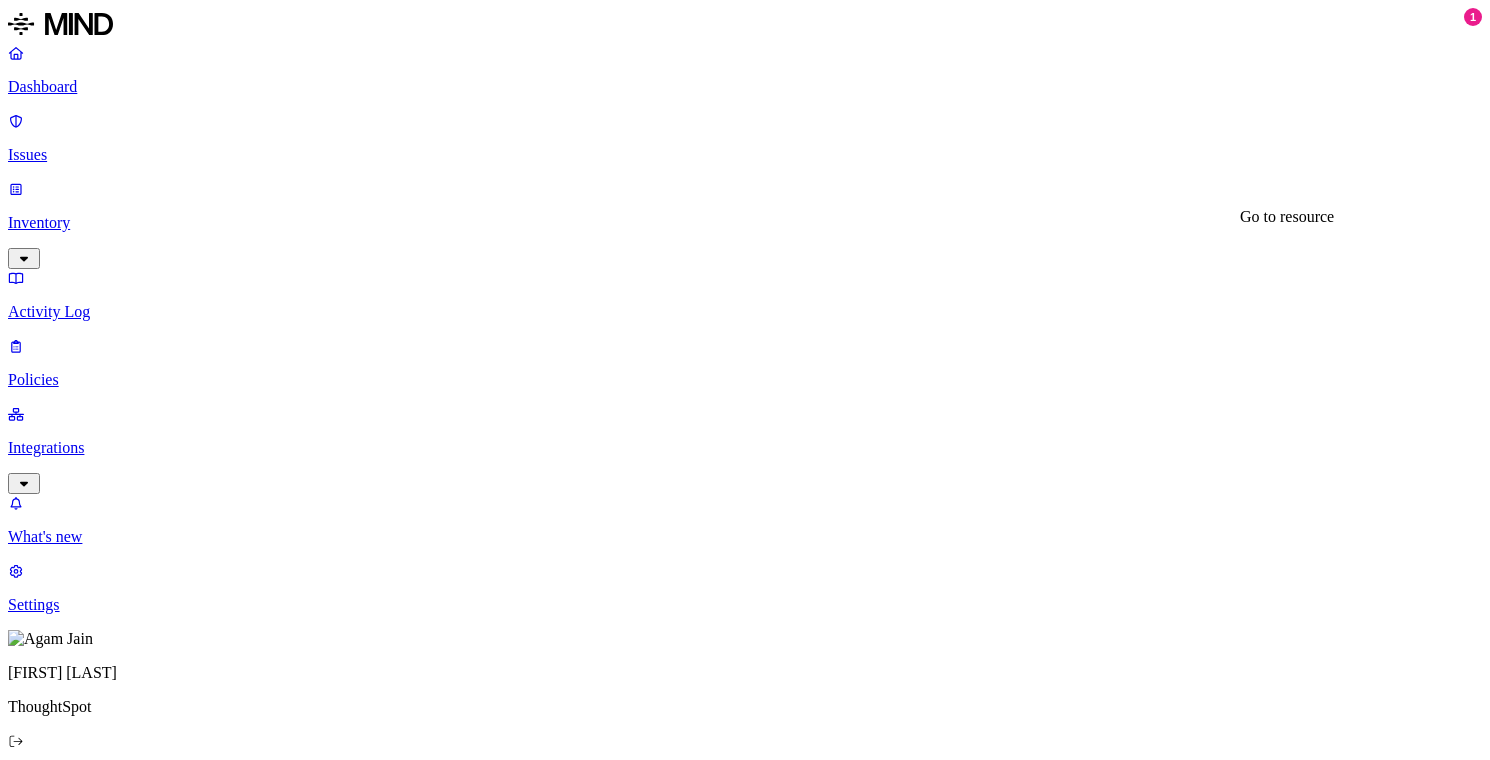 click on "6ab4967860927f051dd7f2b575e4b7a8ef35f367dc2e3408073aa4dee328e227" at bounding box center [269, 3612] 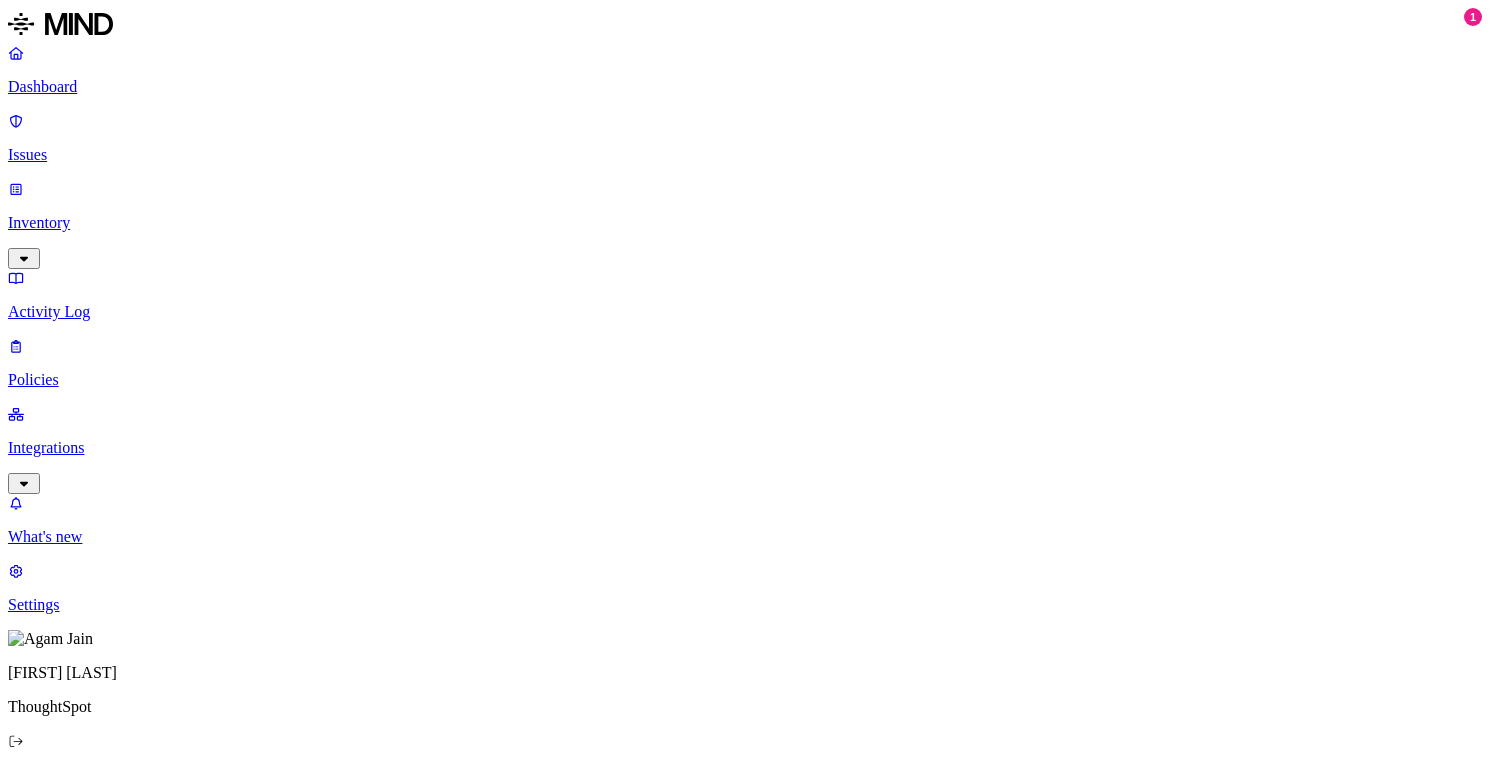 click on "183fe65297f395bc2773f063f31a7000664e6d75a88bfa6292b1784a9798667b" at bounding box center (457, 2117) 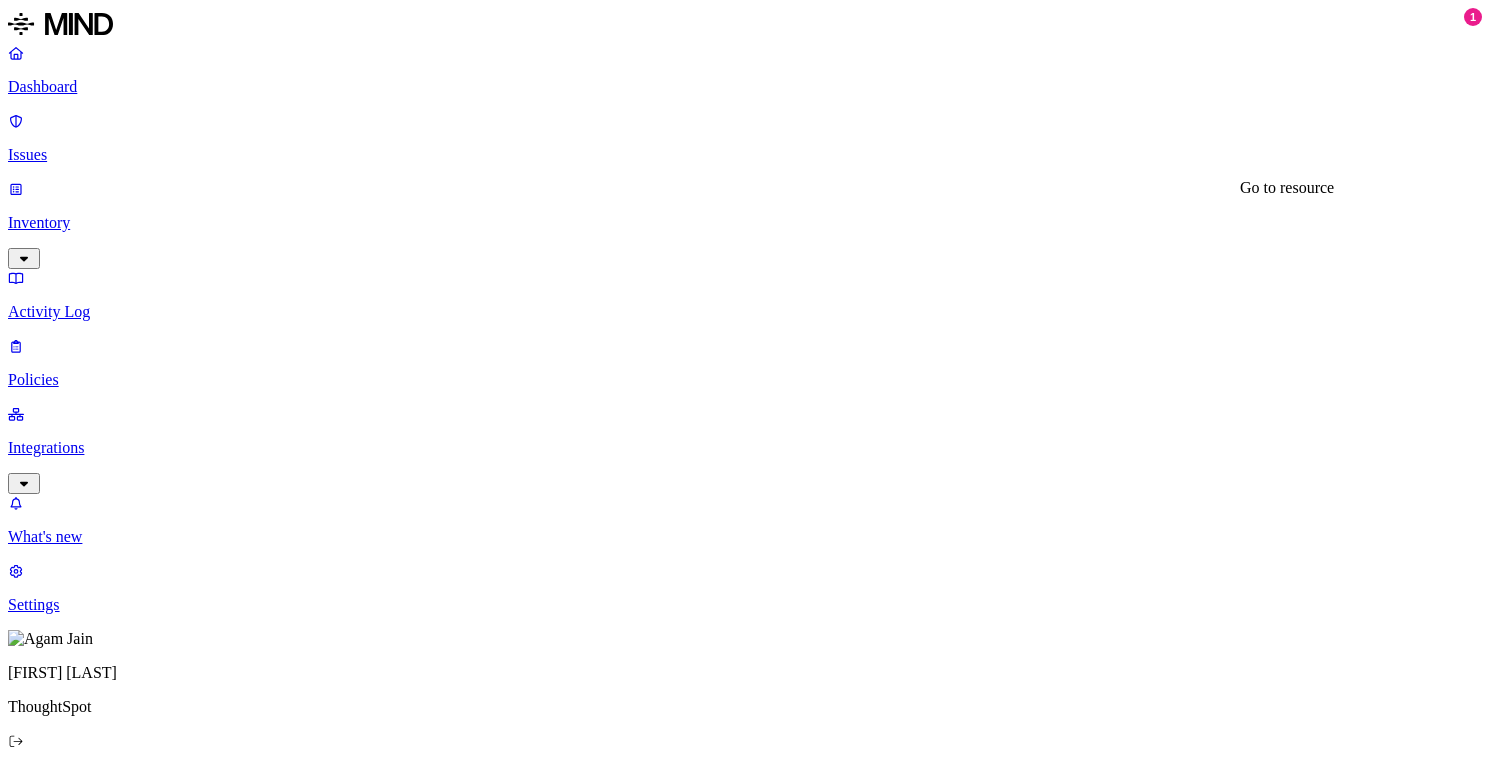 click on "p1.py" at bounding box center [745, 3613] 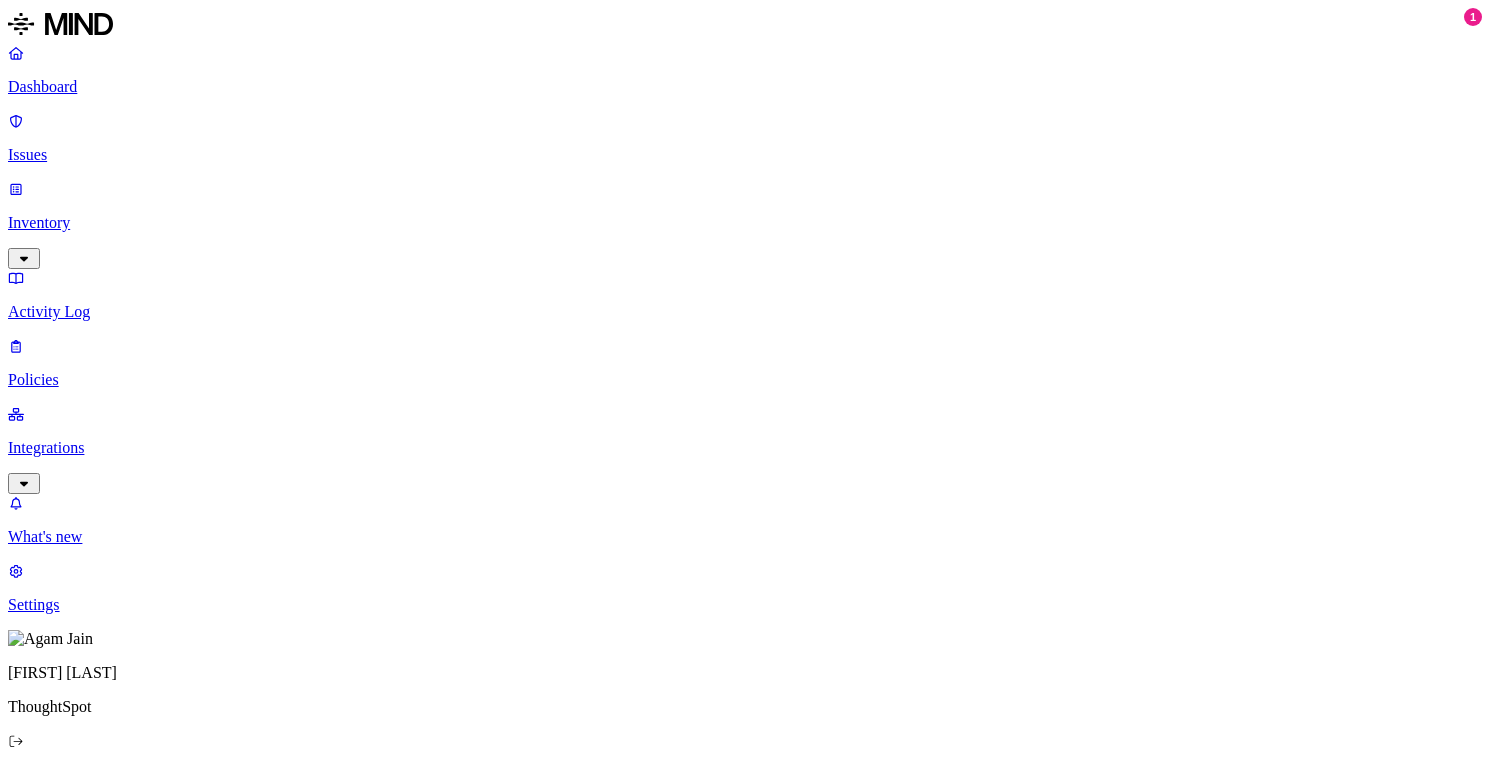 drag, startPoint x: 1025, startPoint y: 66, endPoint x: 973, endPoint y: 66, distance: 52 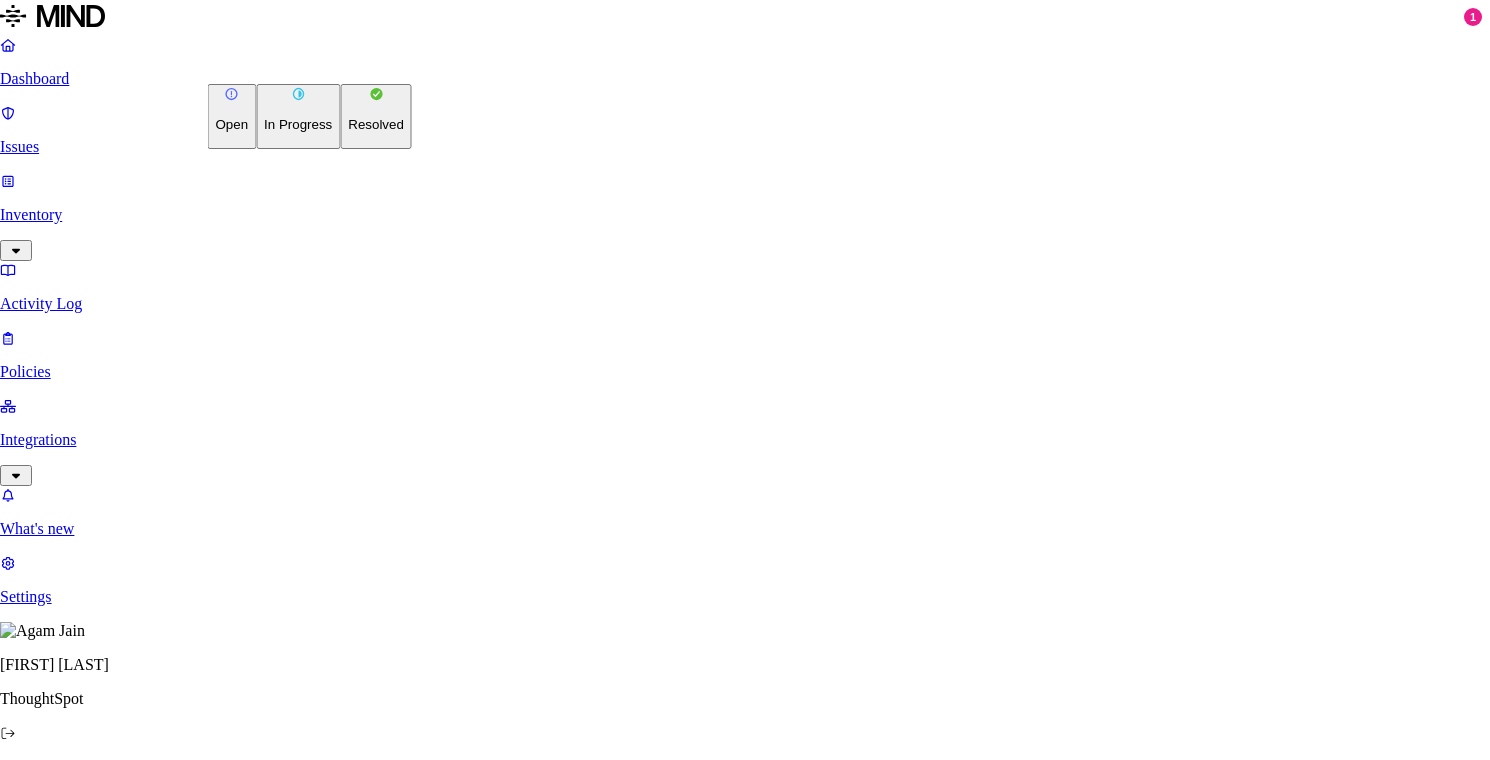 click on "Resolved" at bounding box center (376, 116) 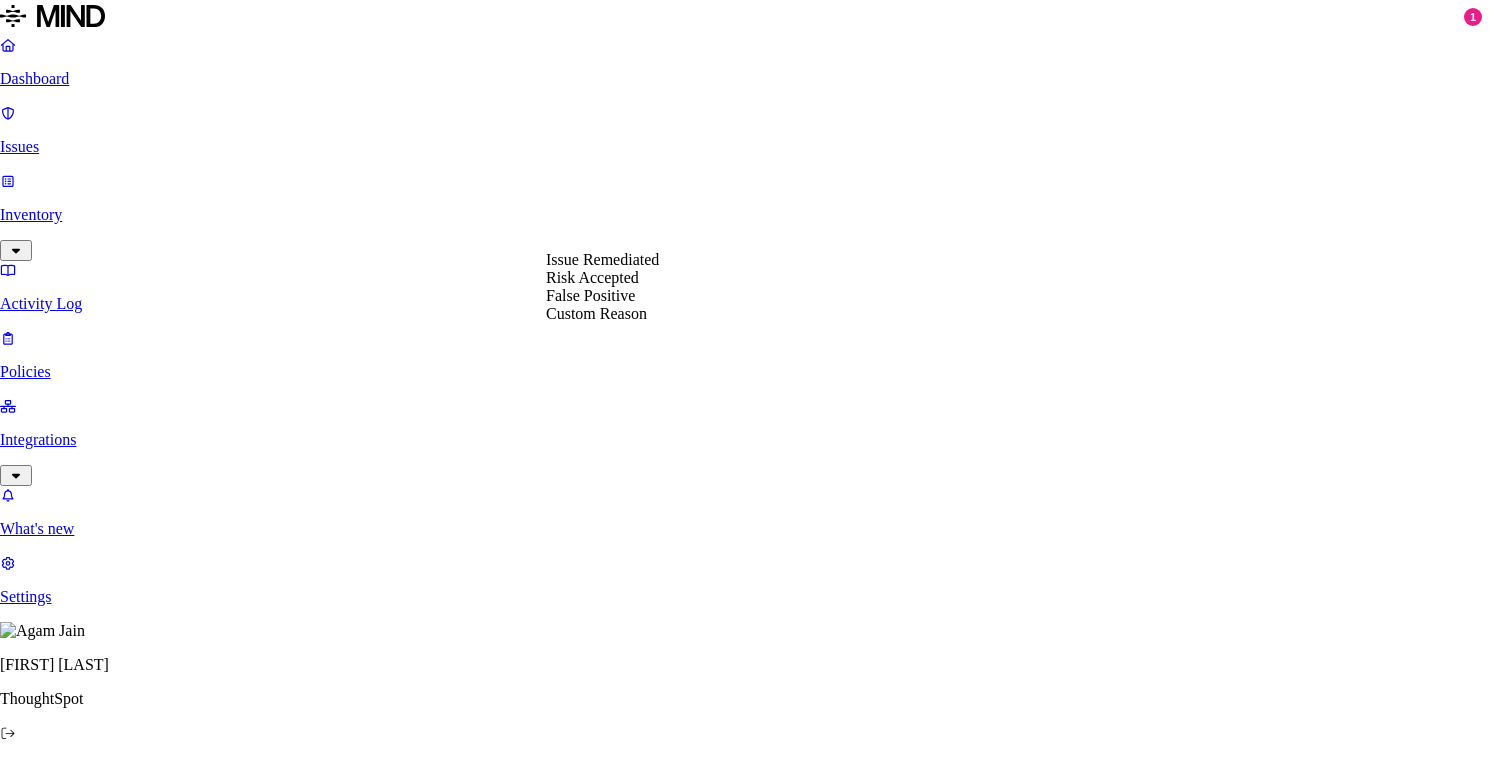click on "Select reason" at bounding box center (57, 2946) 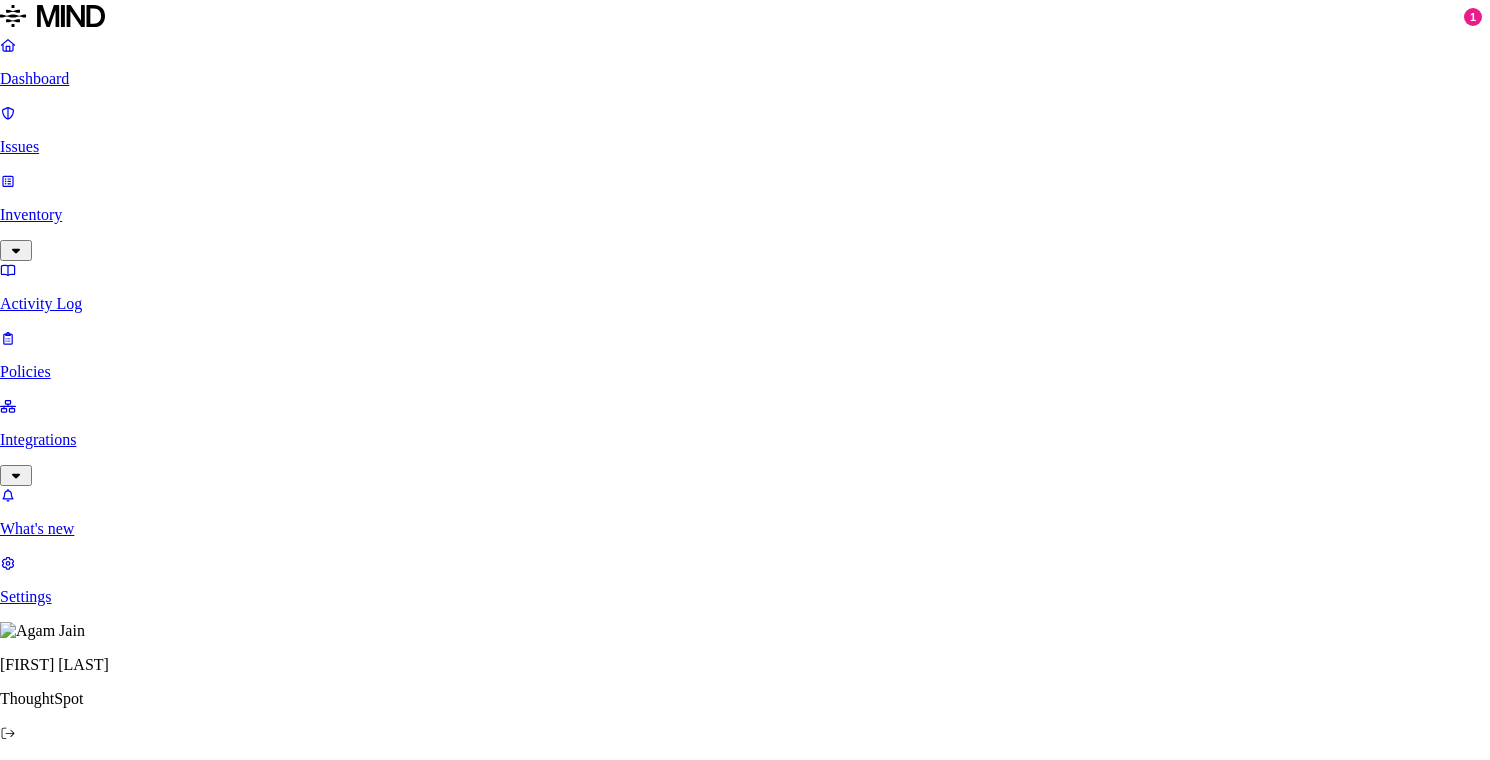 click on "Done" at bounding box center [82, 2985] 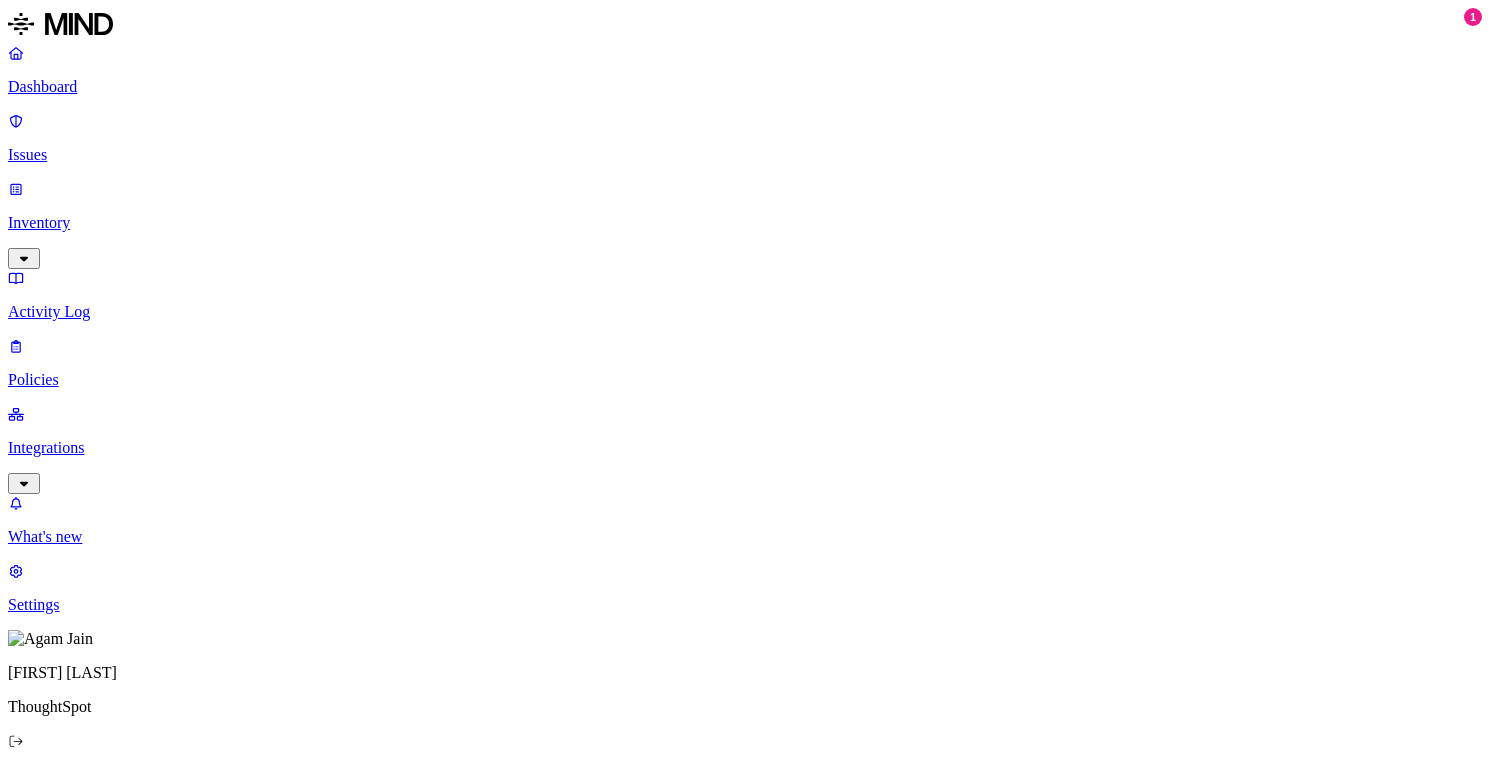click on "snowflake-jdbc-3.13.6.jar" at bounding box center (309, 2162) 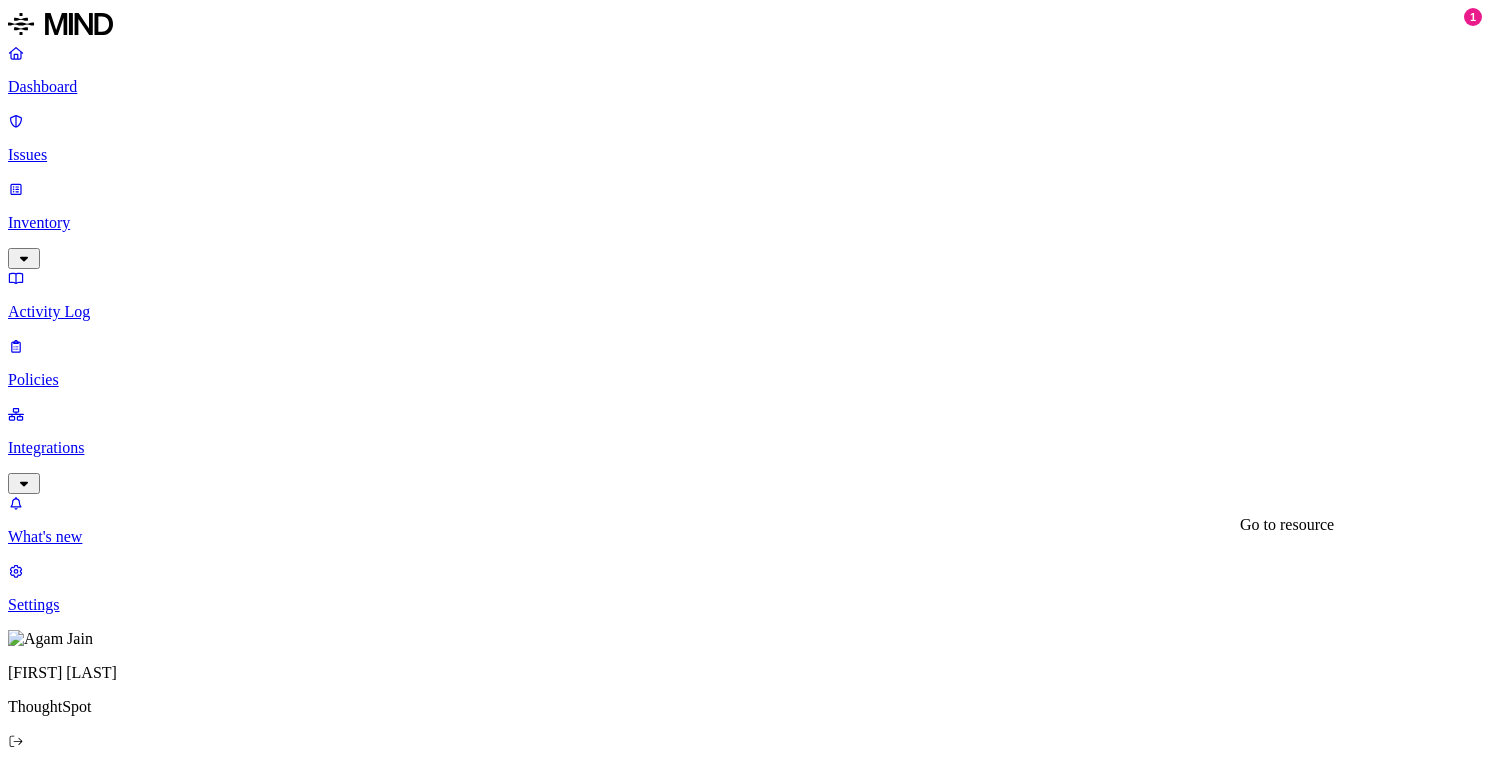 click on "snowflake-jdbc-3.13.6.jar" at bounding box center (106, 3612) 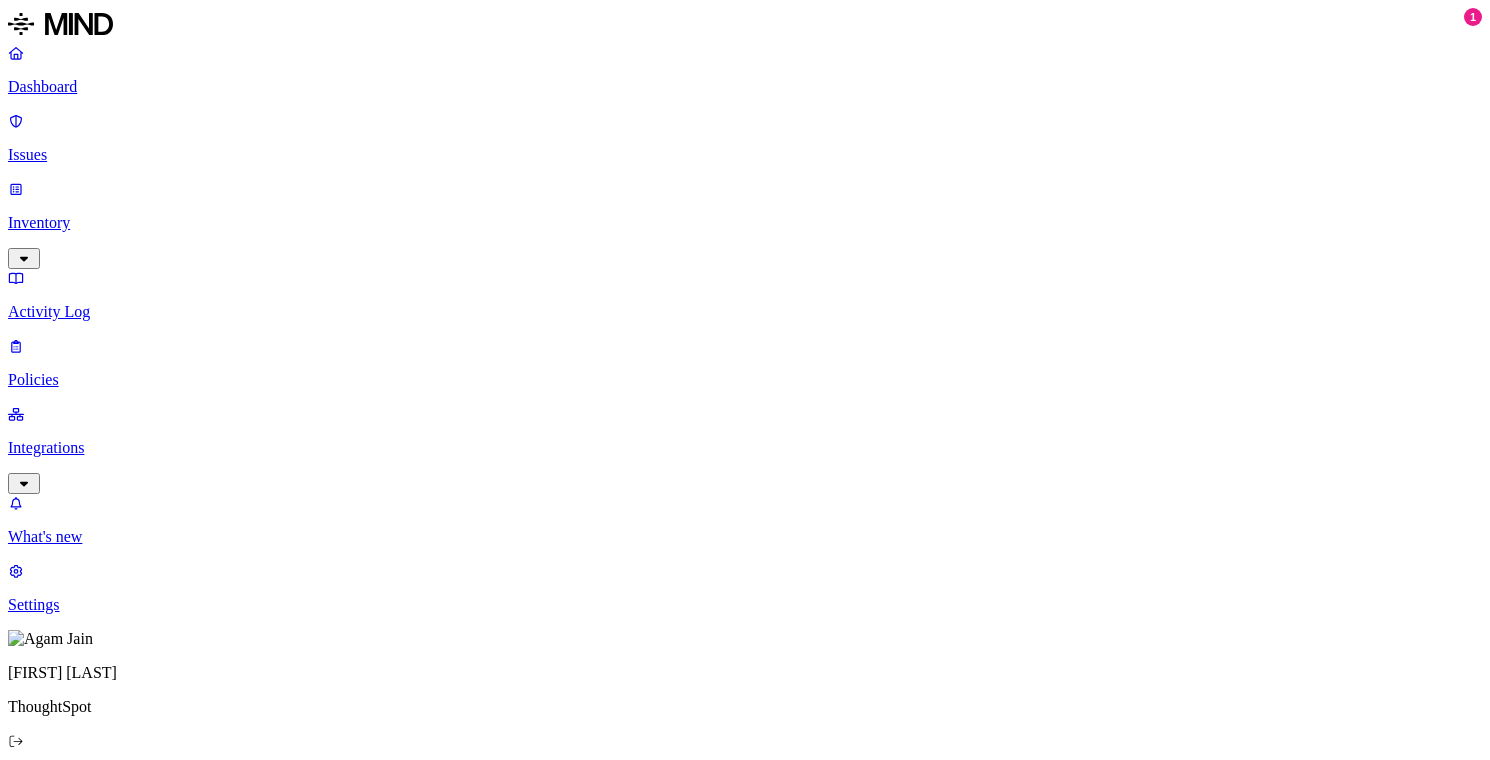 click on "97544ad0b0ae39b6ac14b1bcacc0f6c20c46c07ca05b9362ceb38f216c51e049" at bounding box center (456, 2225) 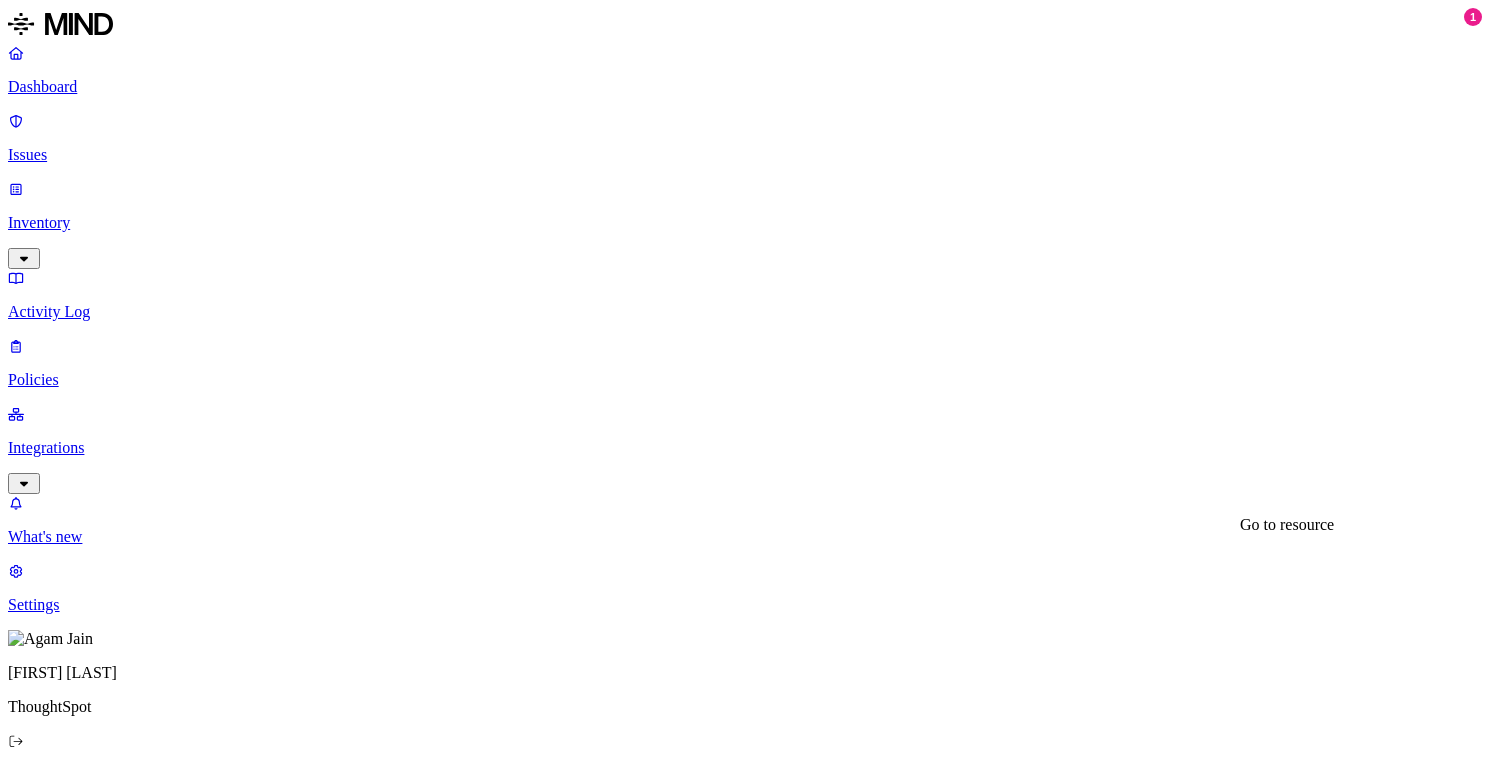 click on "b4e01b81bd00e72e6d9e5e3351cf12a51697f947c0e7b40c853855fae9fc413b" at bounding box center [745, 3613] 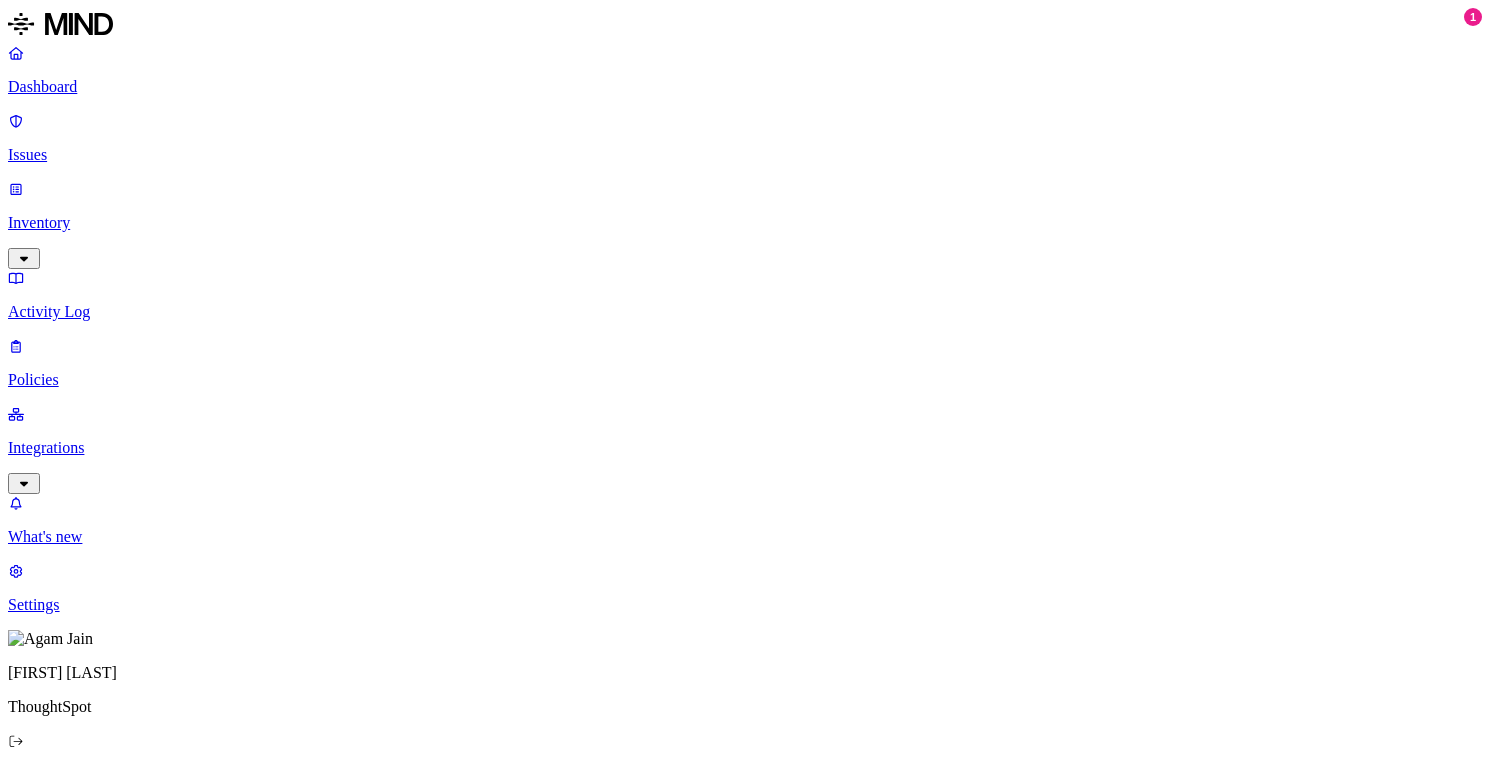 scroll, scrollTop: 375, scrollLeft: 4, axis: both 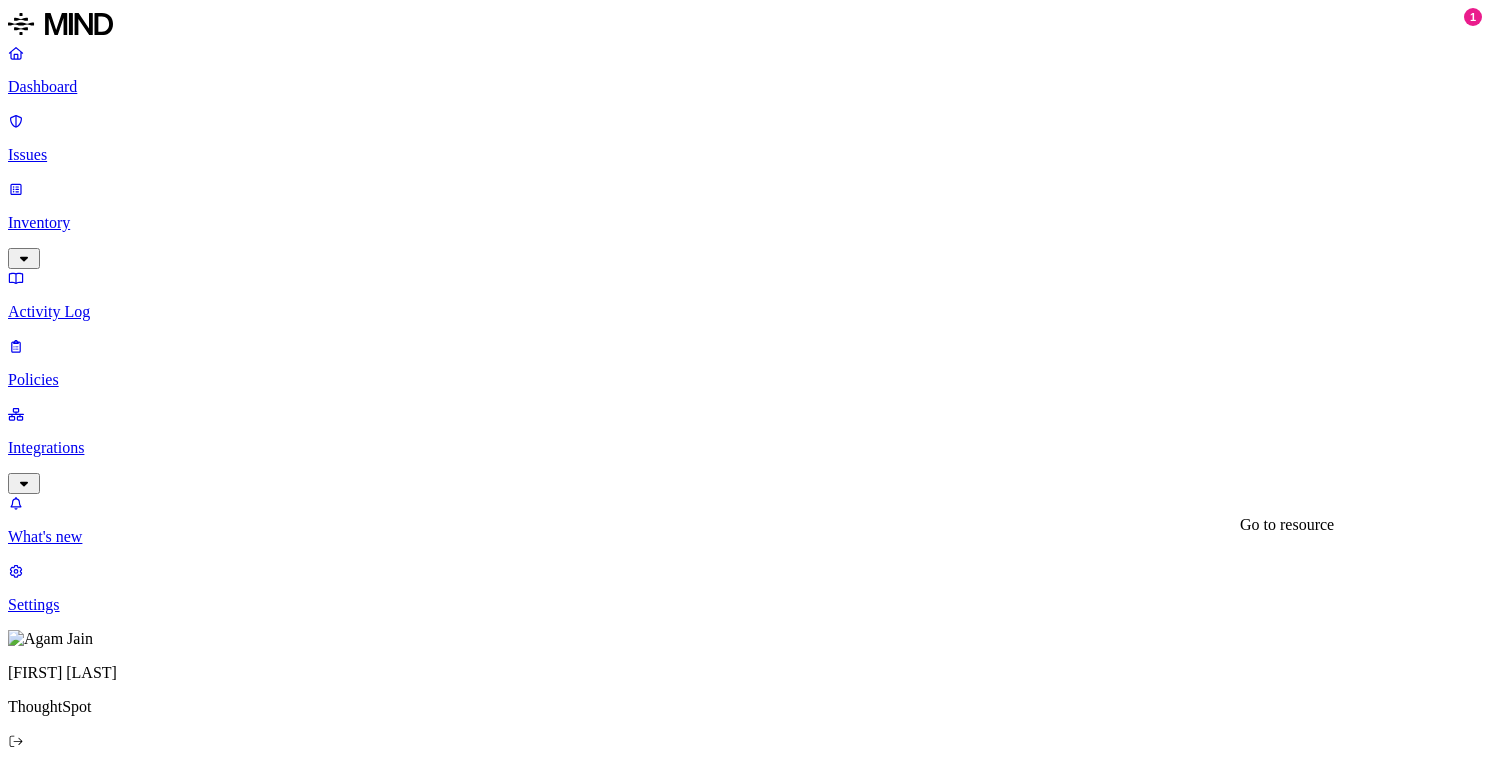 click on "b6dc21033c93e25d44f82152d8fba4326bfdd31bd4e2075f9d22dee800118733" at bounding box center (271, 3612) 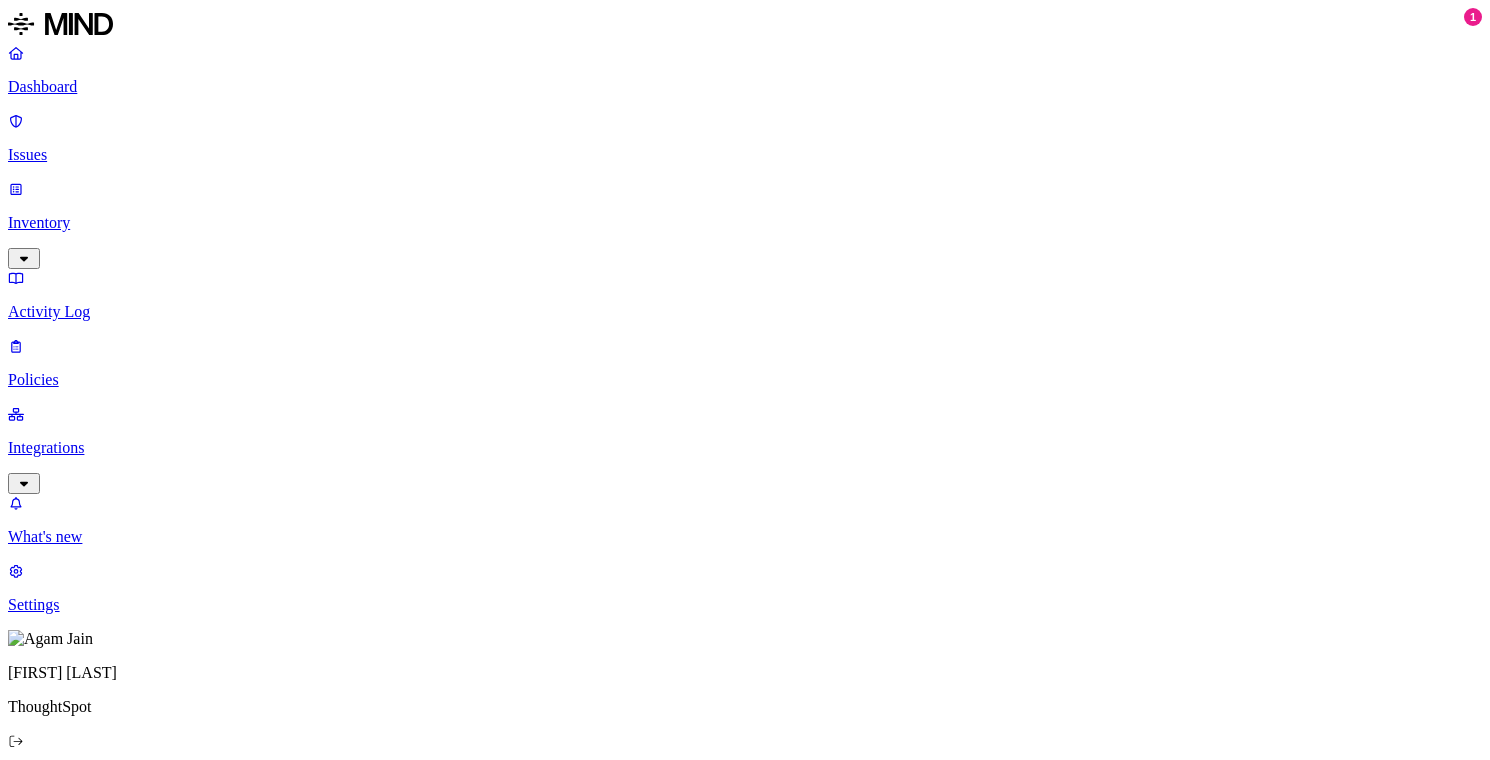 click on "e22b57e3efbe2c50f332d02fd305b9d6ebee943da0aa9f1aaede021e459cbd63" at bounding box center [460, 2379] 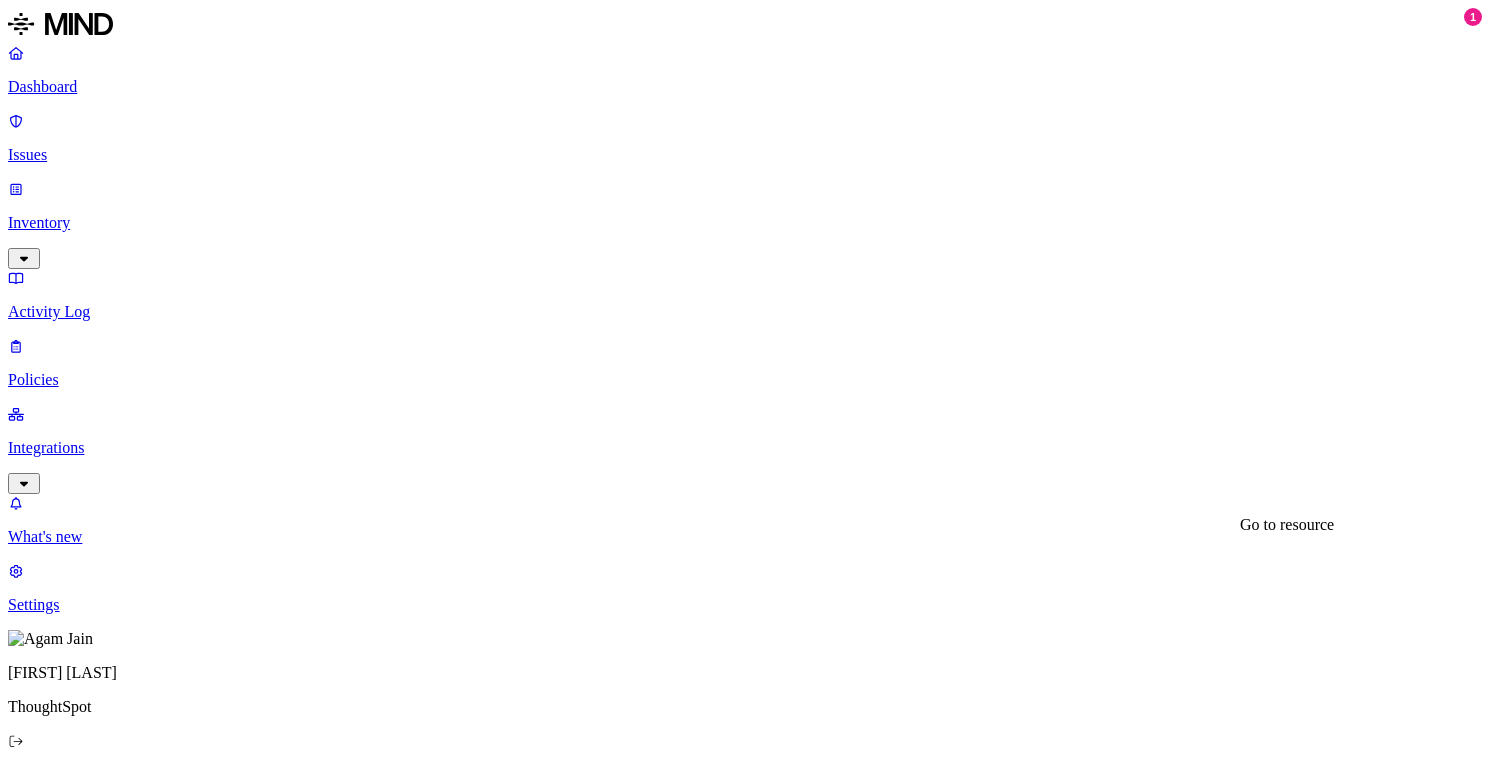 click on "e395dd1765e3e6bceb0c610706bcf4128de84bd6e65cf1d4adbf998b4114161c" at bounding box center (270, 3612) 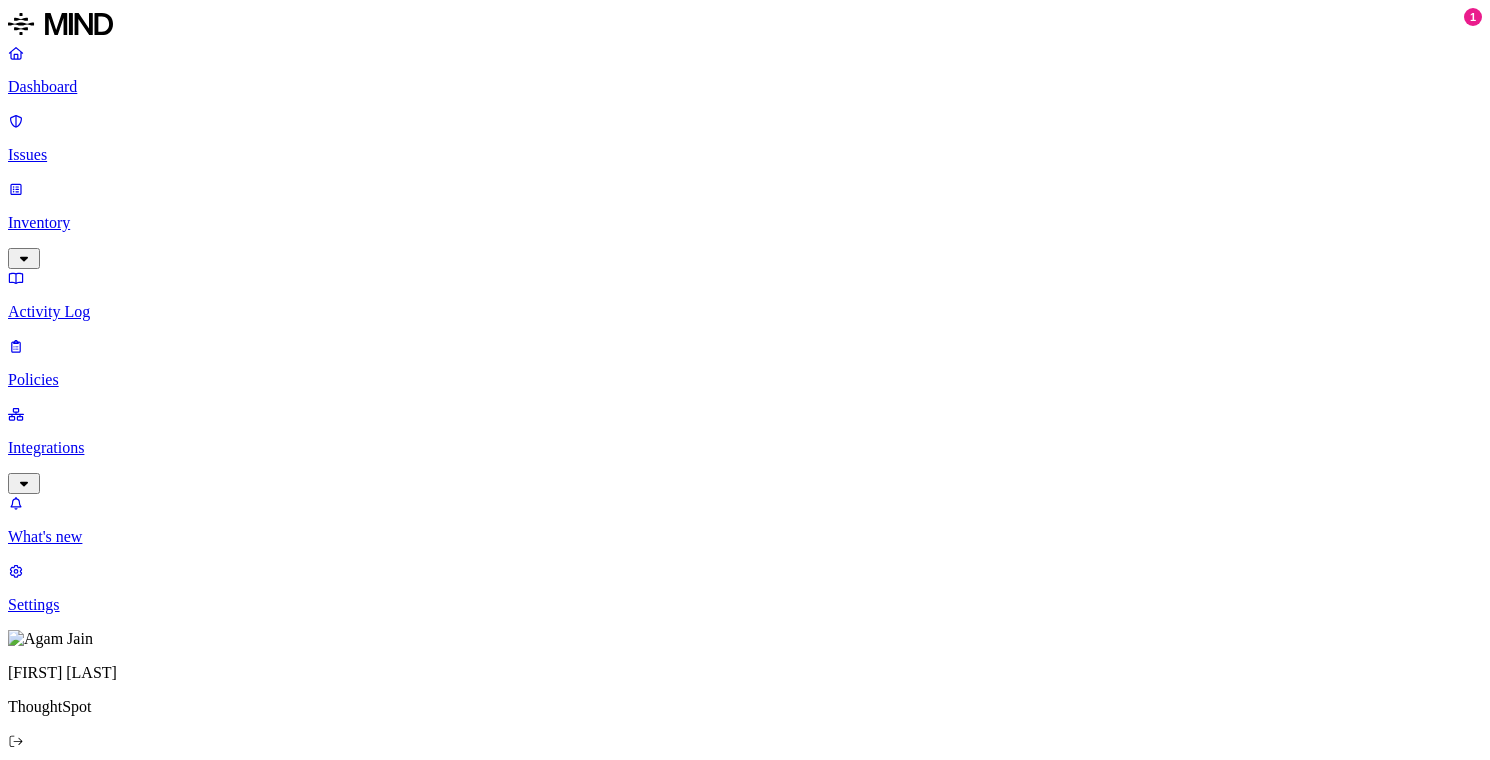 scroll, scrollTop: 634, scrollLeft: 5, axis: both 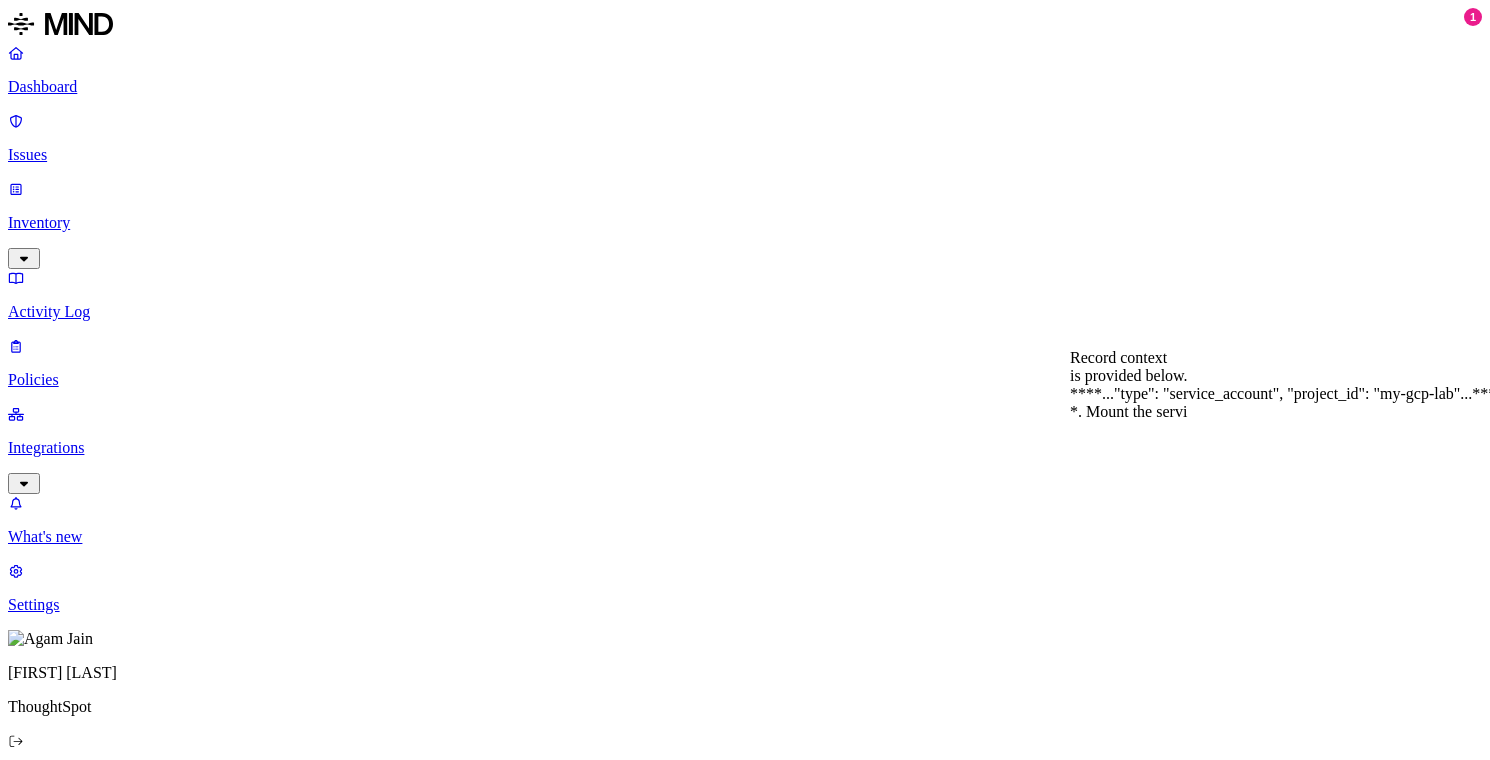 click 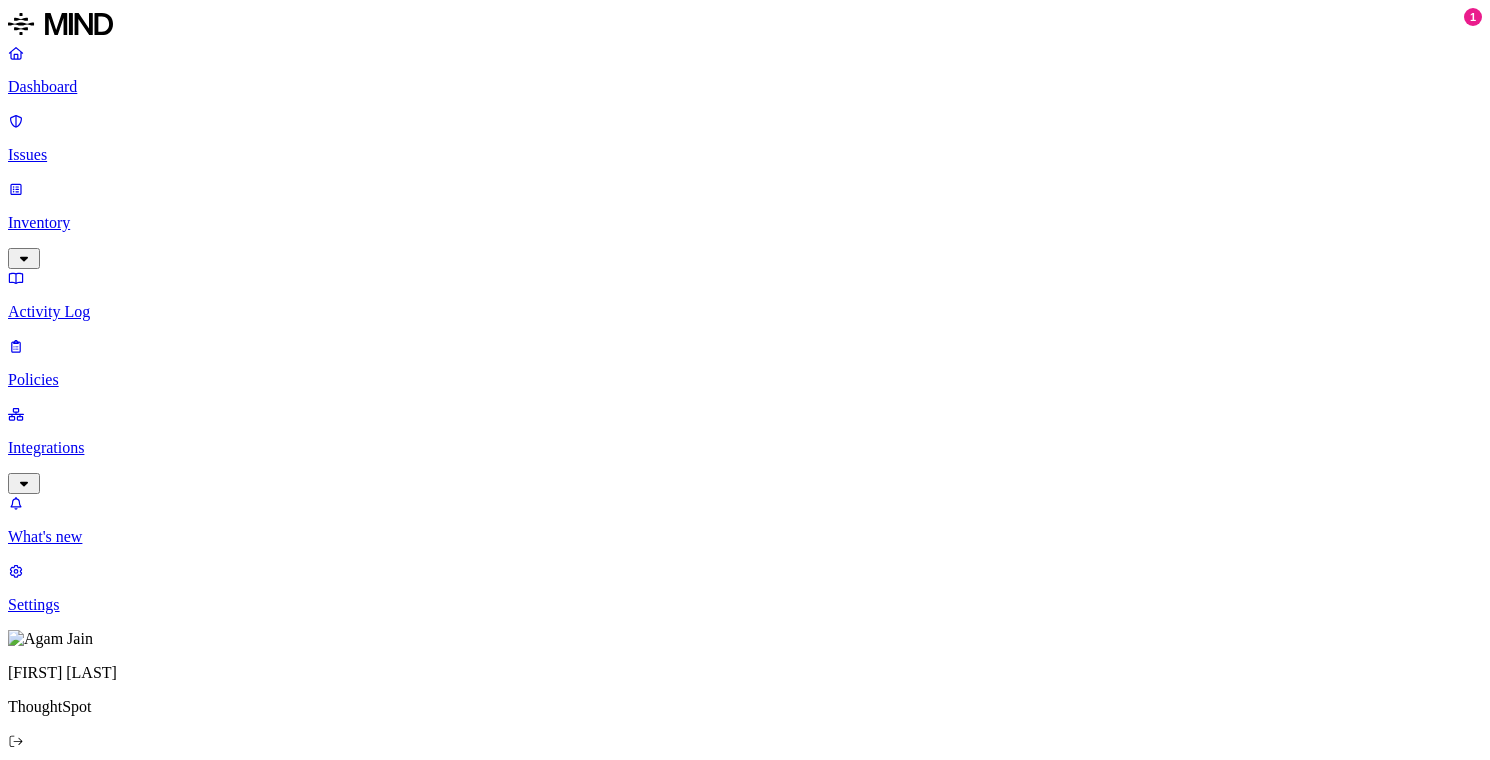 click on "****..."type": "service_account",
"project_id": "my-gcp-lab"...****" at bounding box center [200, 4171] 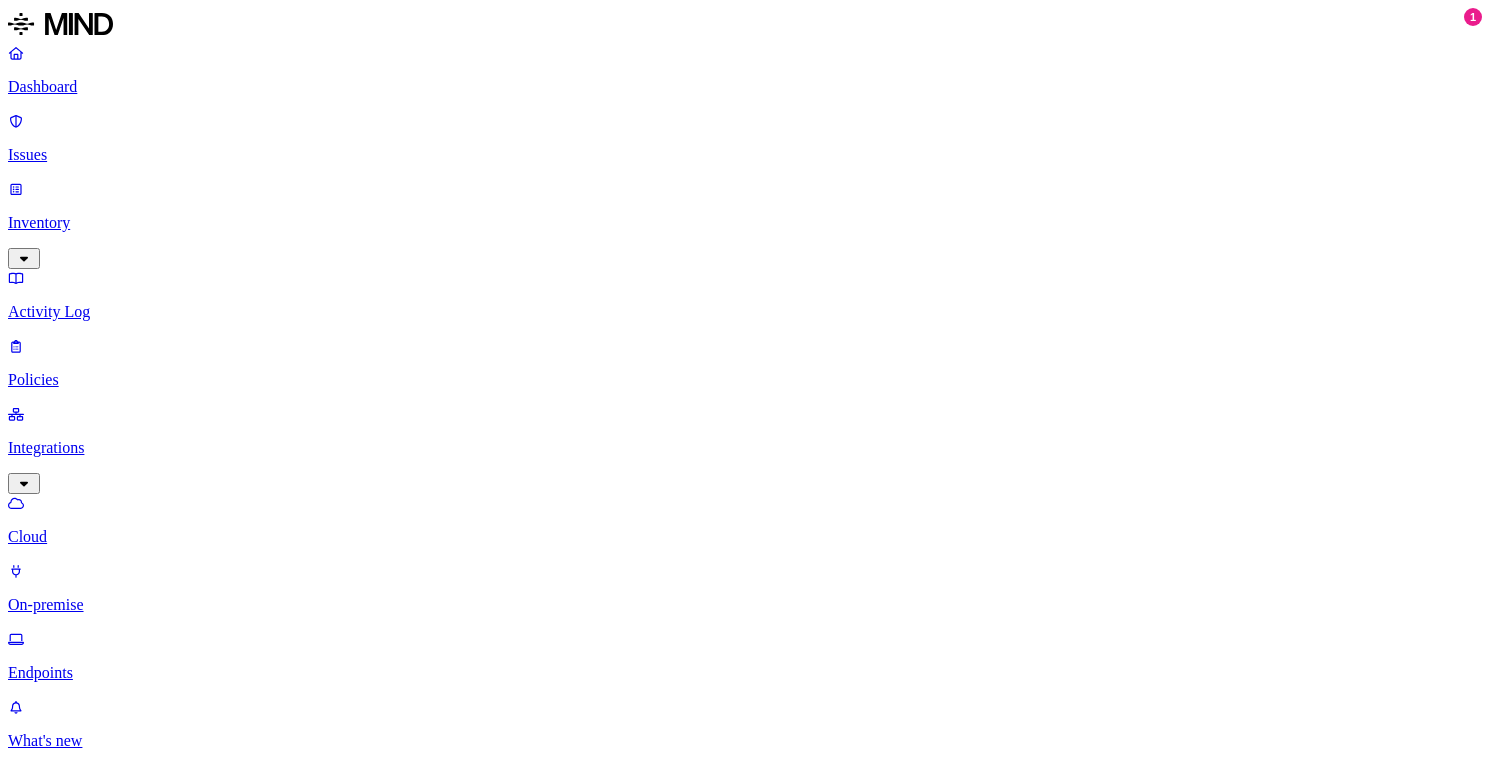 click on "On-premise" at bounding box center (745, 605) 